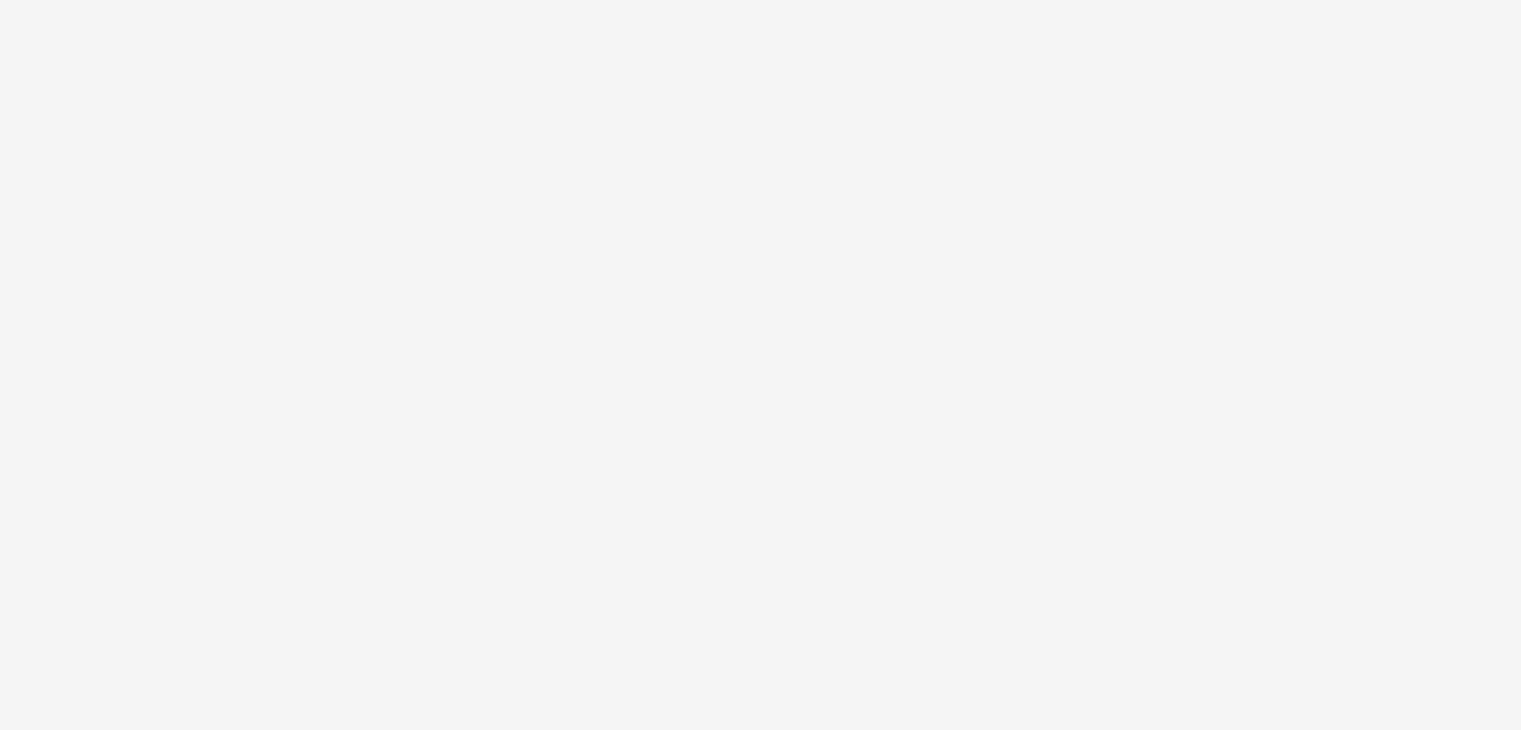 scroll, scrollTop: 0, scrollLeft: 0, axis: both 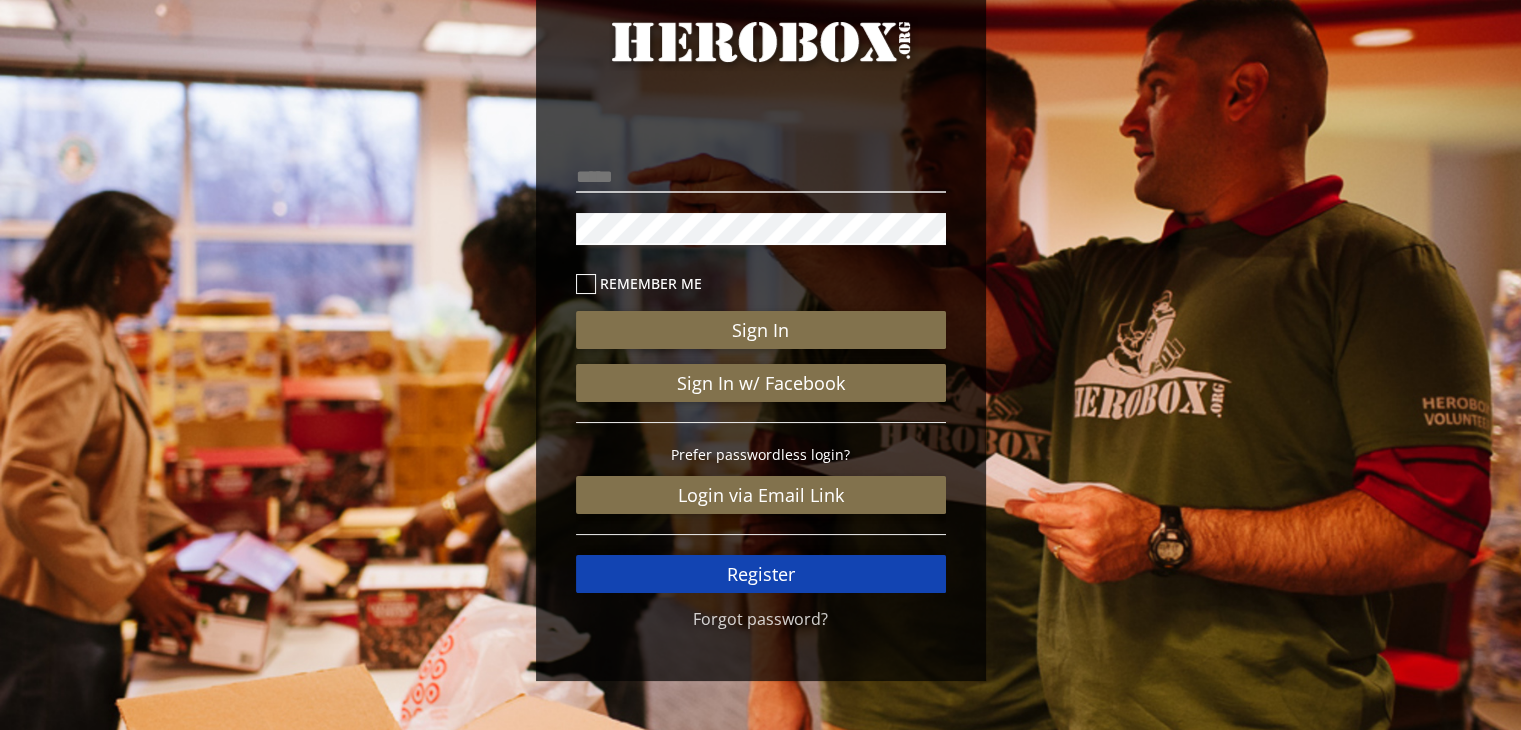 click on "Register" at bounding box center [761, 574] 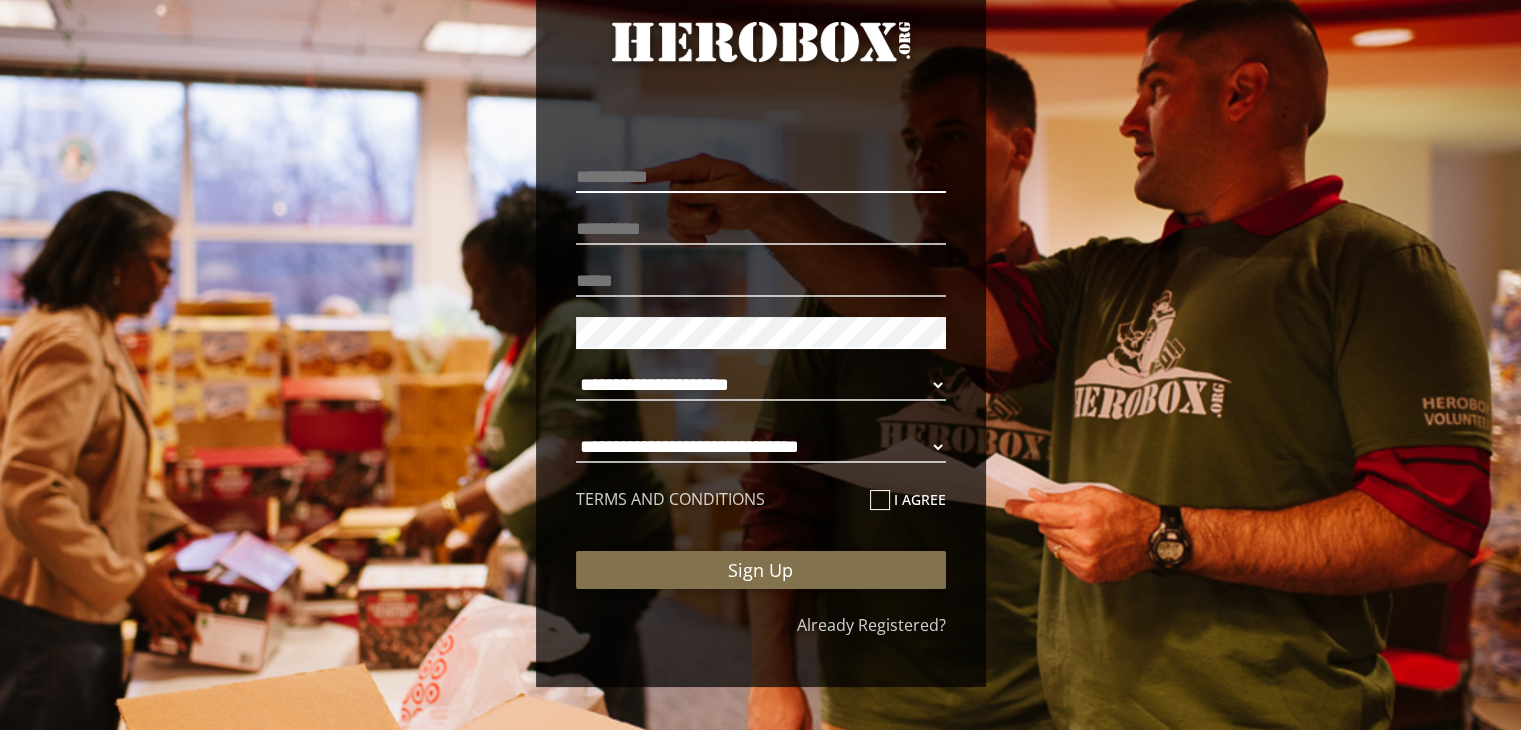 click at bounding box center (761, 177) 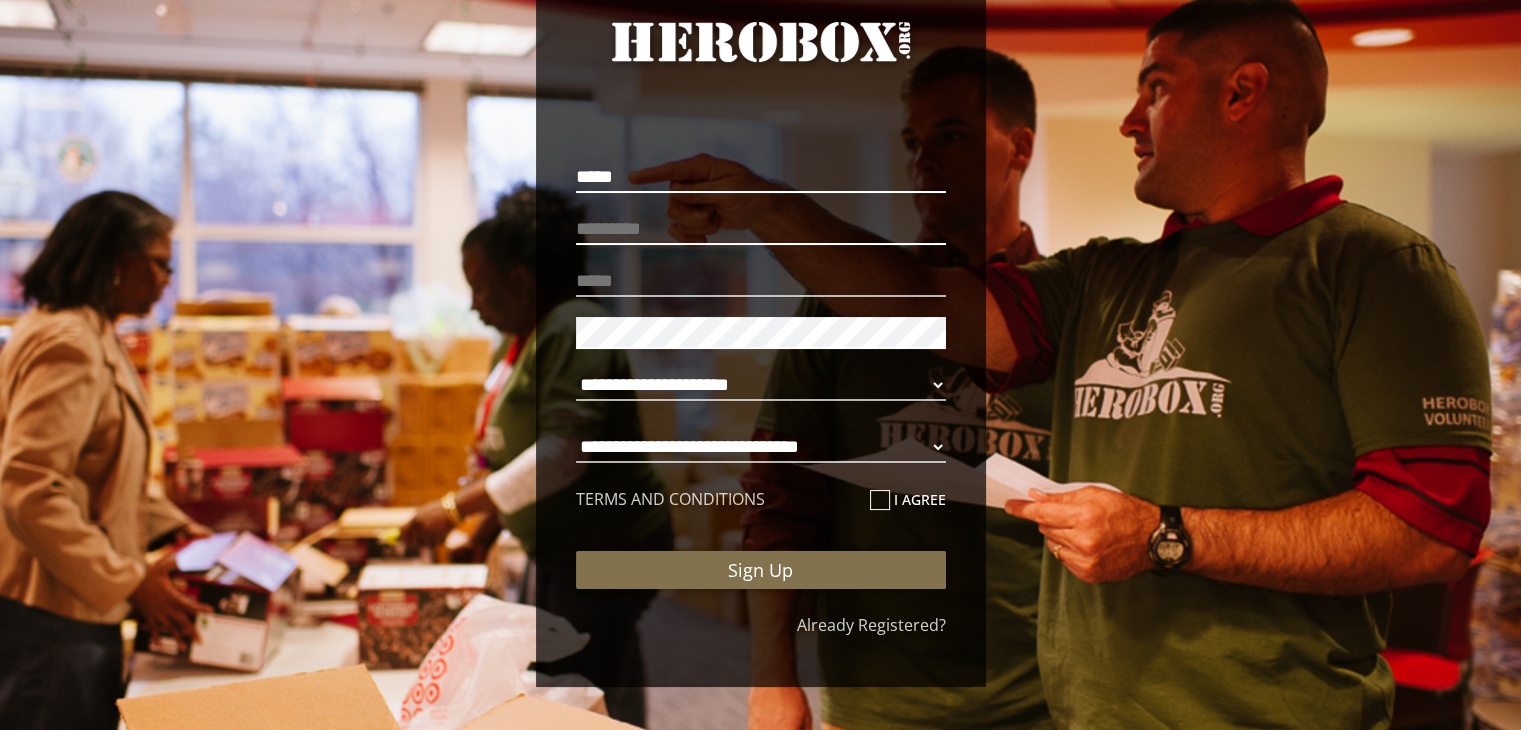 type on "******" 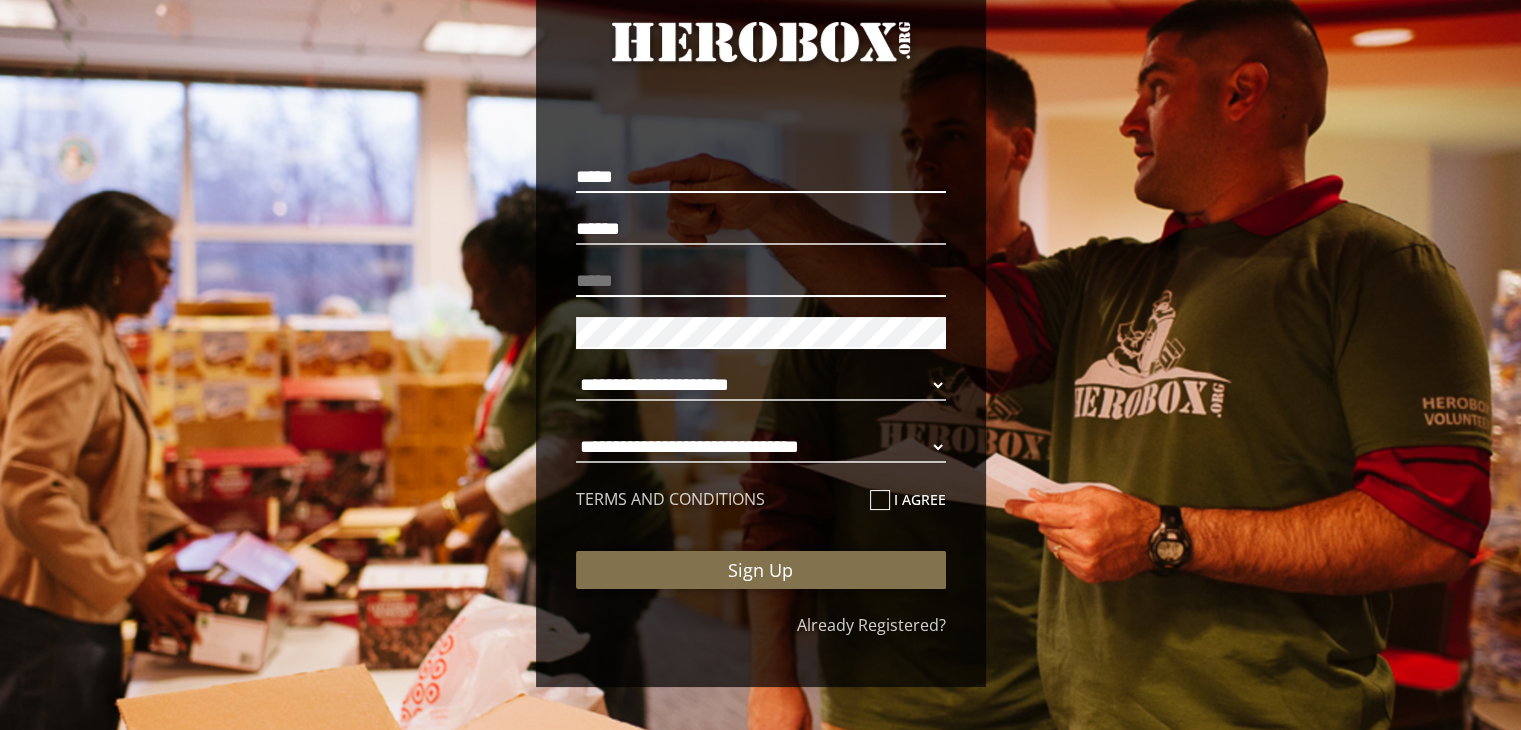 type on "**********" 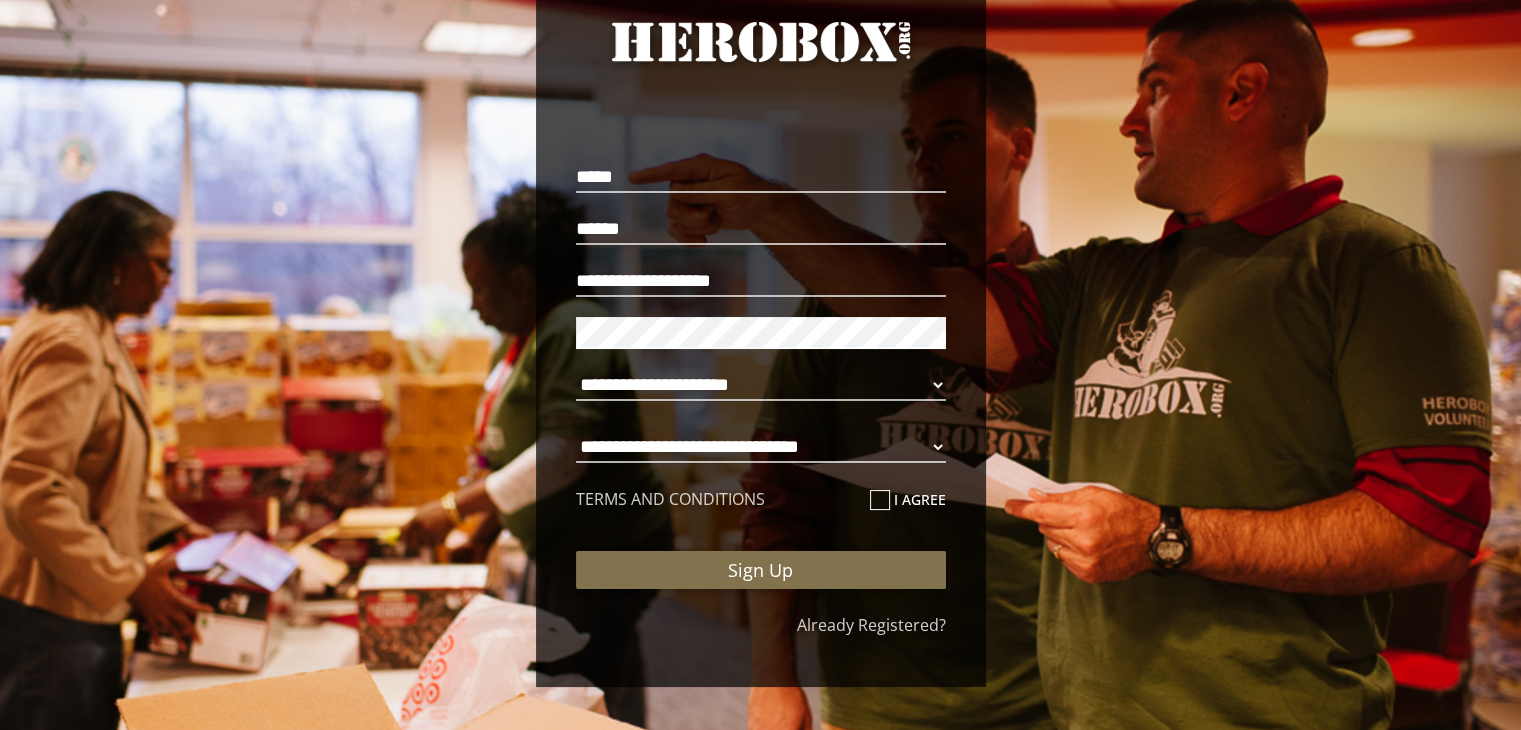 click on "**********" at bounding box center (761, 377) 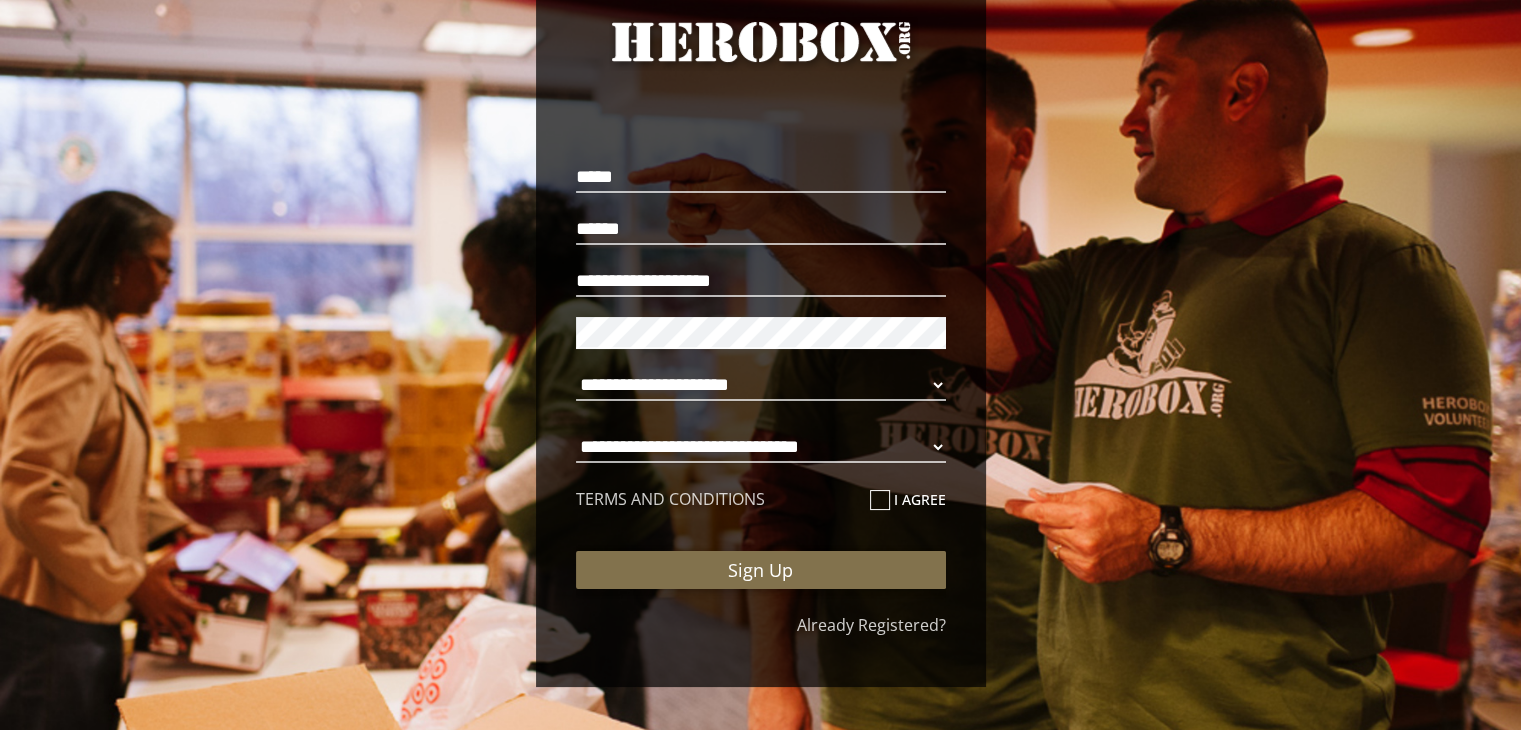 click on "**********" at bounding box center (761, 390) 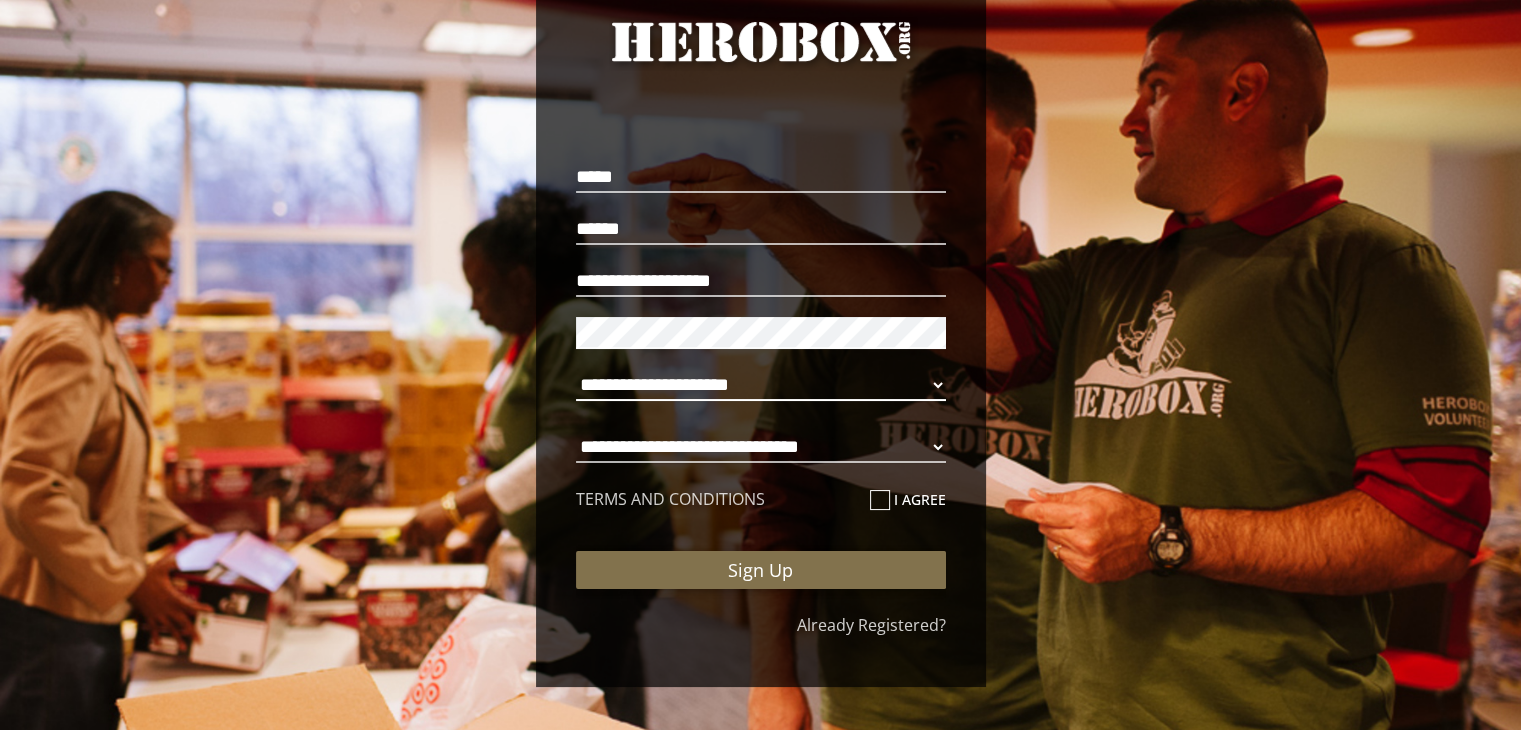 click on "**********" at bounding box center (761, 385) 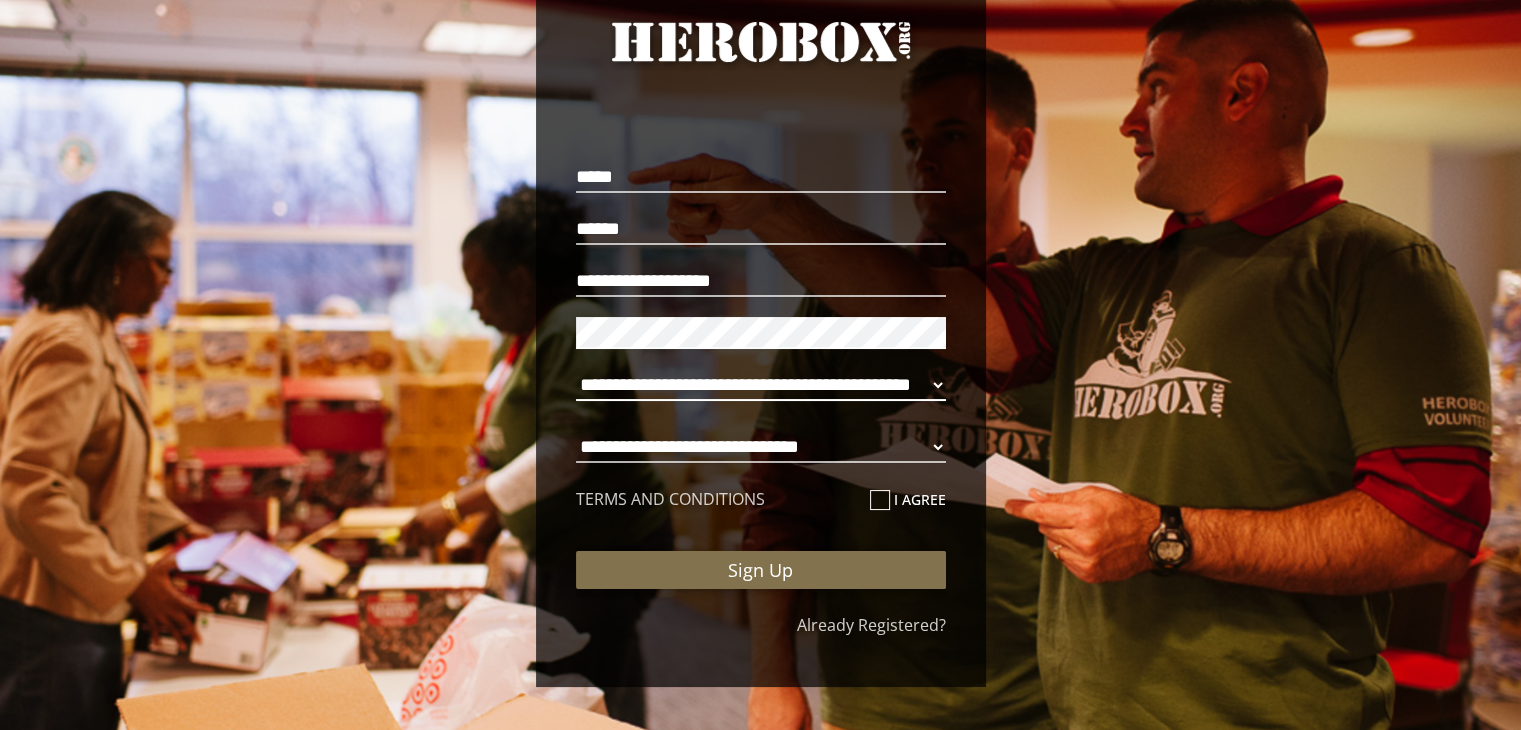 click on "**********" at bounding box center [761, 385] 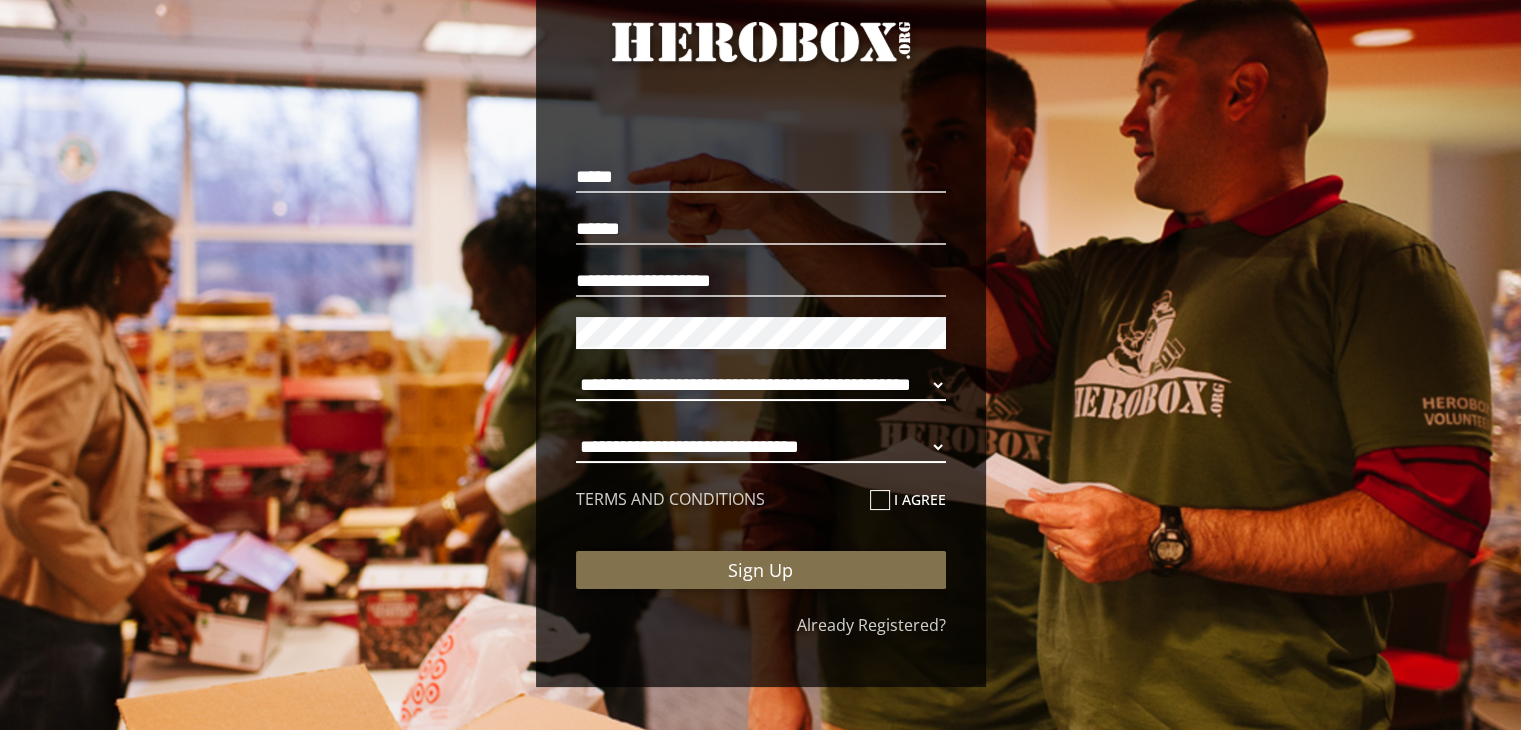 select on "**********" 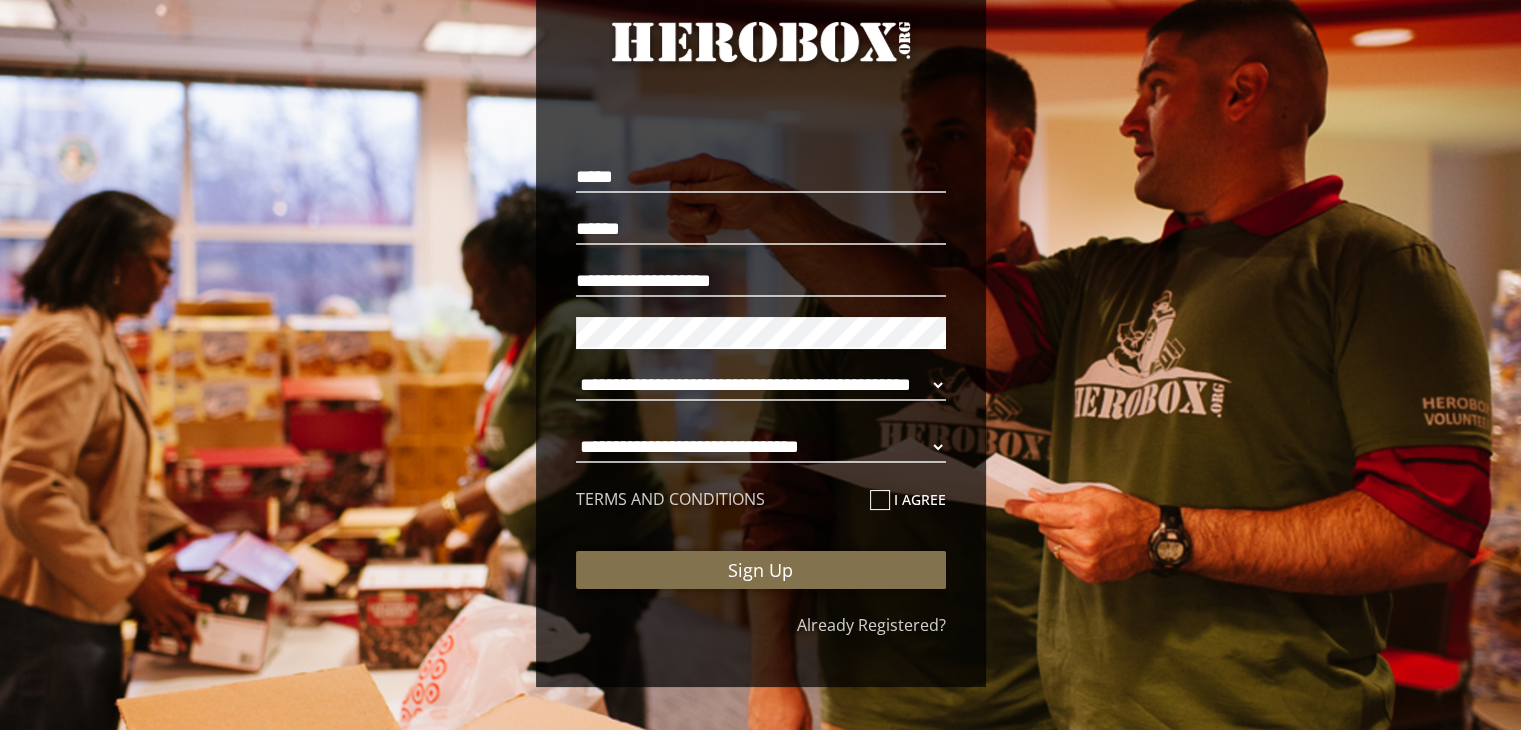 click on "**********" at bounding box center (761, 452) 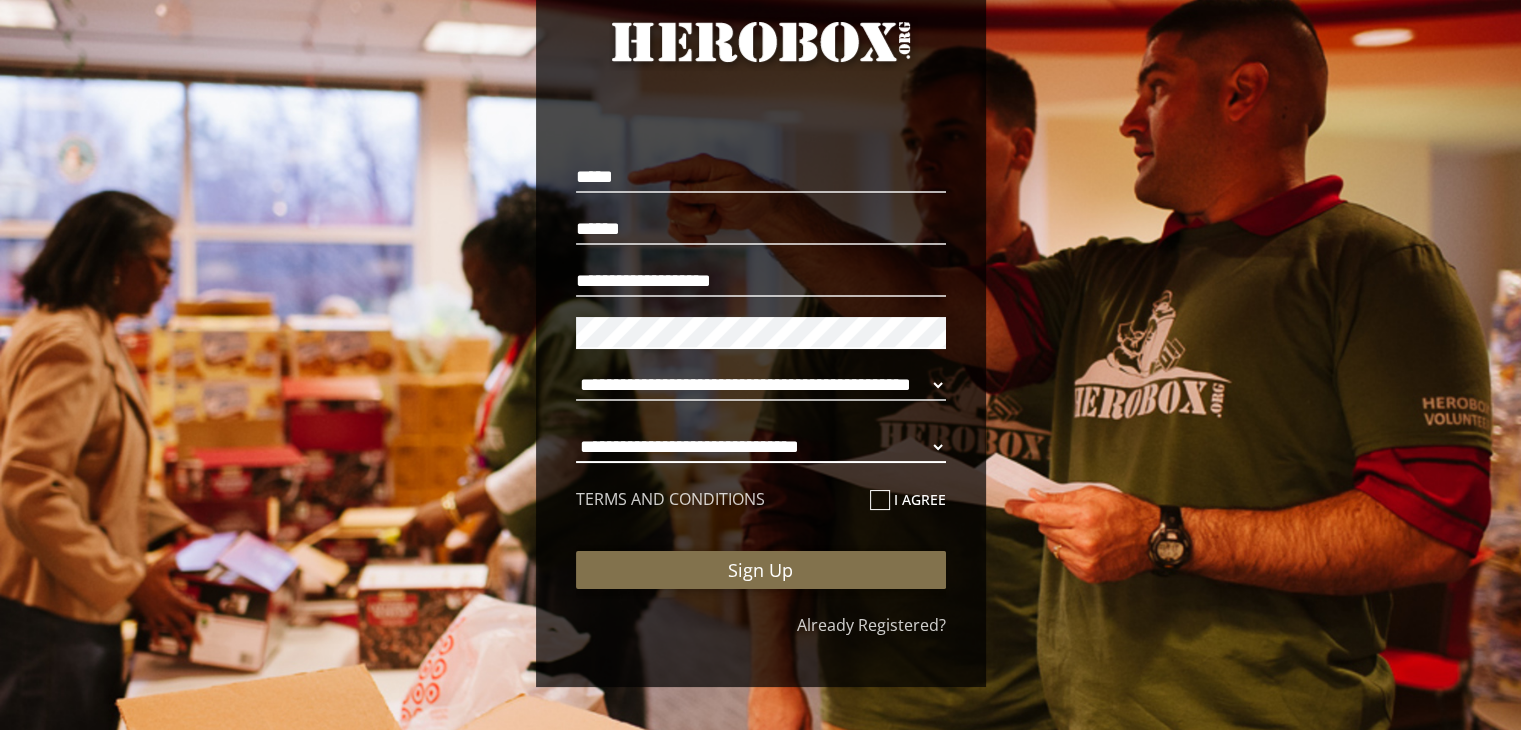 click on "**********" at bounding box center (761, 447) 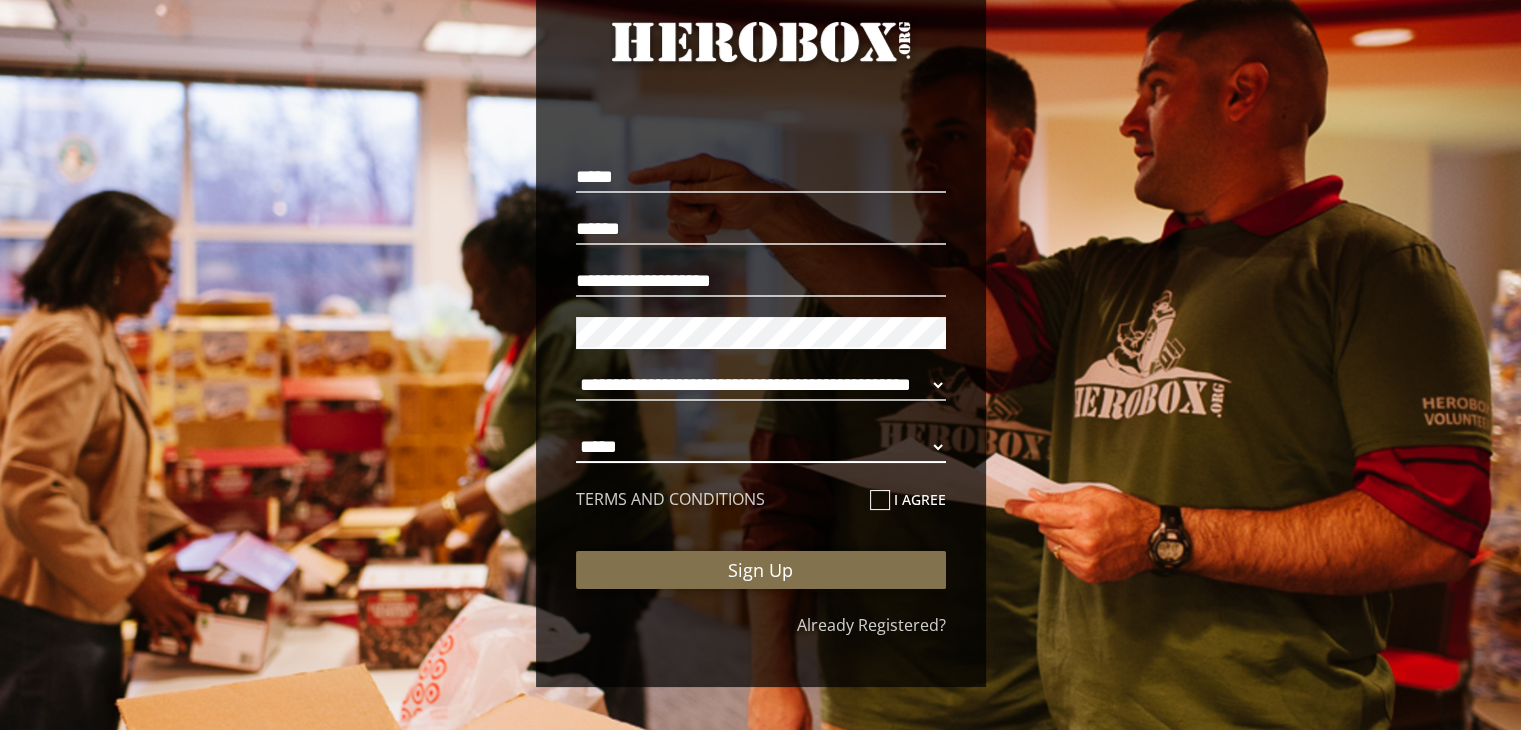 click on "**********" at bounding box center (761, 447) 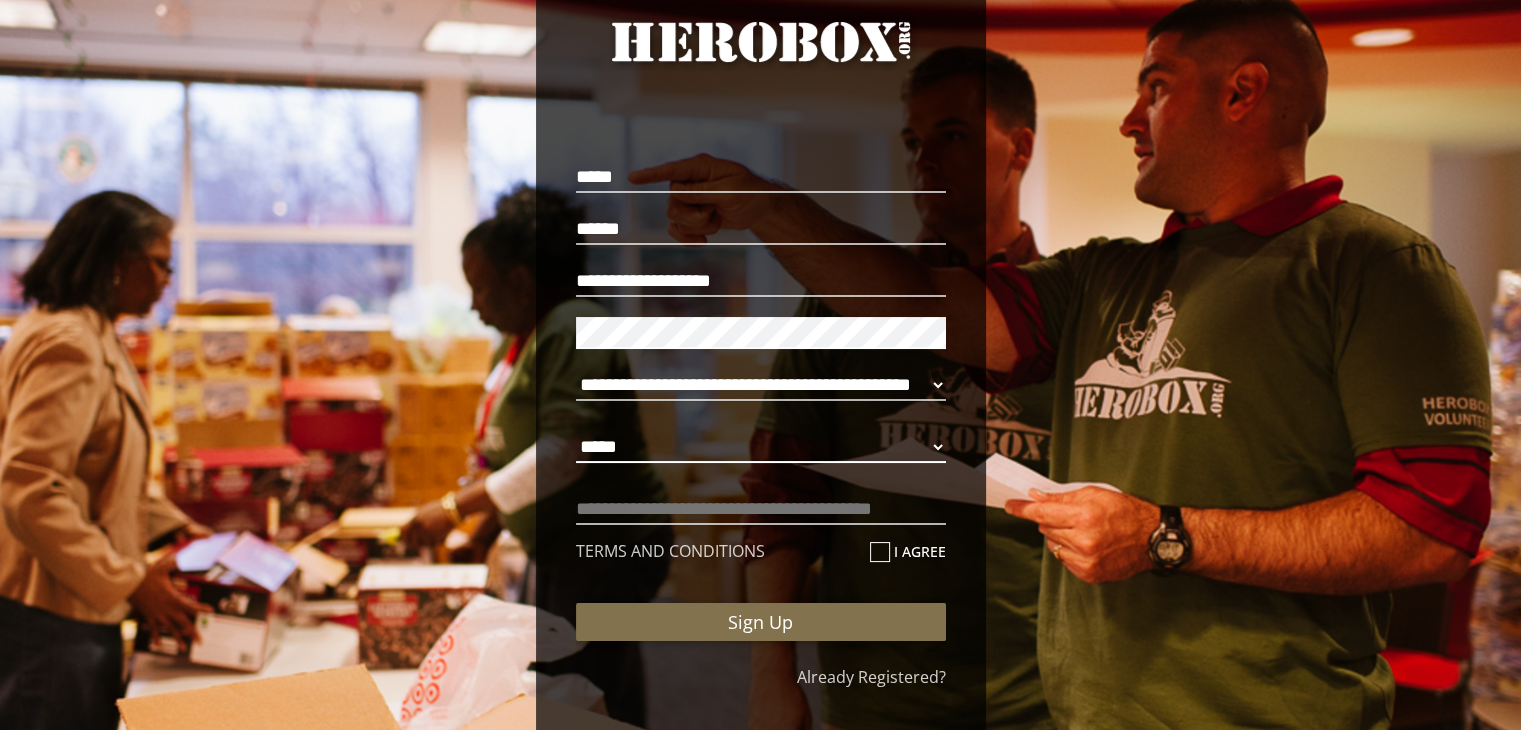click on "**********" at bounding box center [761, 447] 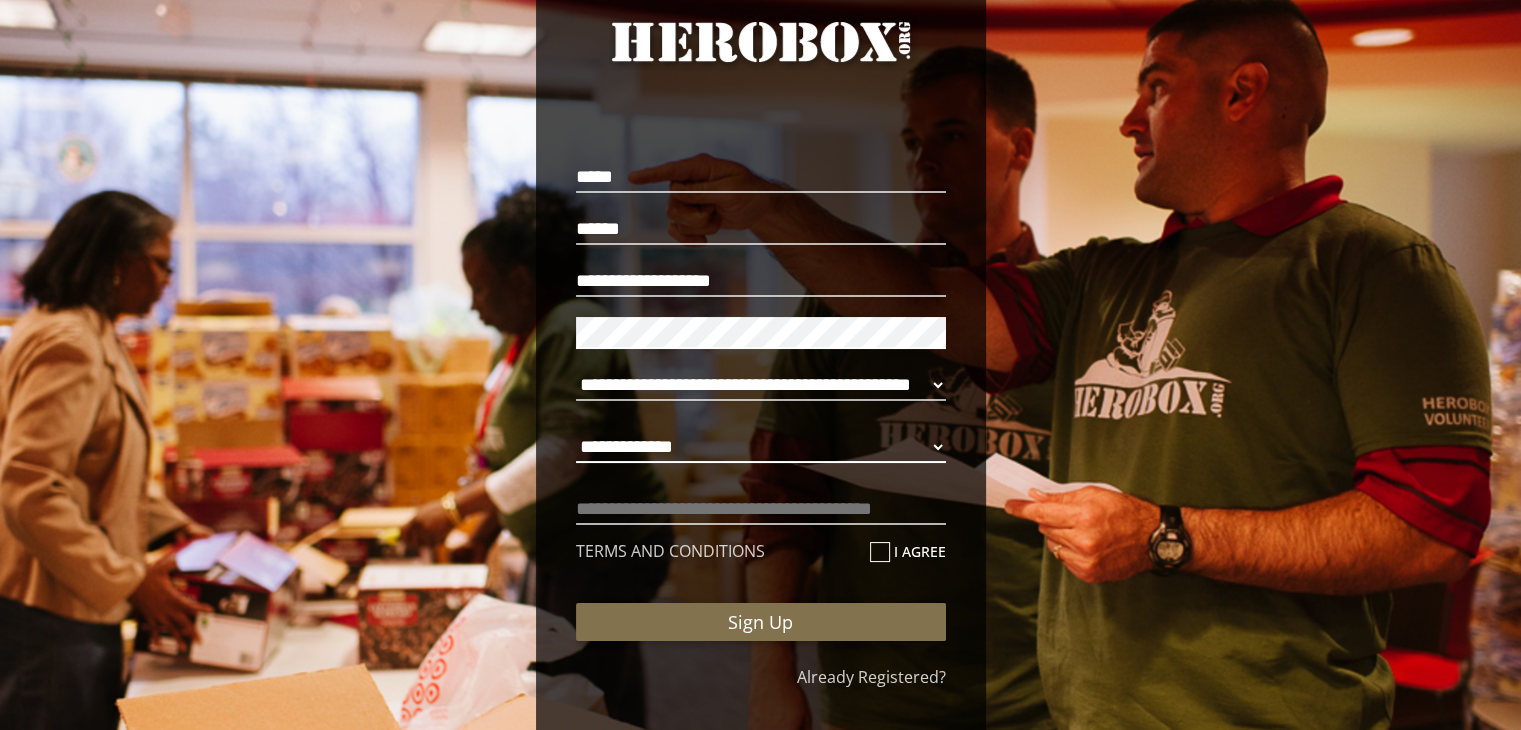 click on "**********" at bounding box center [761, 447] 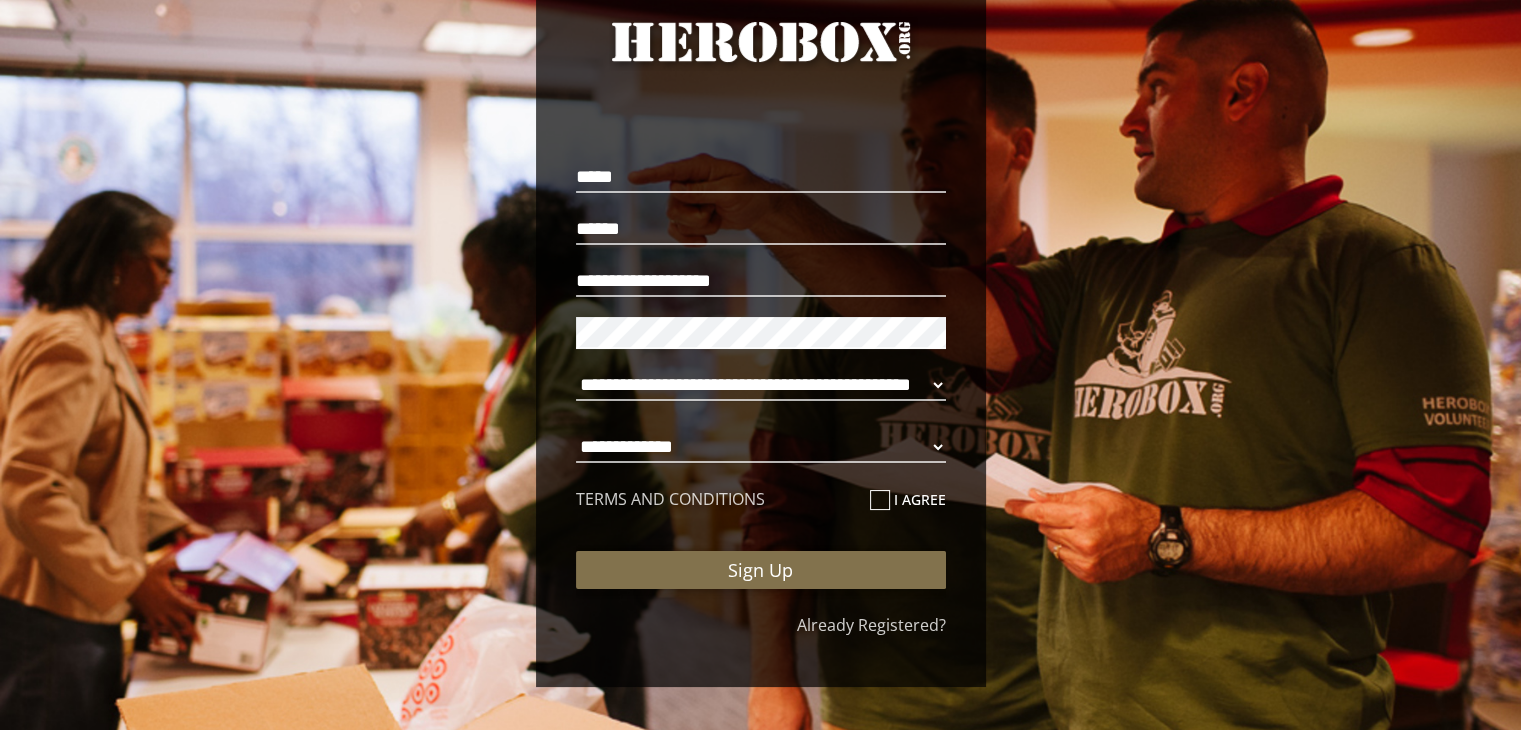 click at bounding box center (880, 500) 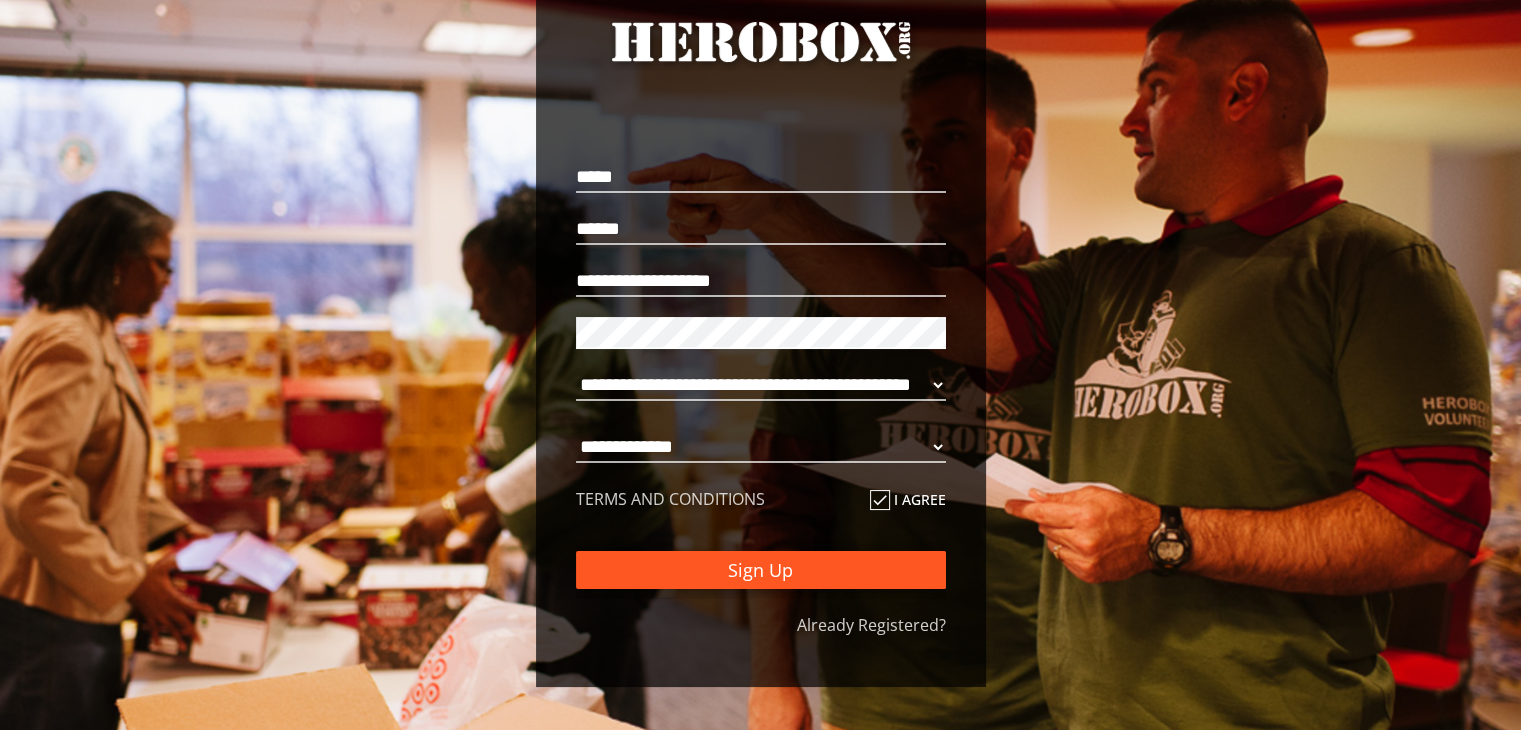 click on "Sign Up" at bounding box center (761, 570) 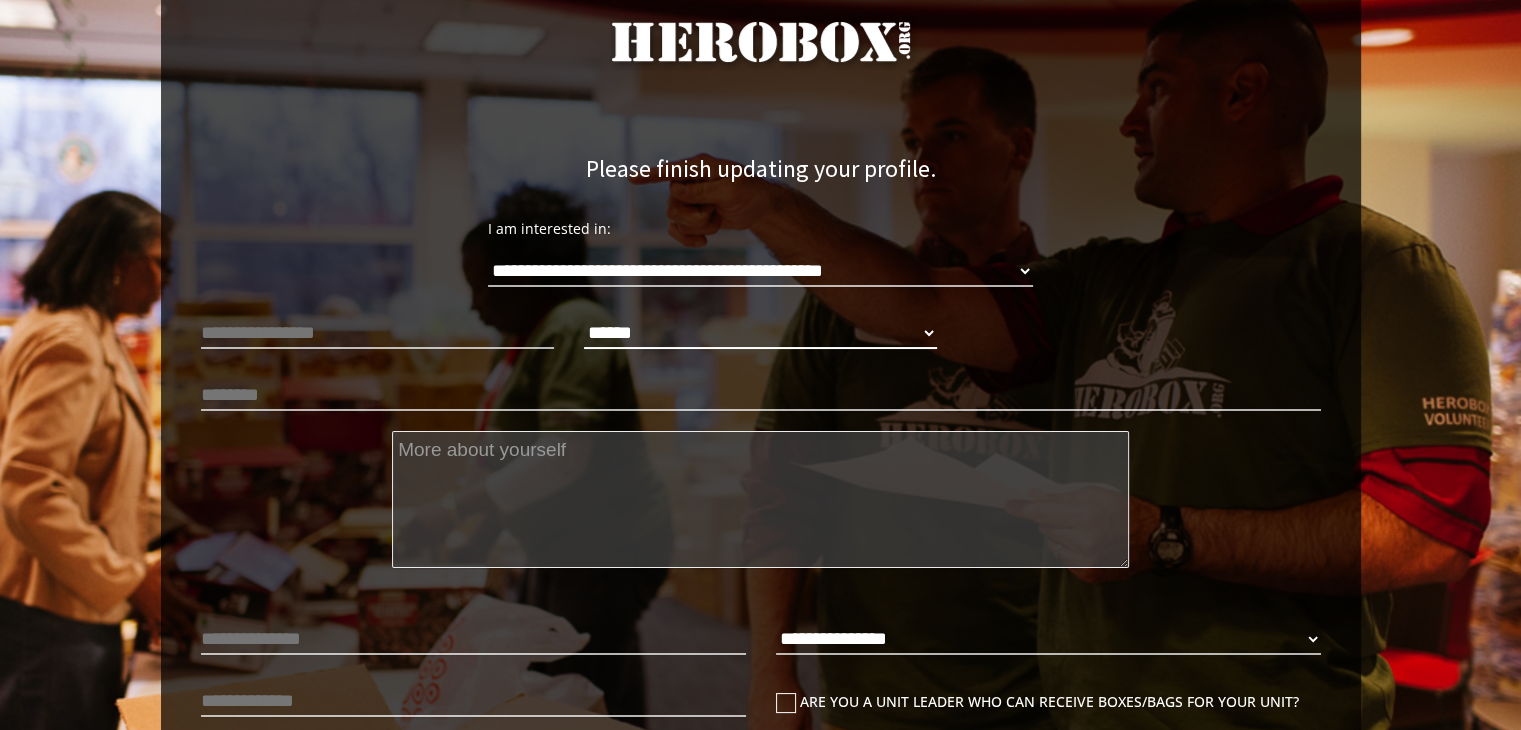 click on "******
**** ******" at bounding box center (760, 333) 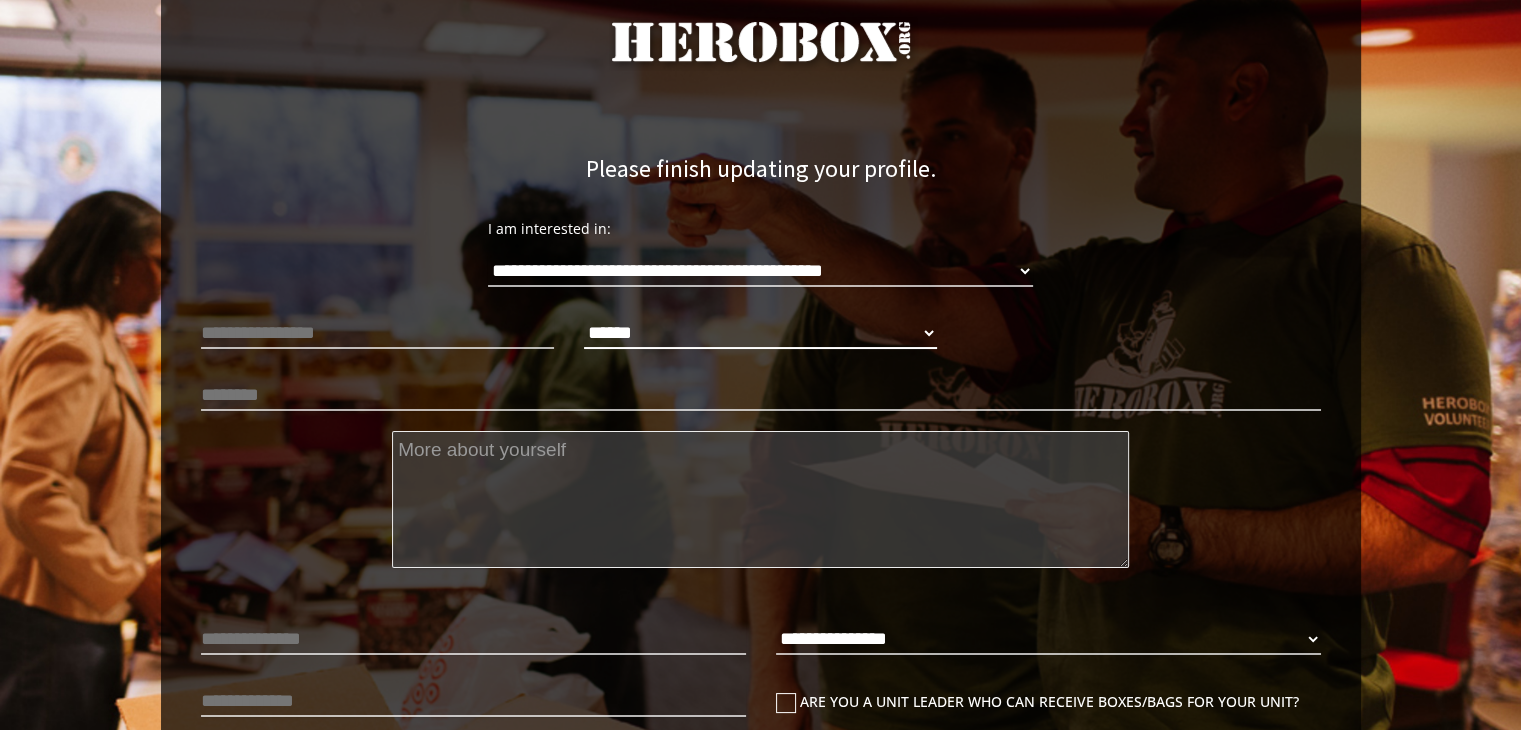 select on "**********" 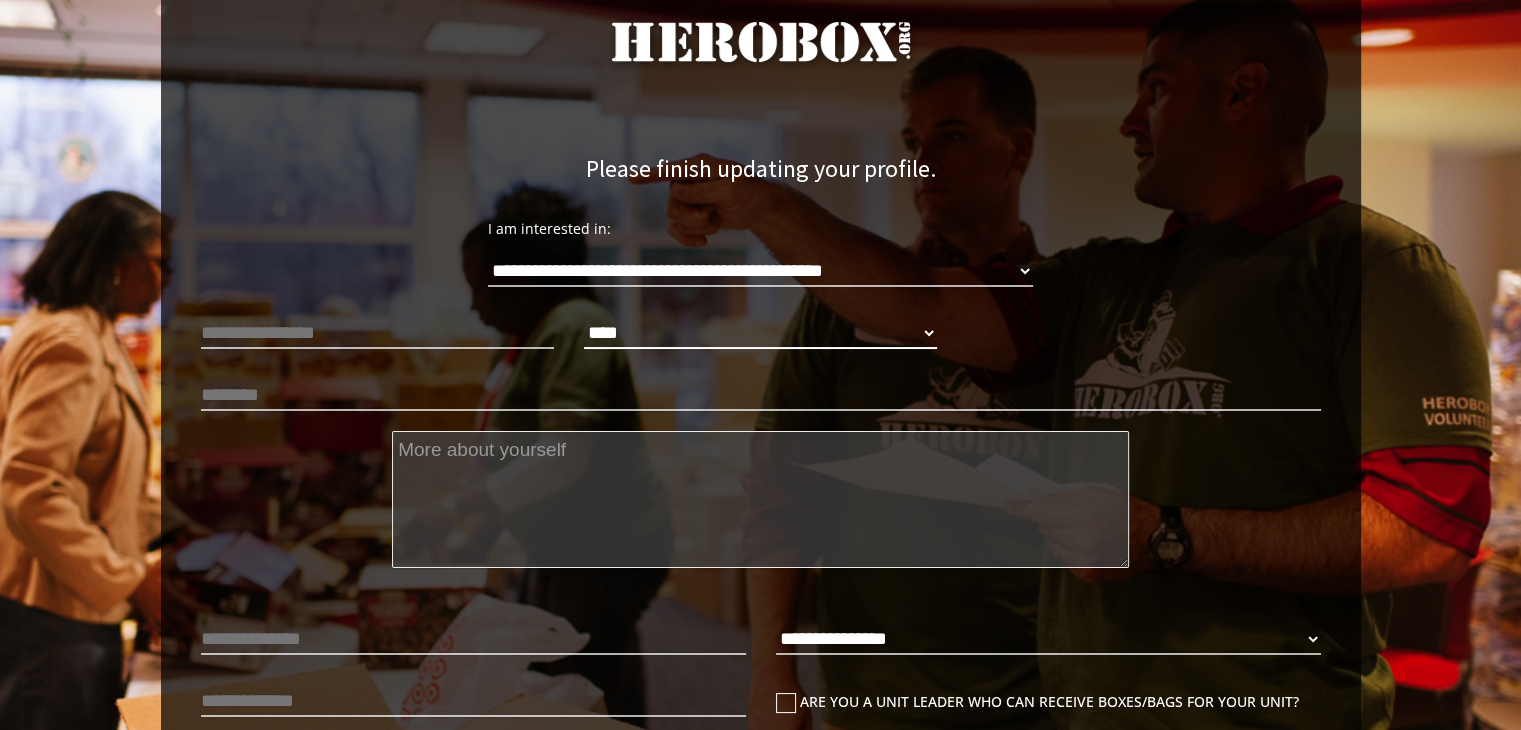 click on "******
**** ******" at bounding box center (760, 333) 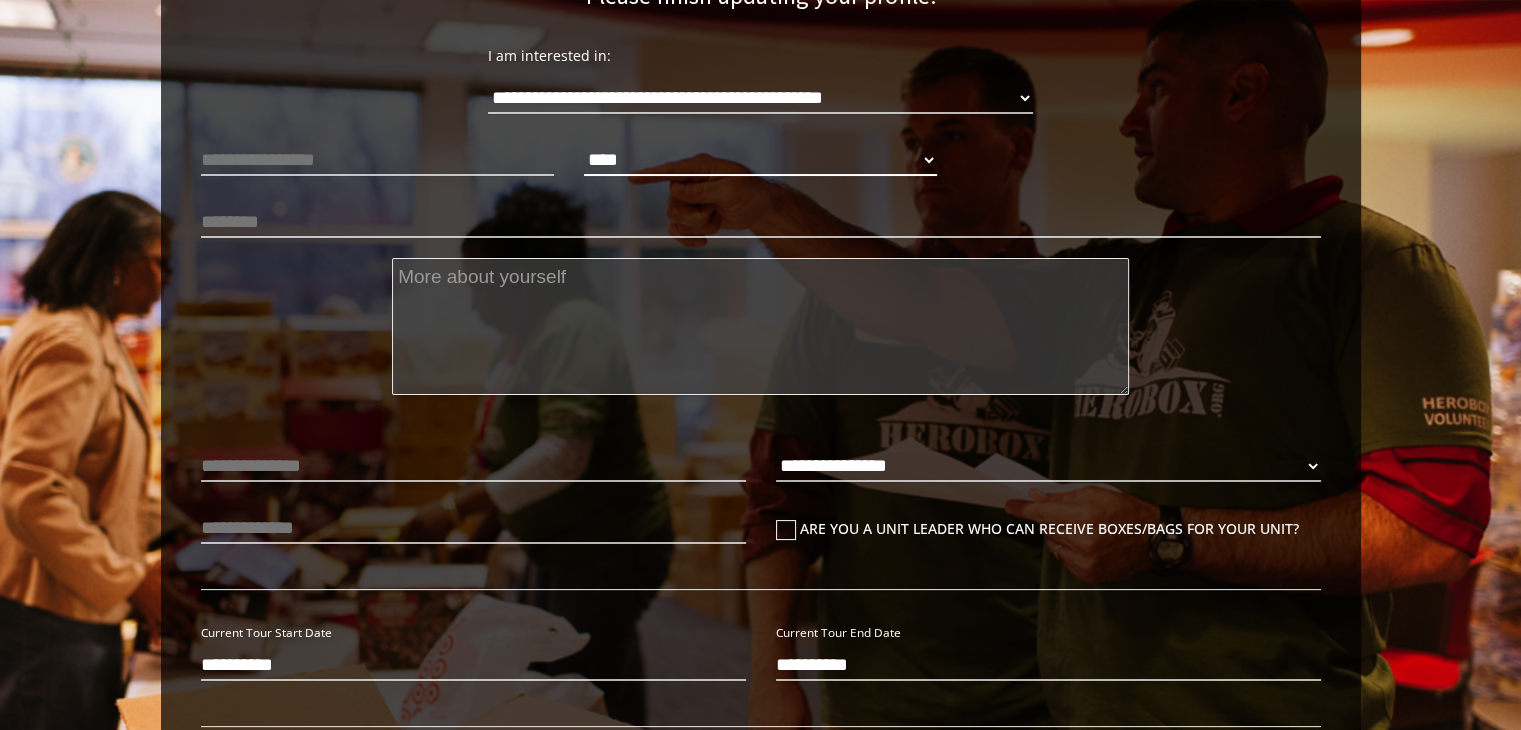 scroll, scrollTop: 272, scrollLeft: 0, axis: vertical 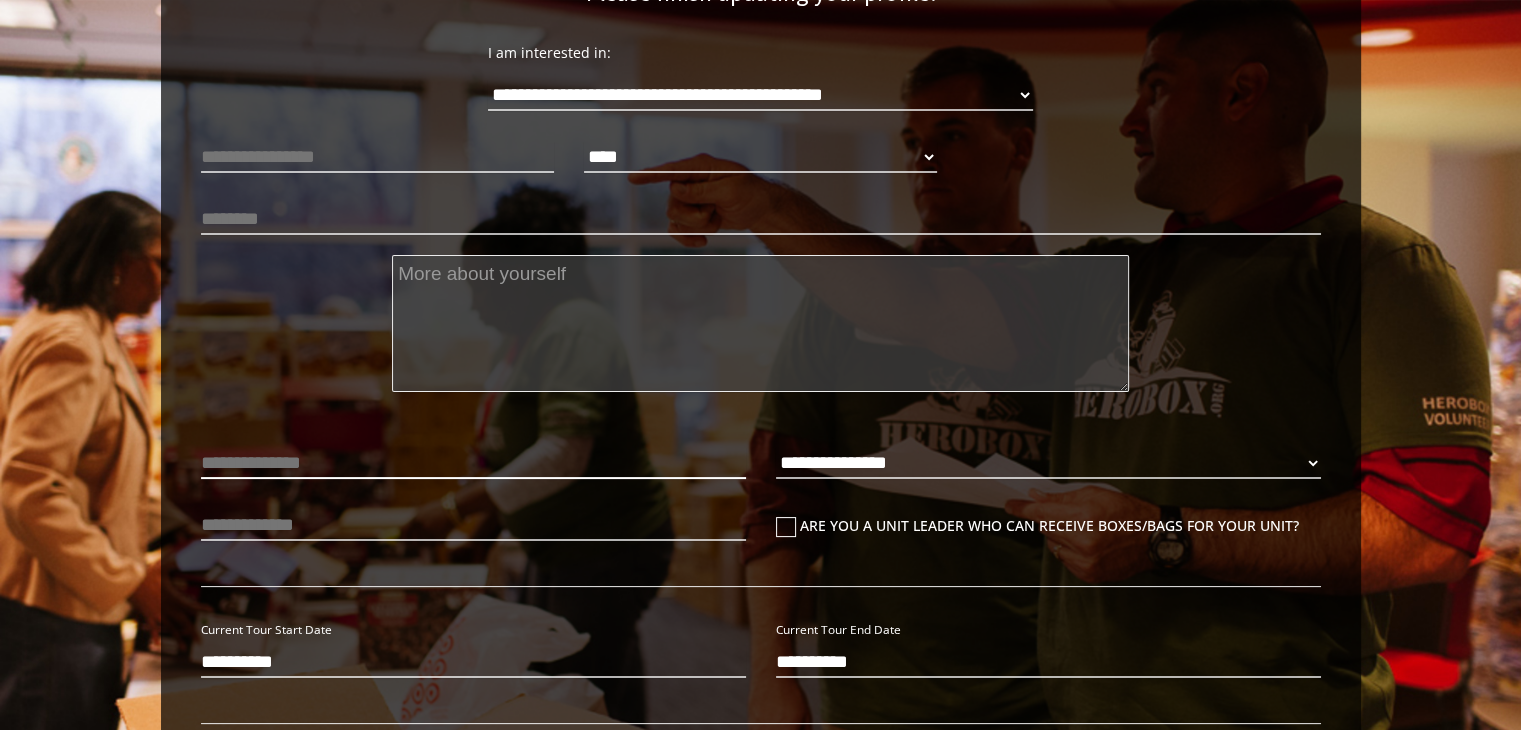 click at bounding box center (473, 463) 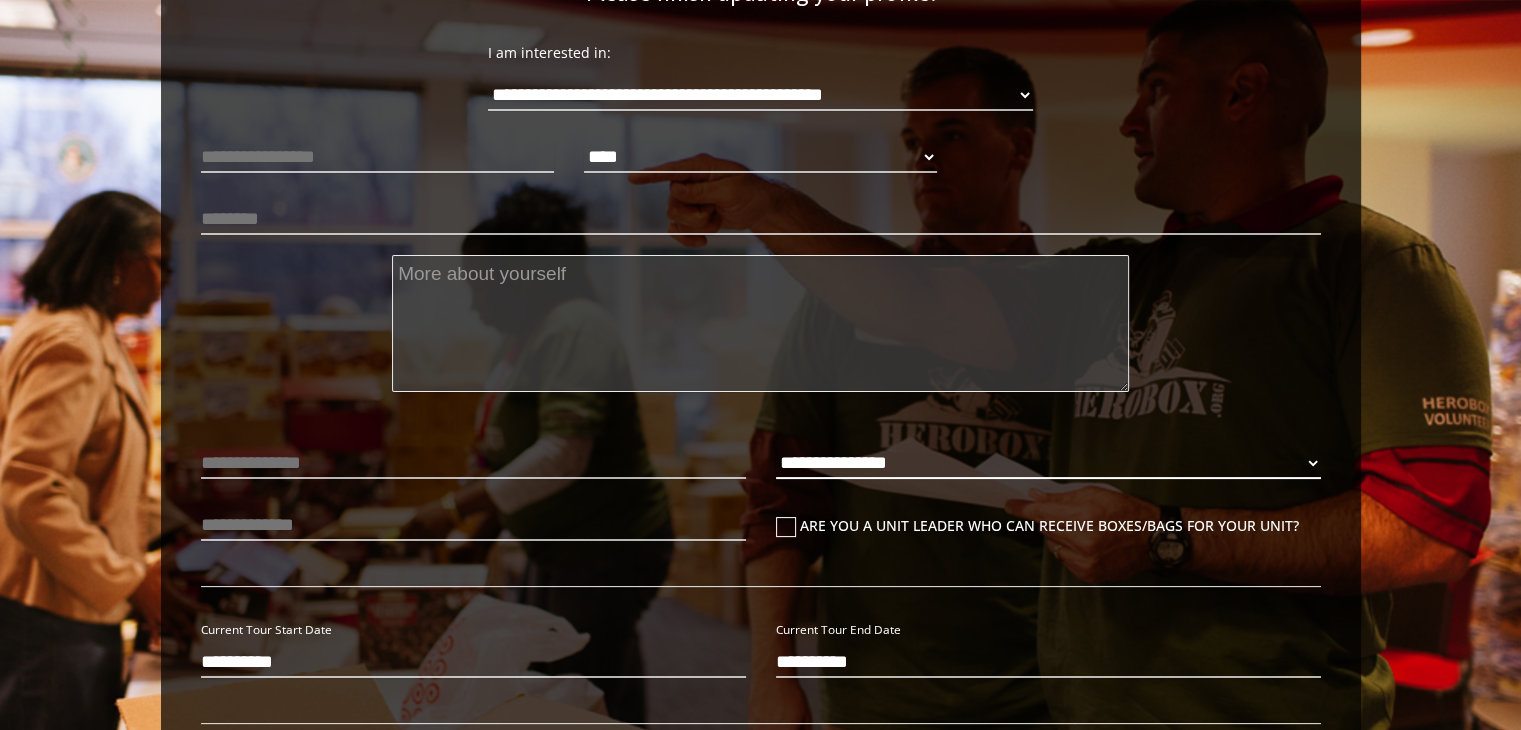click on "**********" at bounding box center [1048, 463] 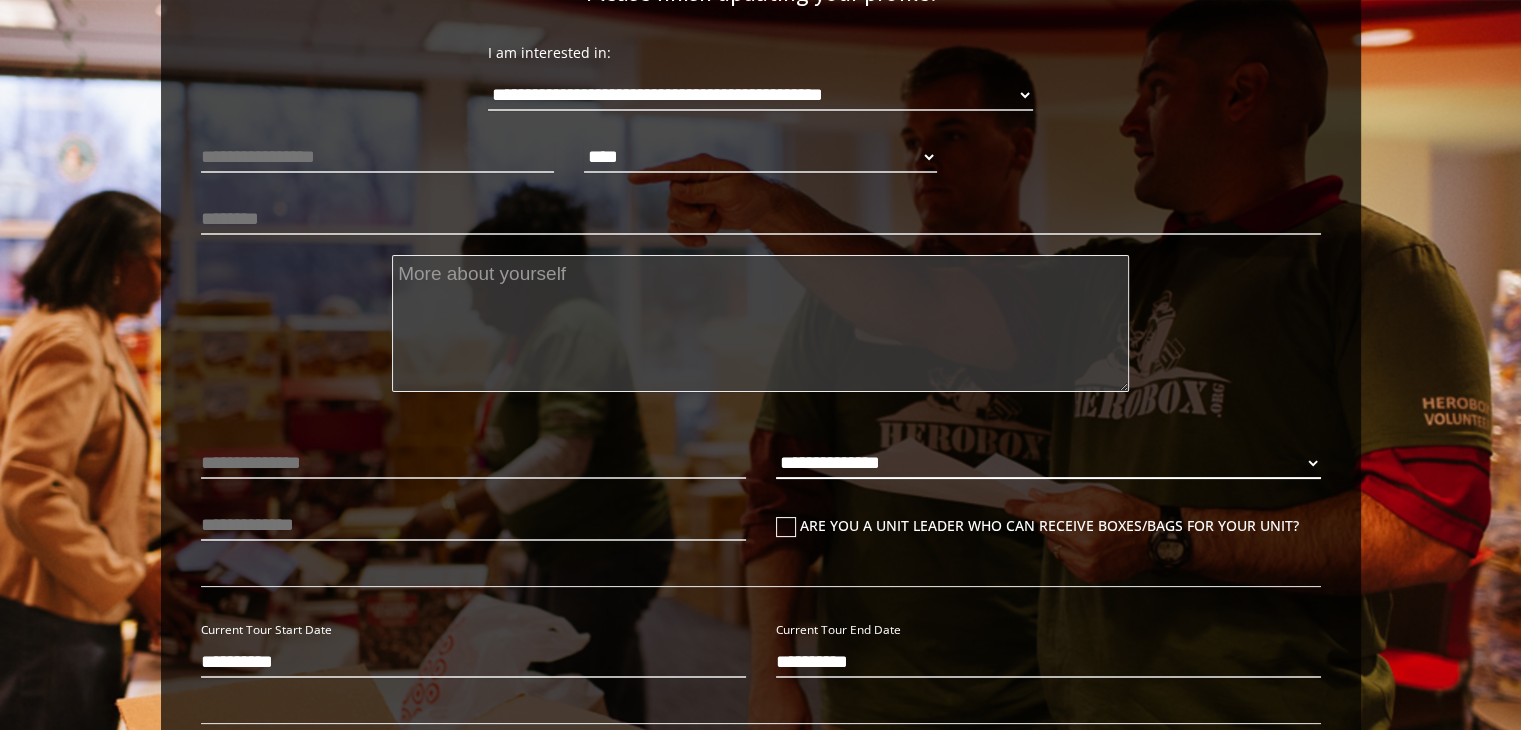 click on "**********" at bounding box center (1048, 463) 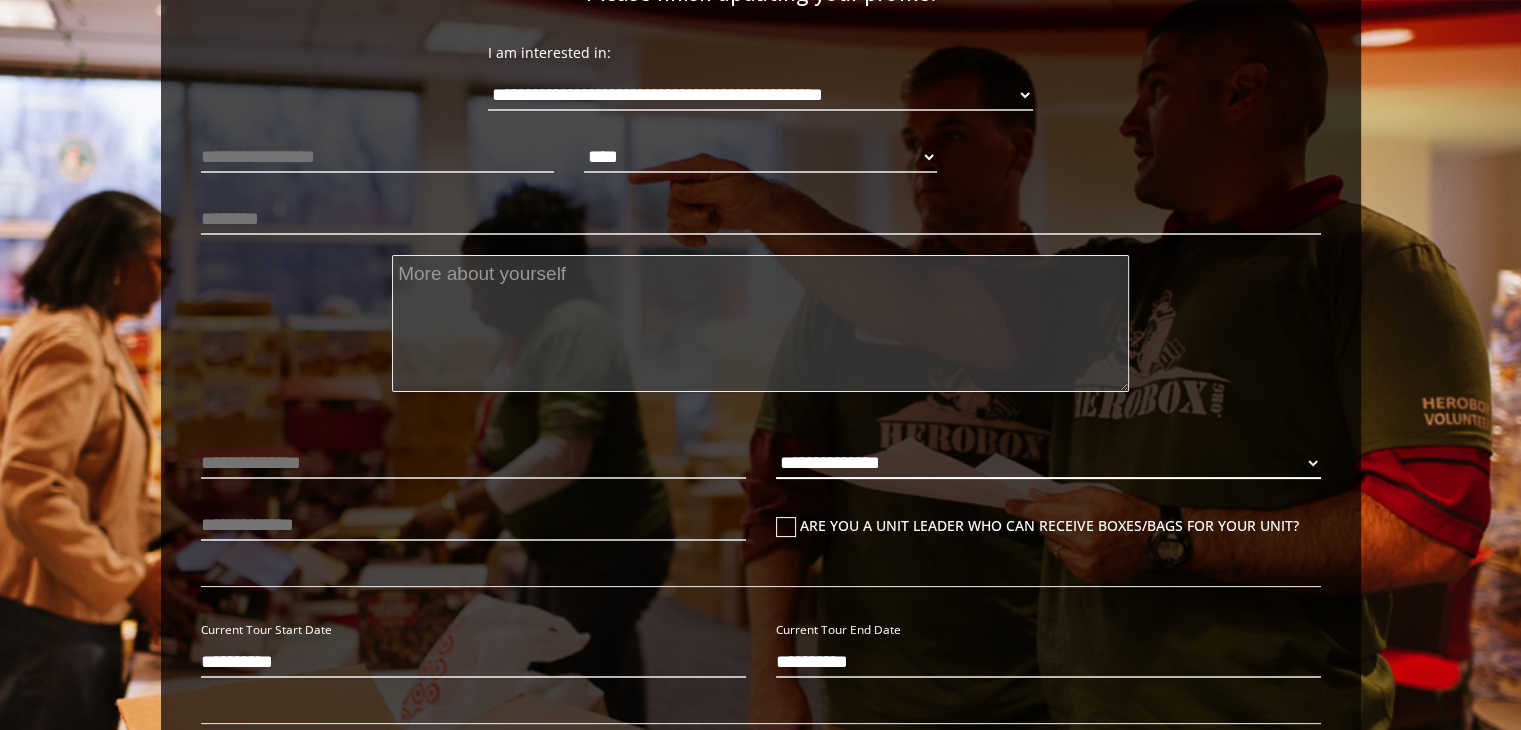 select on "**********" 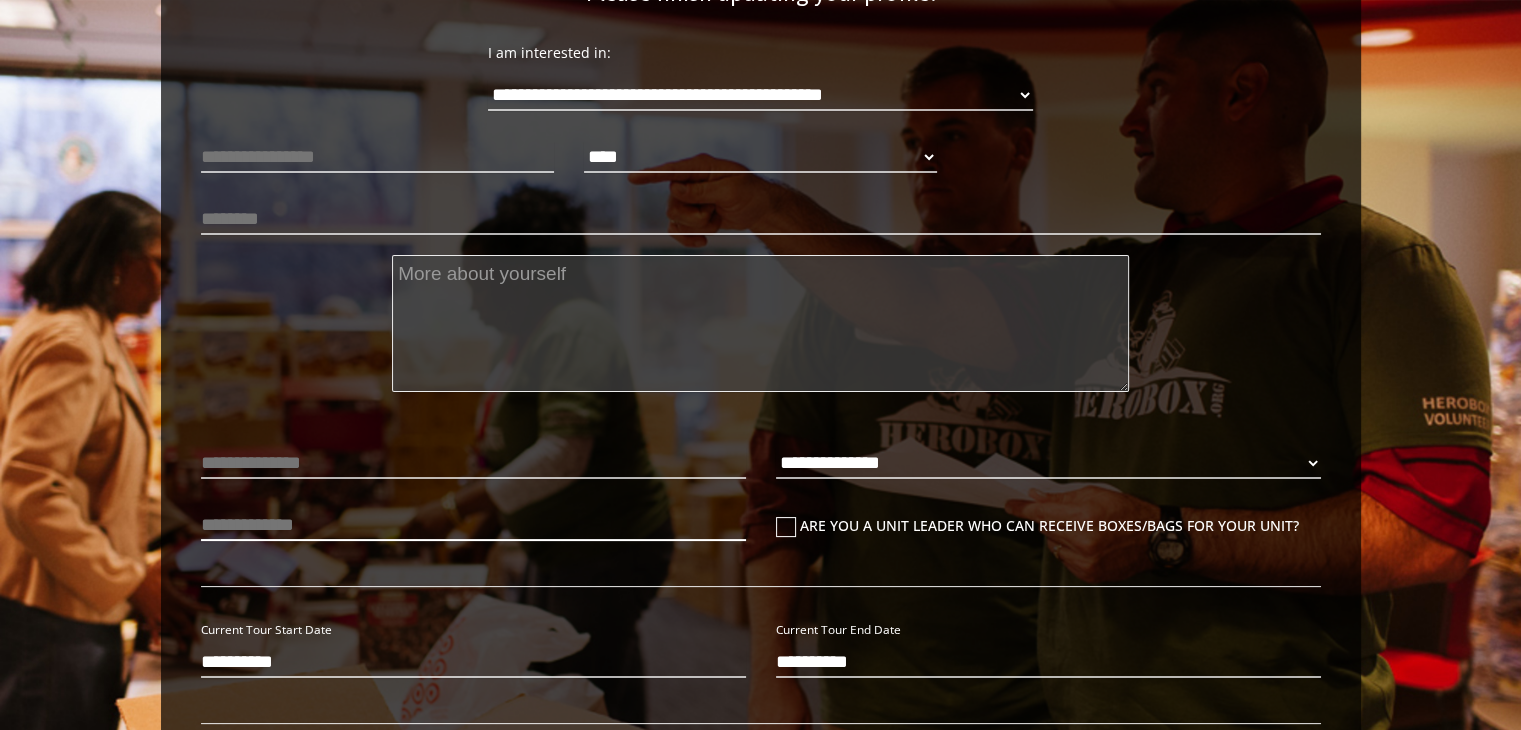click at bounding box center (473, 525) 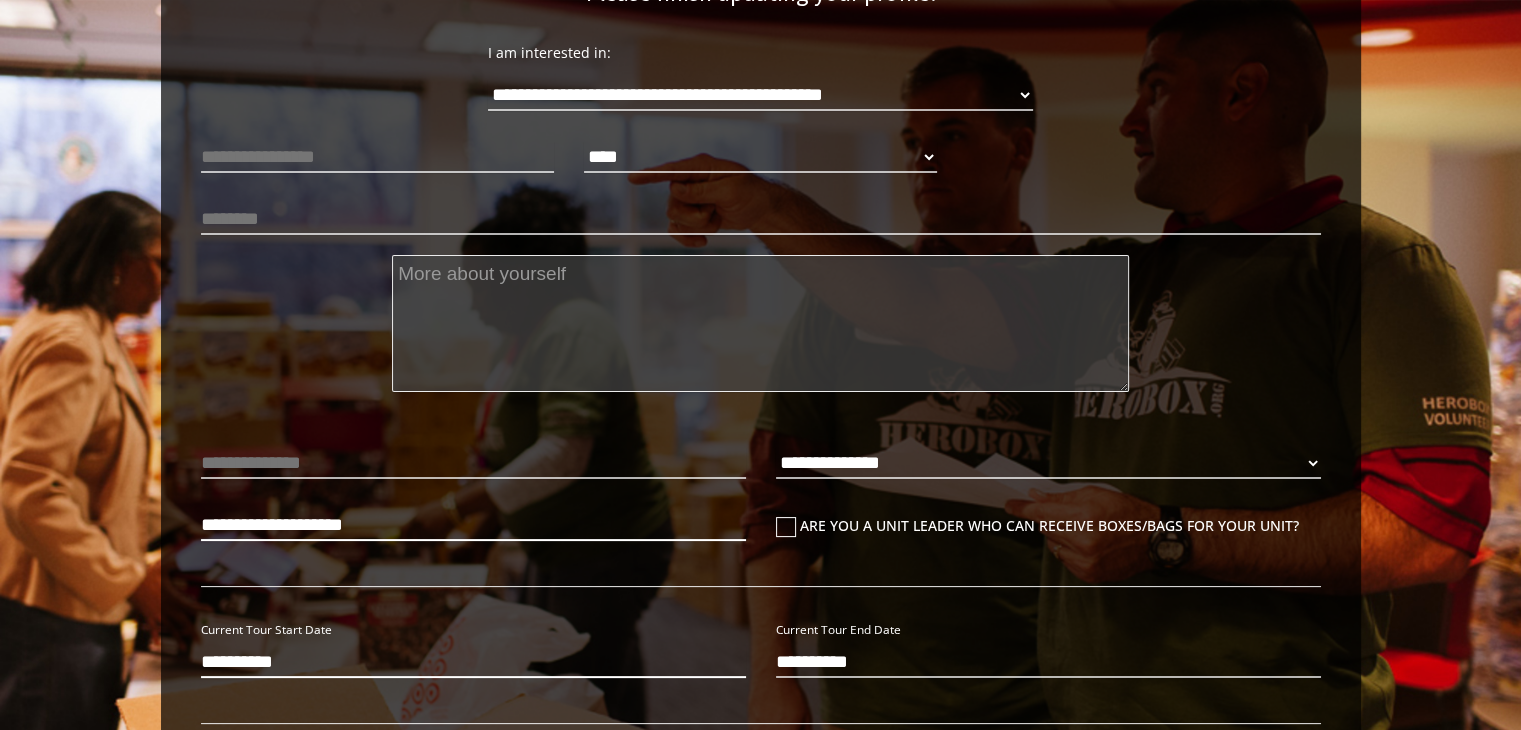 type on "**********" 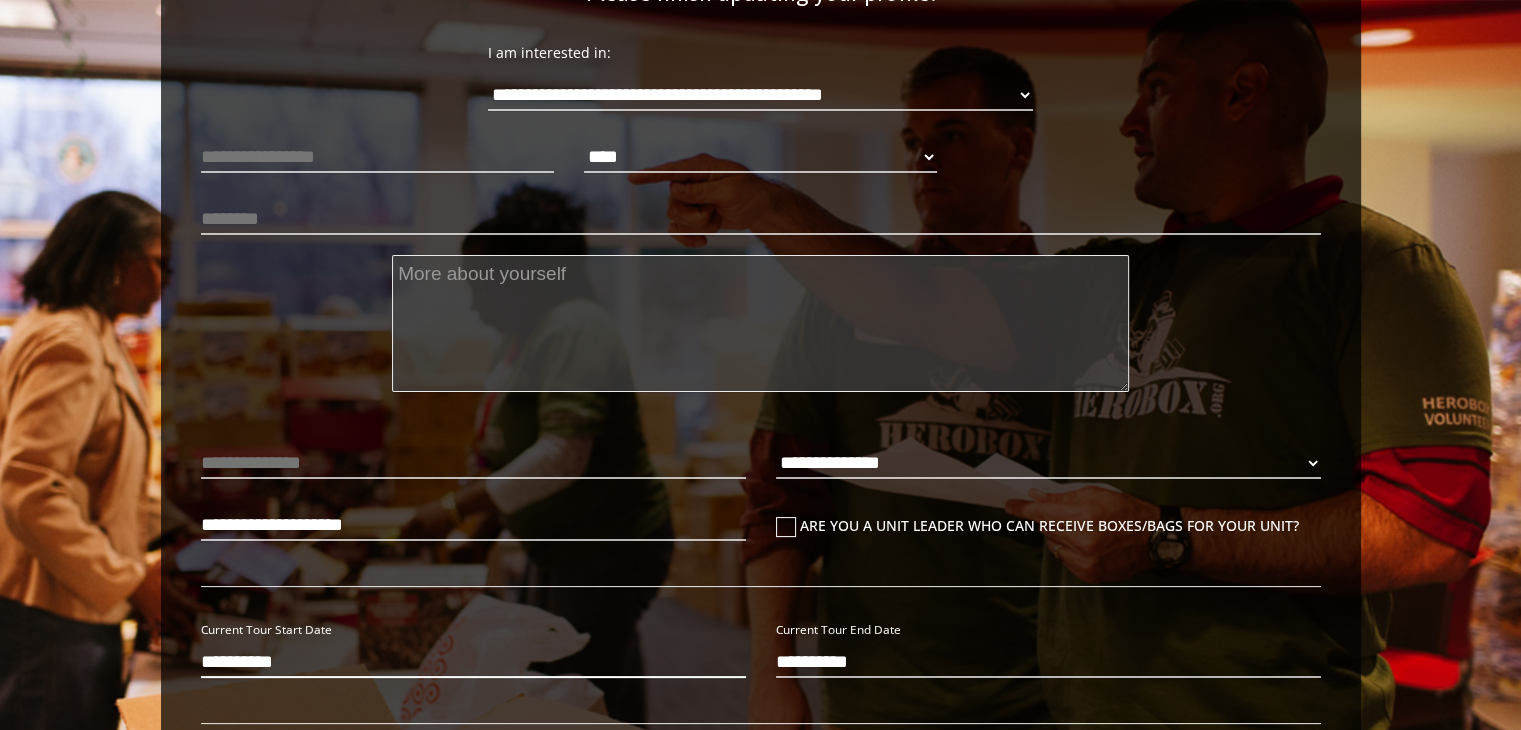 click on "**********" at bounding box center (473, 662) 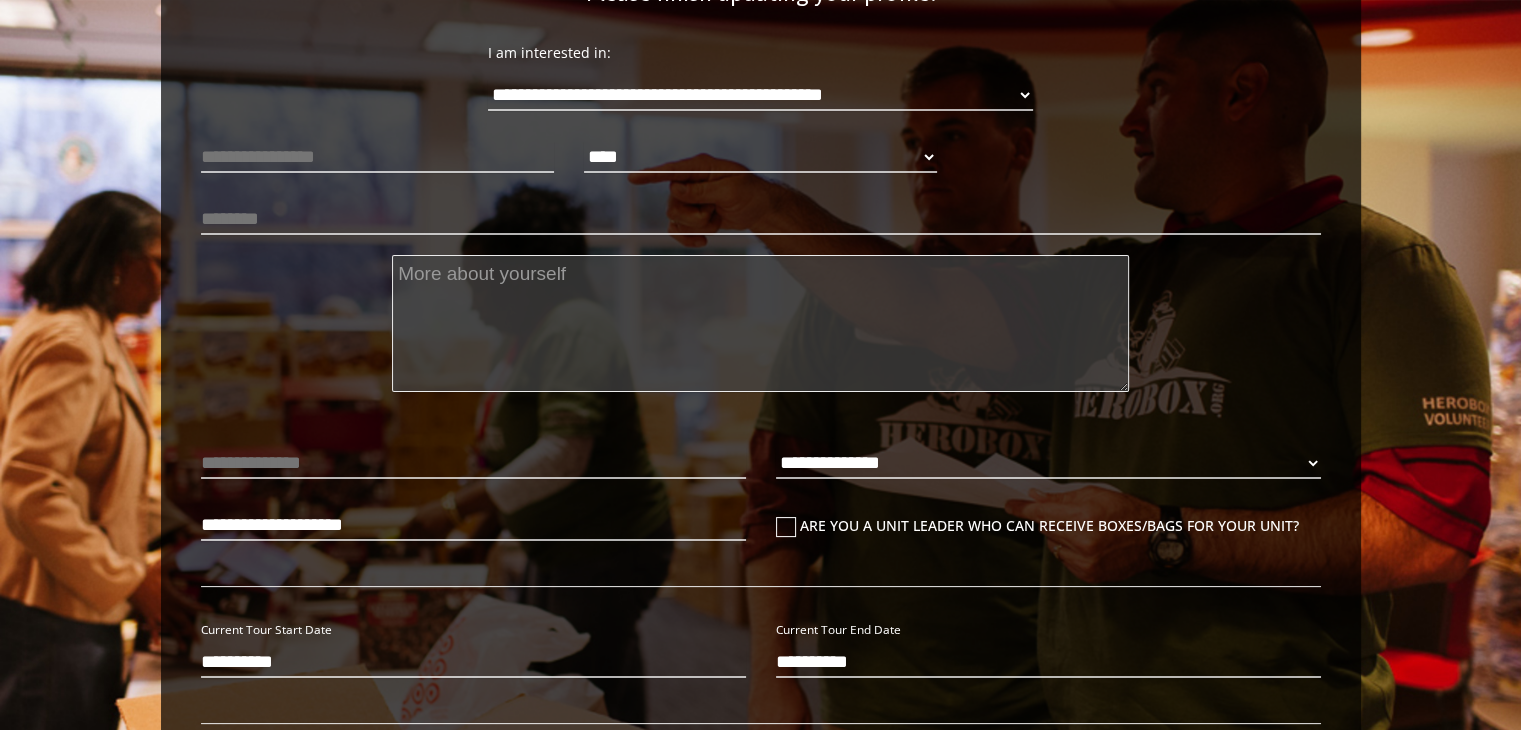 click on "**********" at bounding box center [1048, 667] 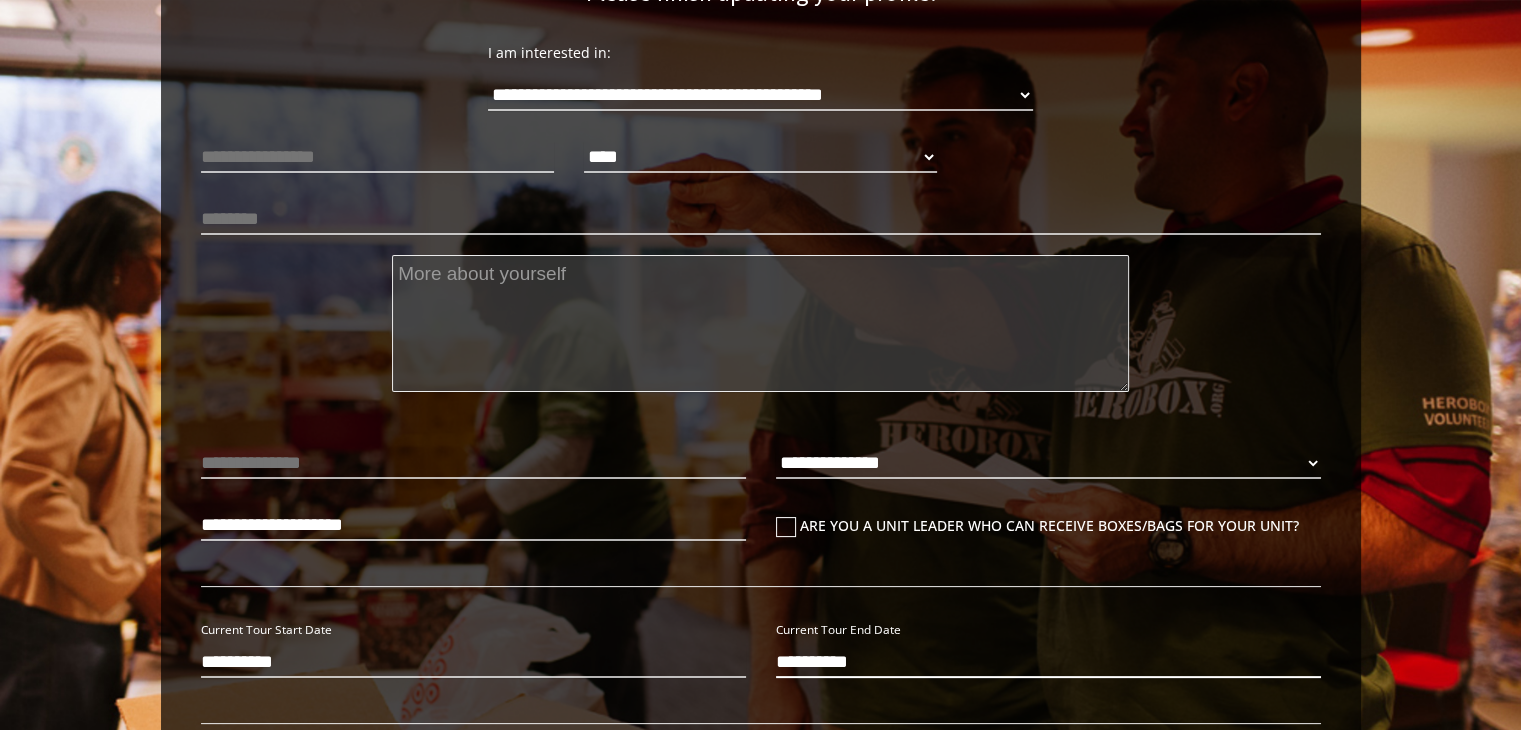 click on "**********" at bounding box center (1048, 662) 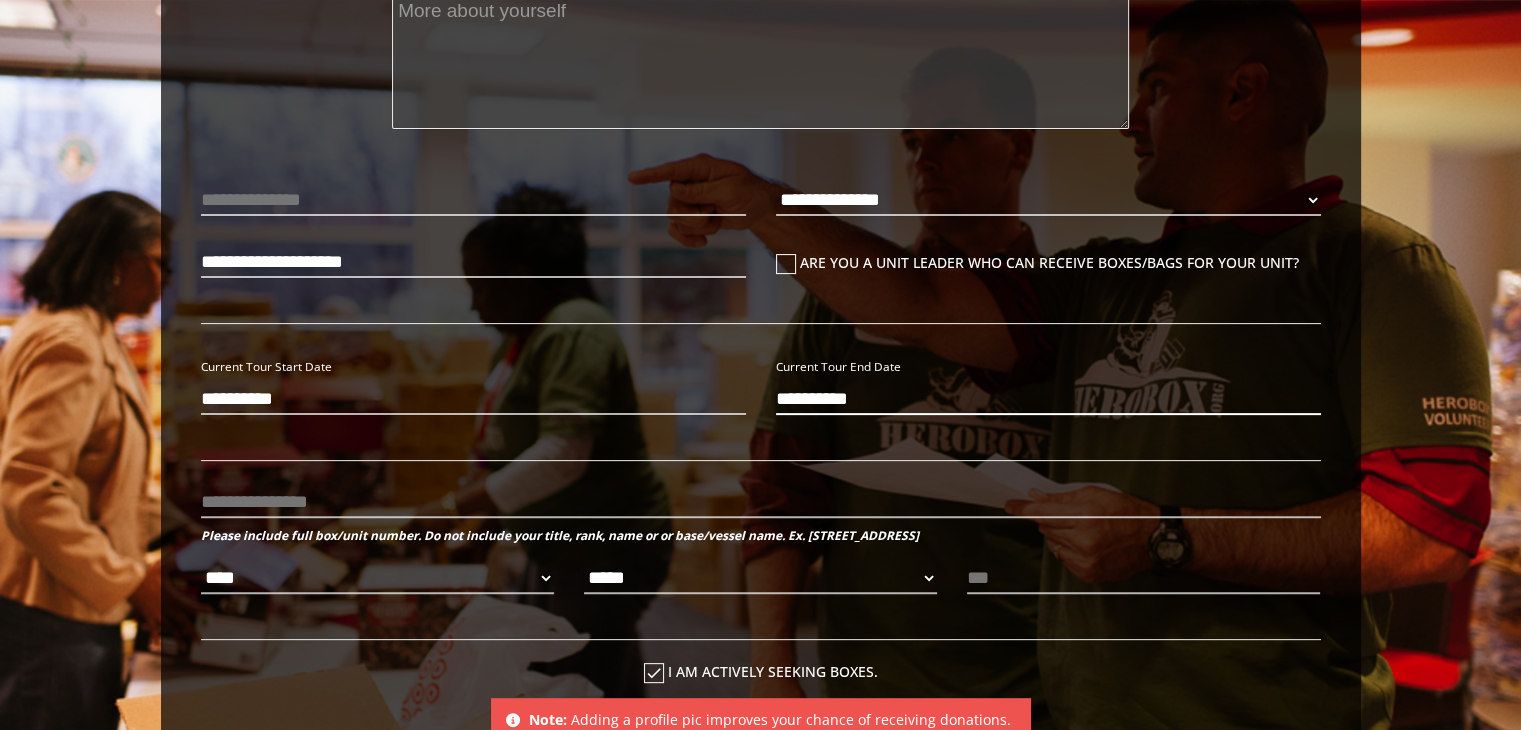 scroll, scrollTop: 536, scrollLeft: 0, axis: vertical 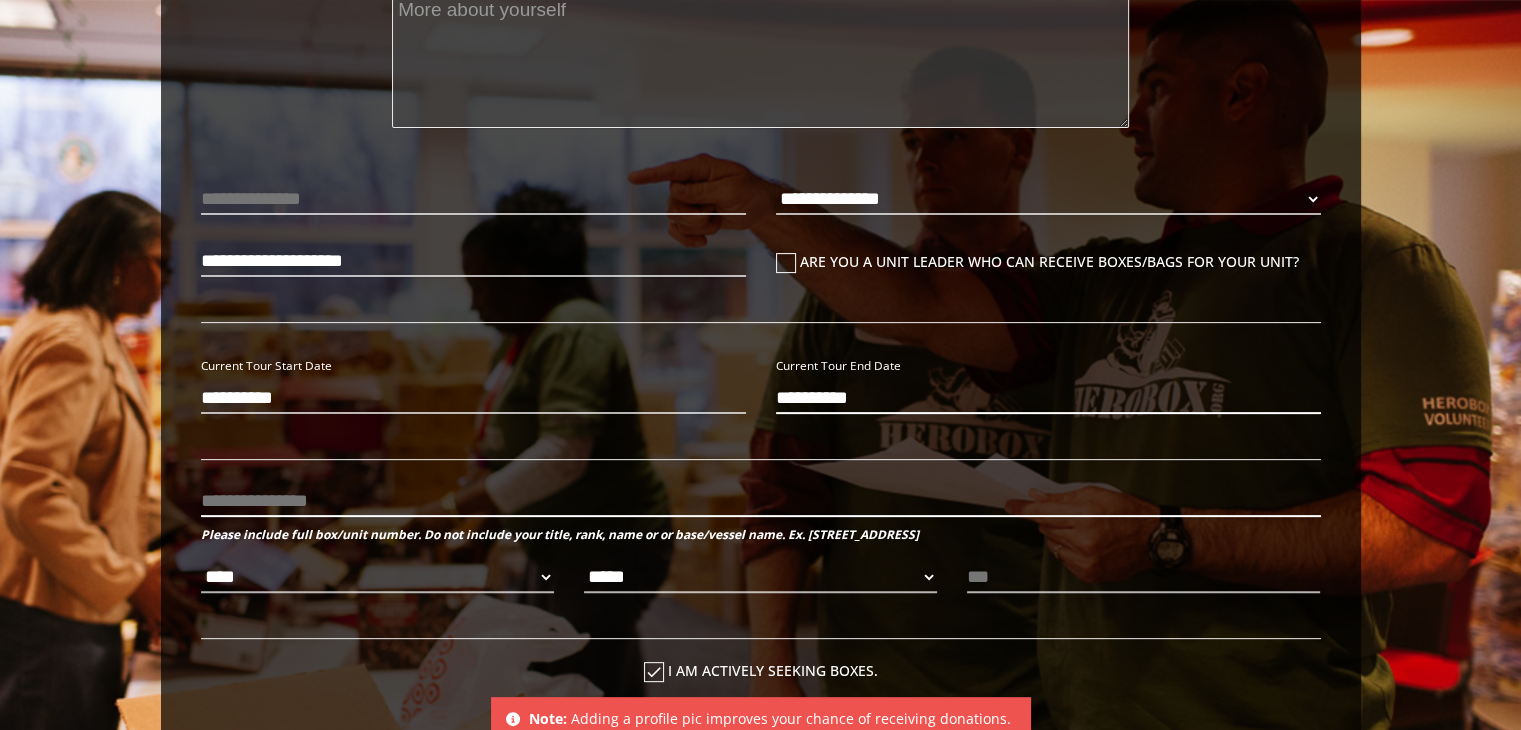 type on "**********" 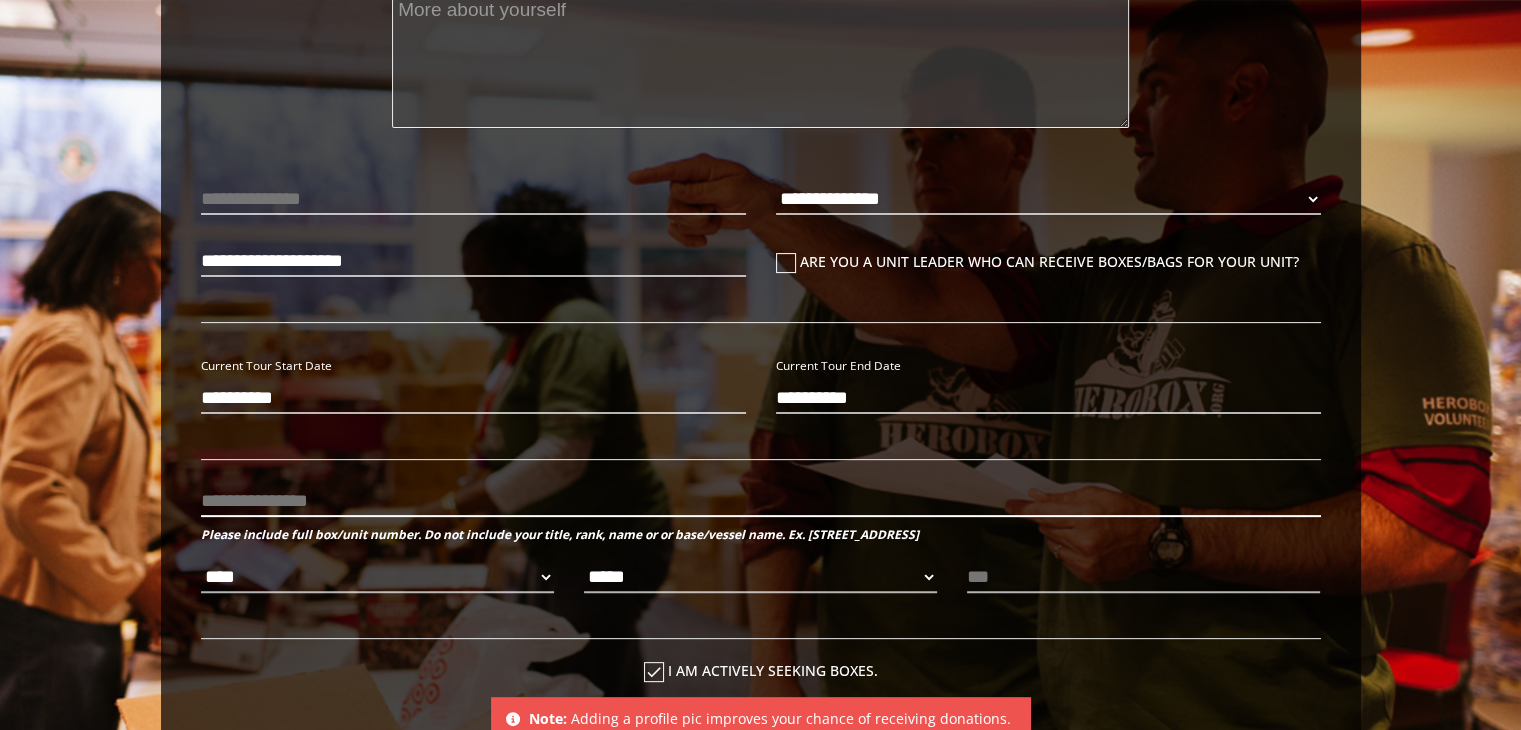click at bounding box center [761, 501] 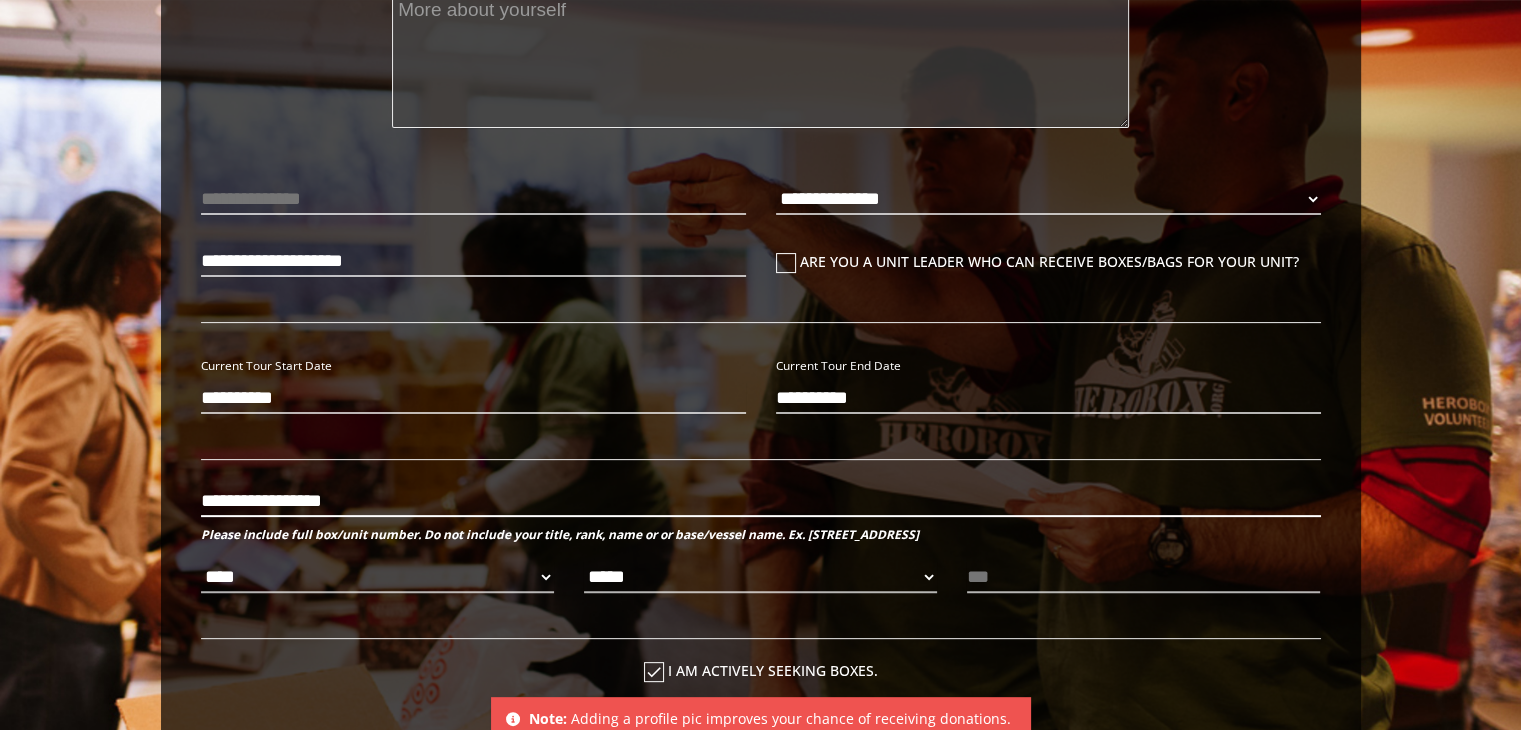 type on "**********" 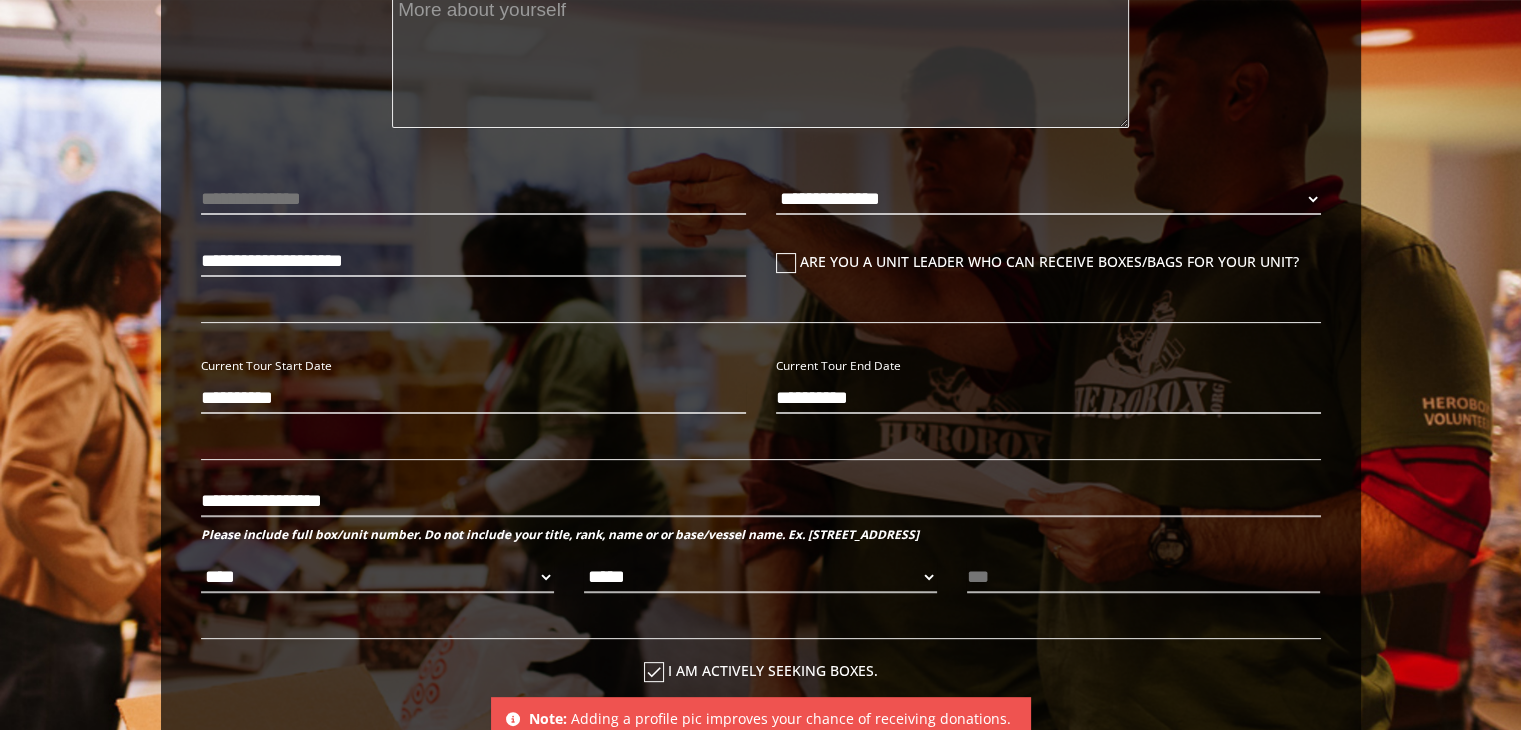 click on "****
*** *** ***" at bounding box center (377, 582) 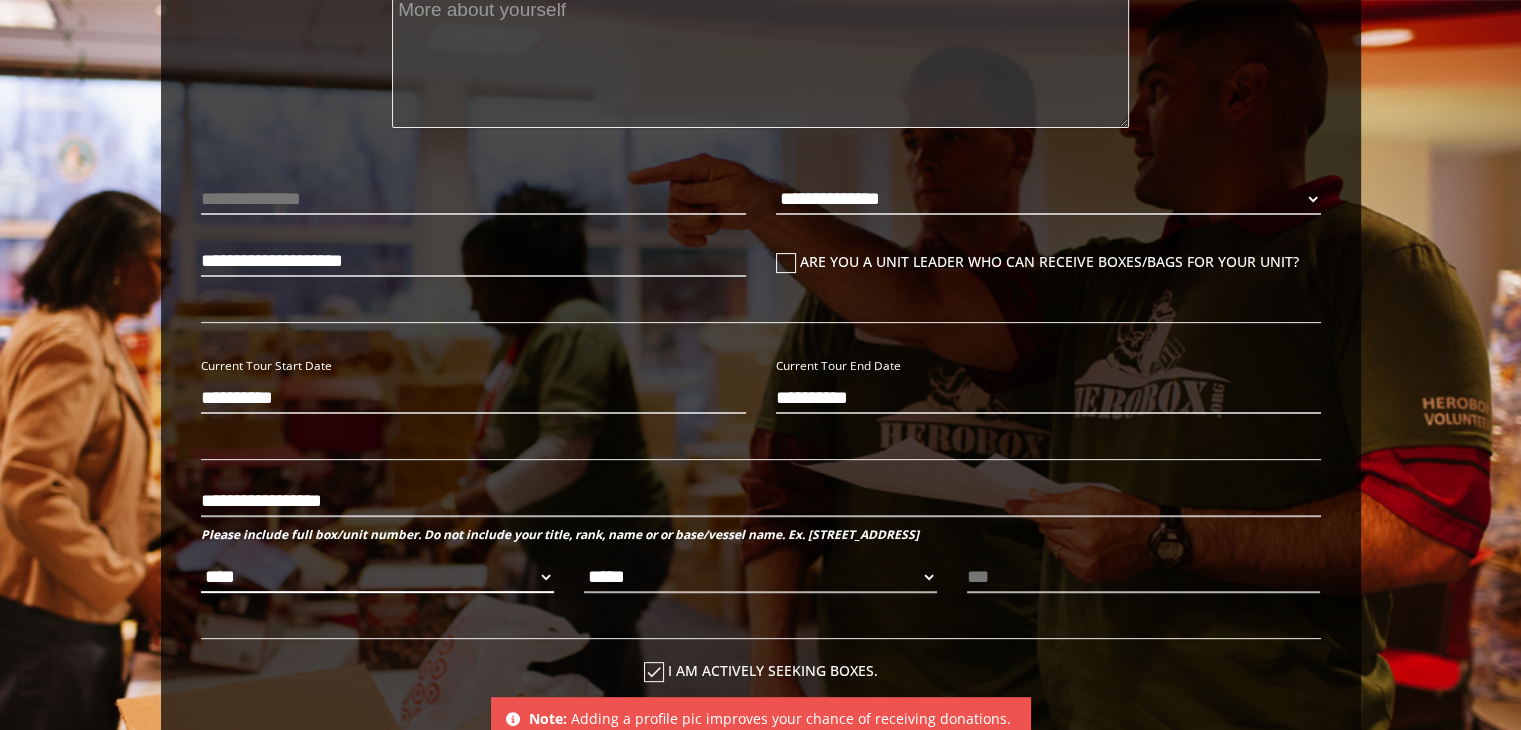 click on "****
*** *** ***" at bounding box center (377, 577) 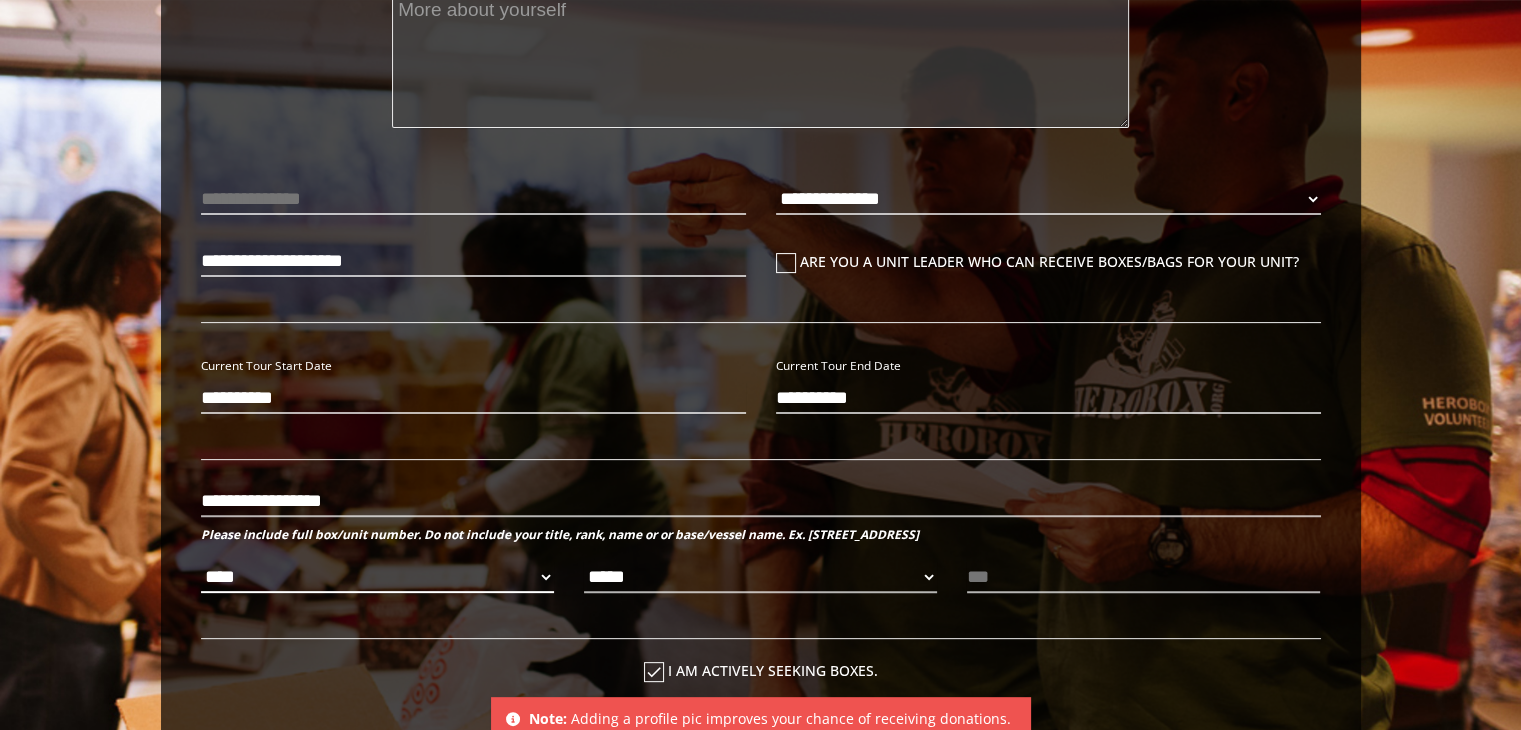 select on "**********" 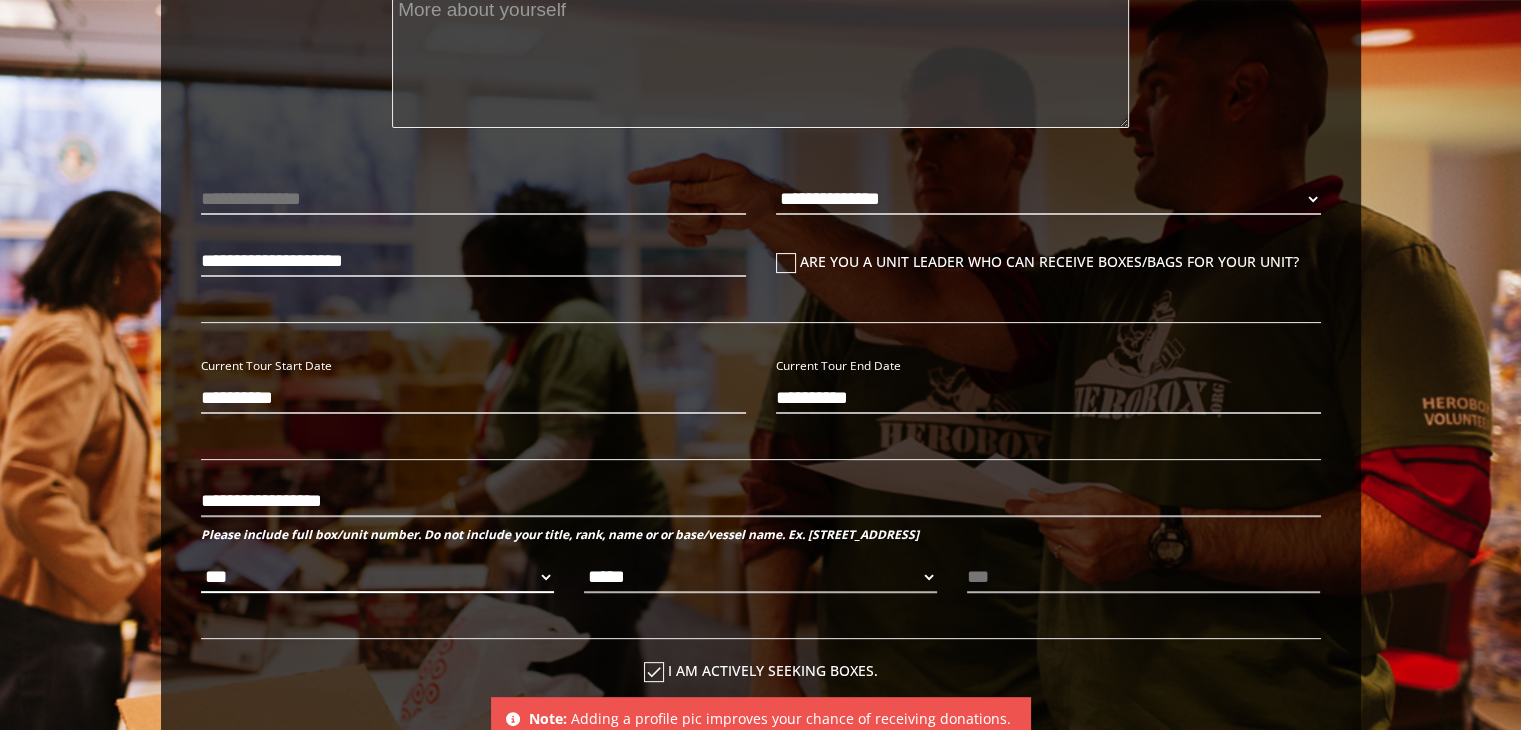 click on "****
*** *** ***" at bounding box center (377, 577) 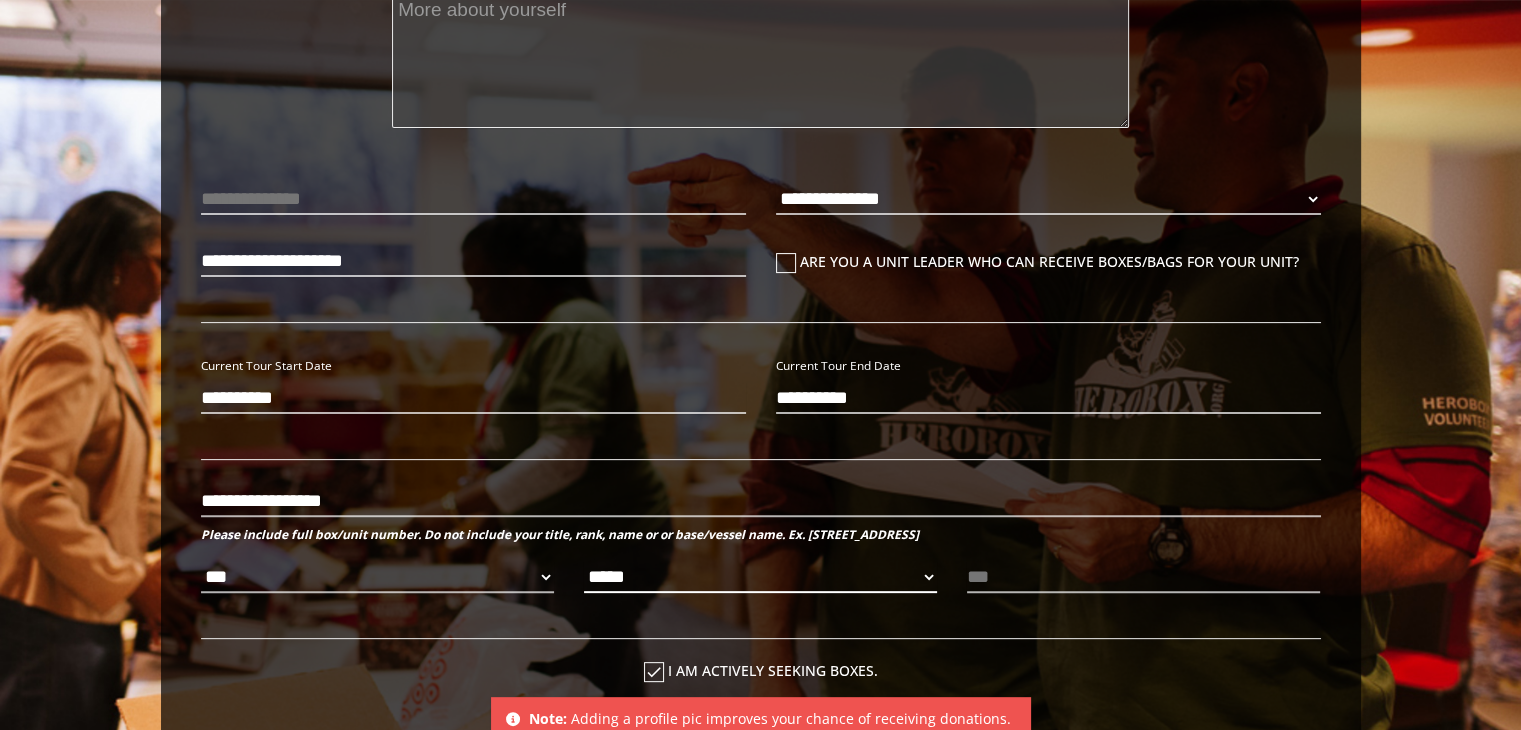 click on "*****
** ** **" at bounding box center [760, 577] 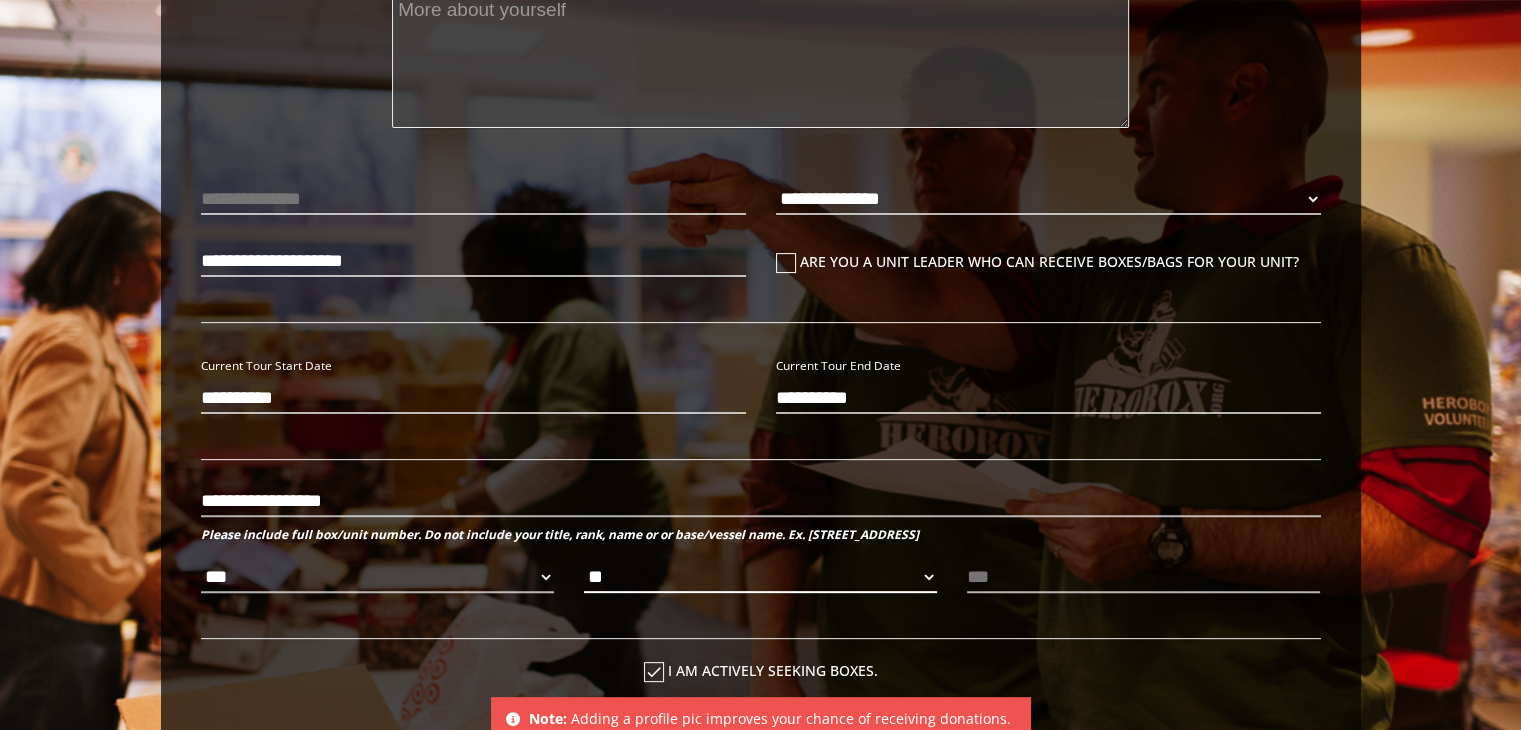 click on "*****
** ** **" at bounding box center (760, 577) 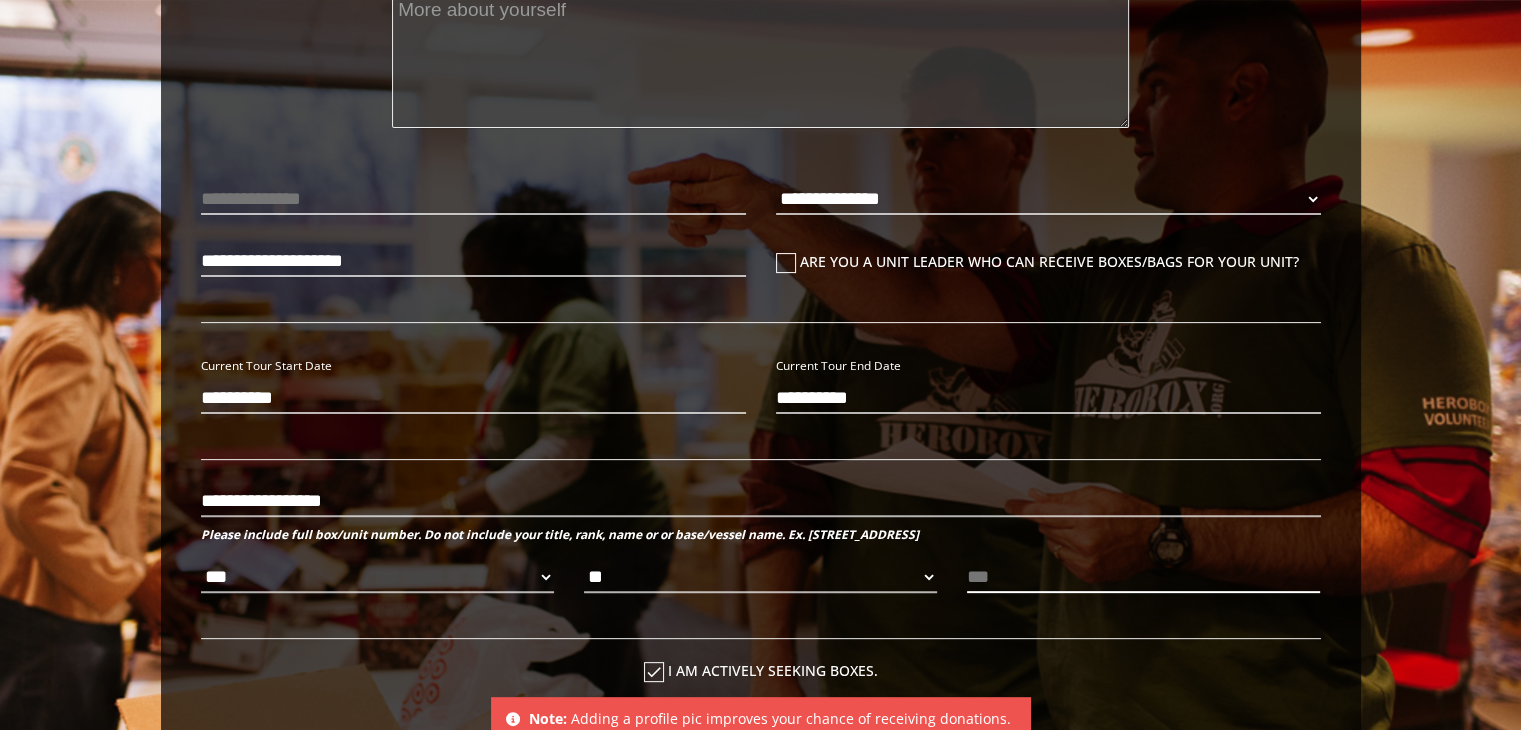 click at bounding box center [1143, 577] 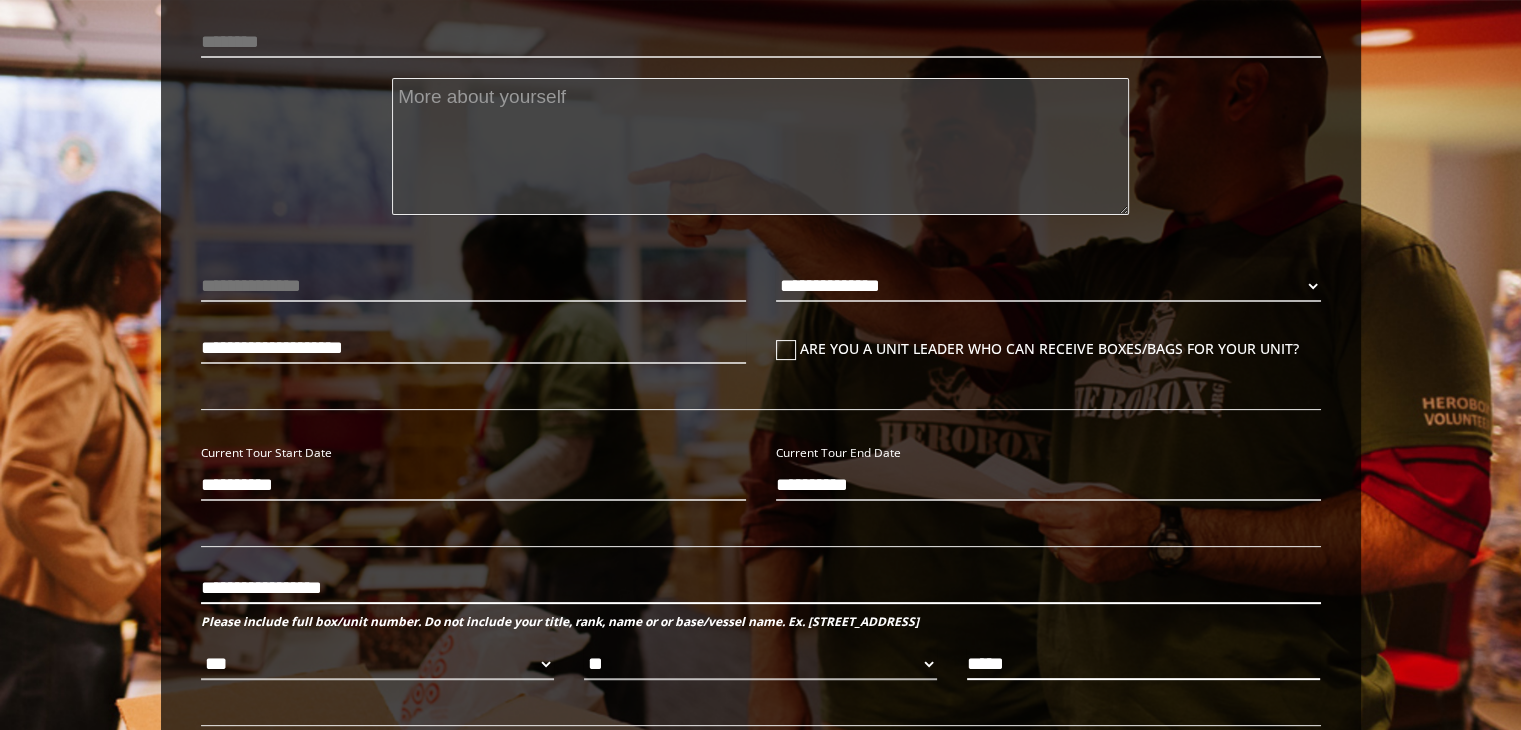 scroll, scrollTop: 448, scrollLeft: 0, axis: vertical 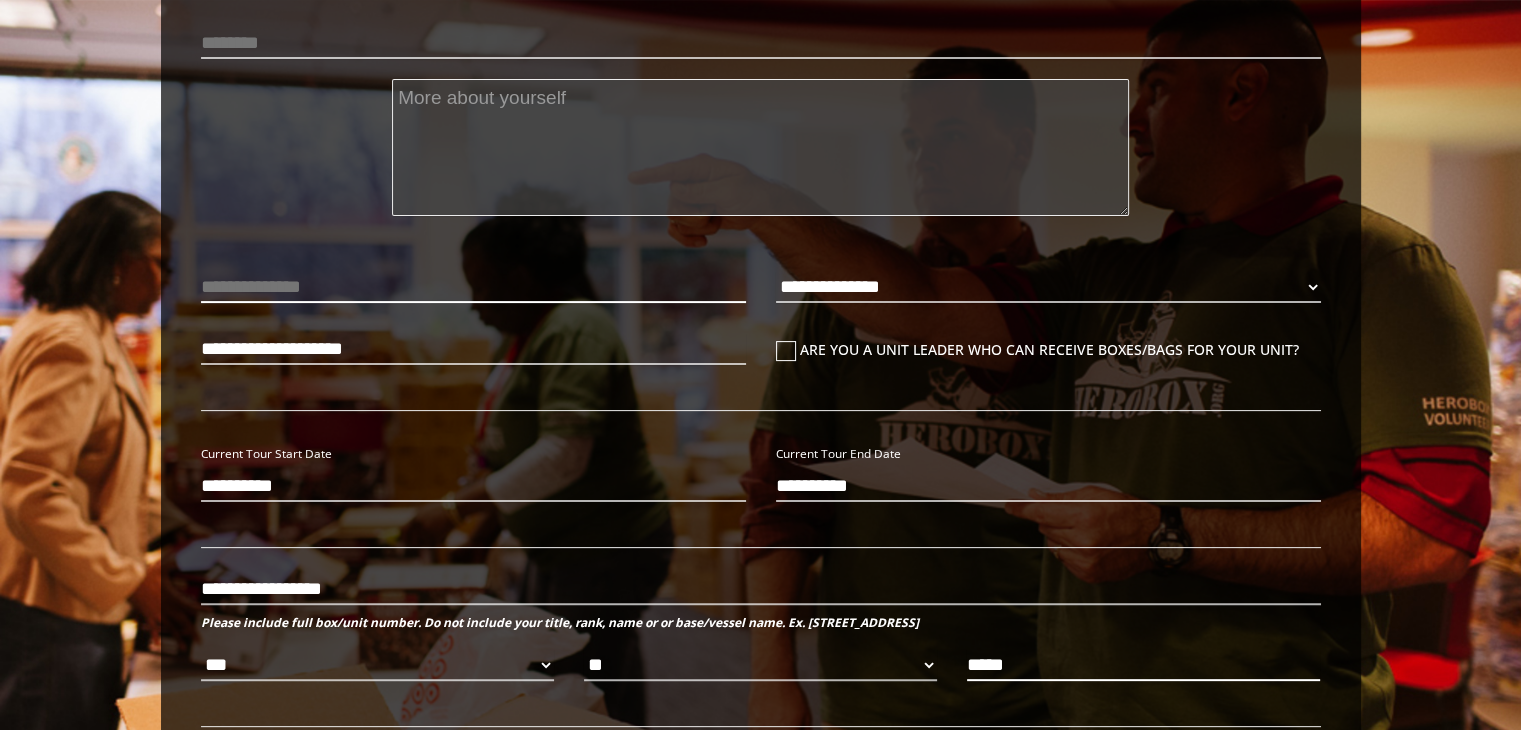 type on "*****" 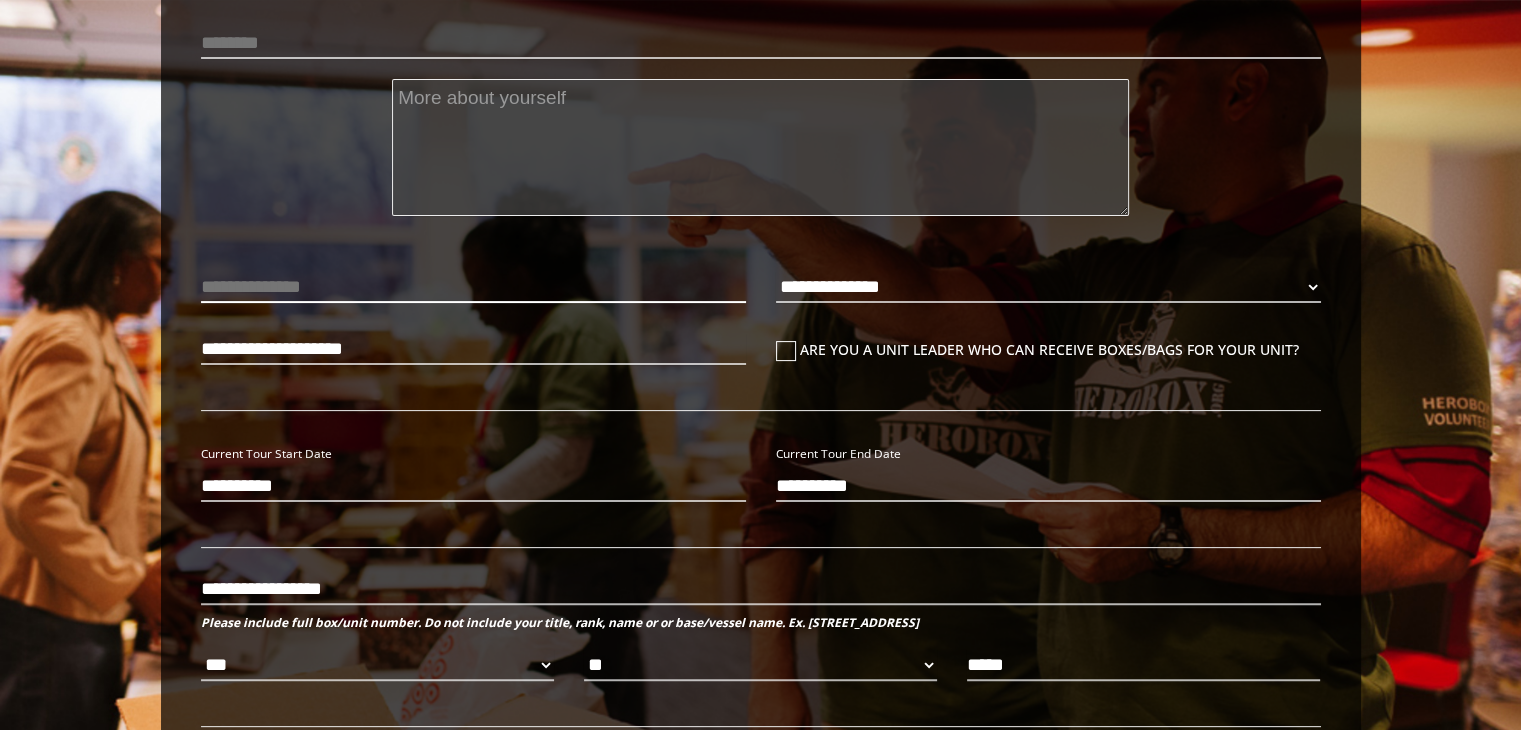 click at bounding box center [473, 287] 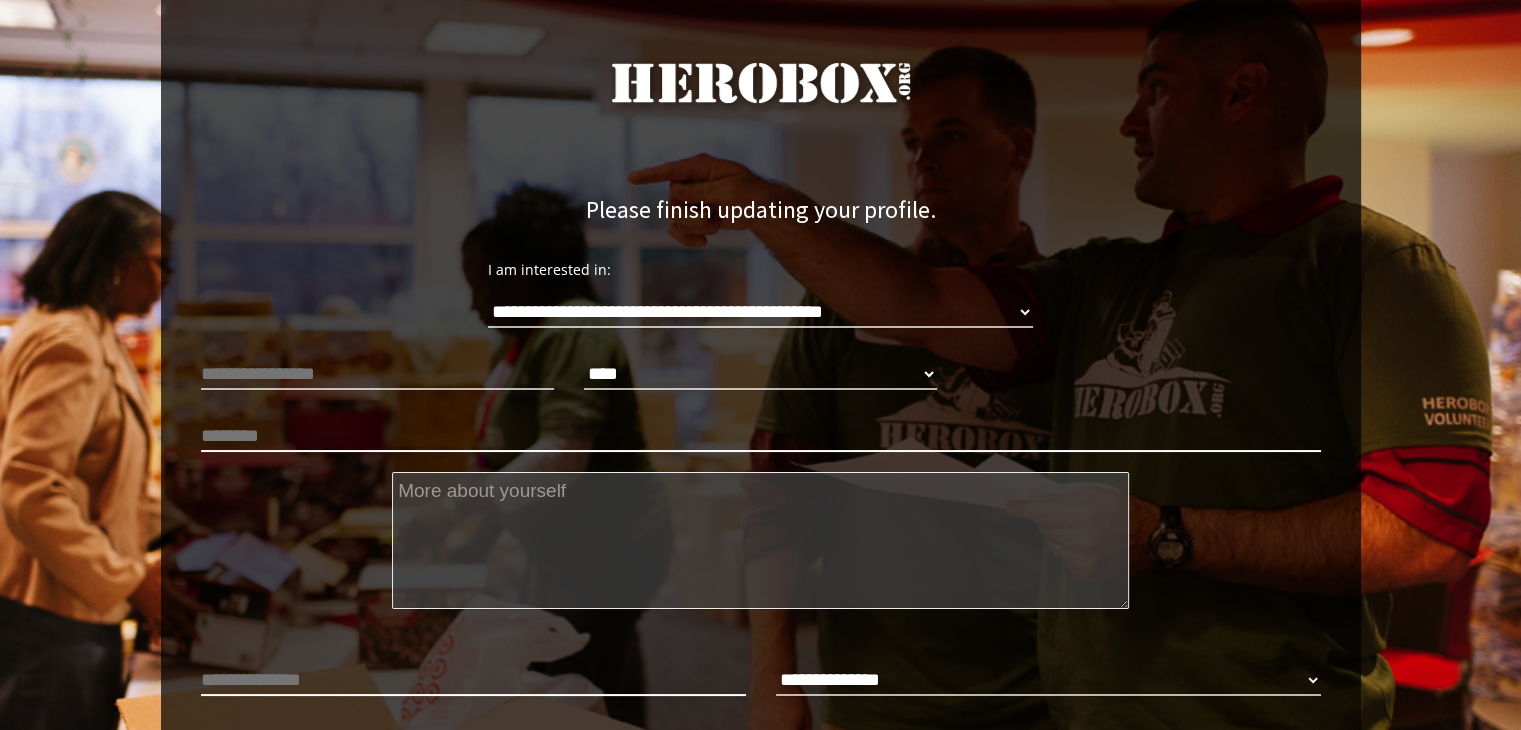 scroll, scrollTop: 48, scrollLeft: 0, axis: vertical 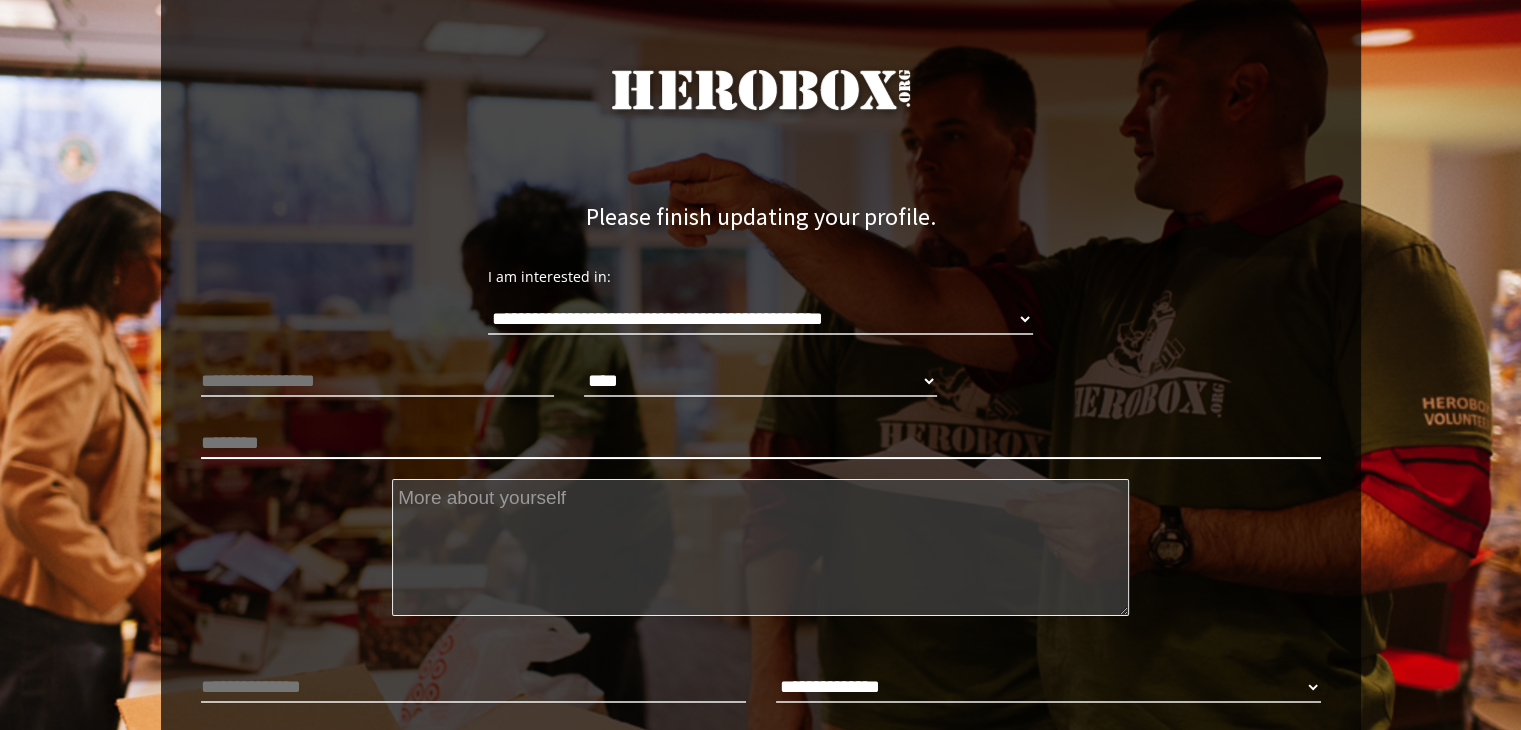 click at bounding box center [761, 443] 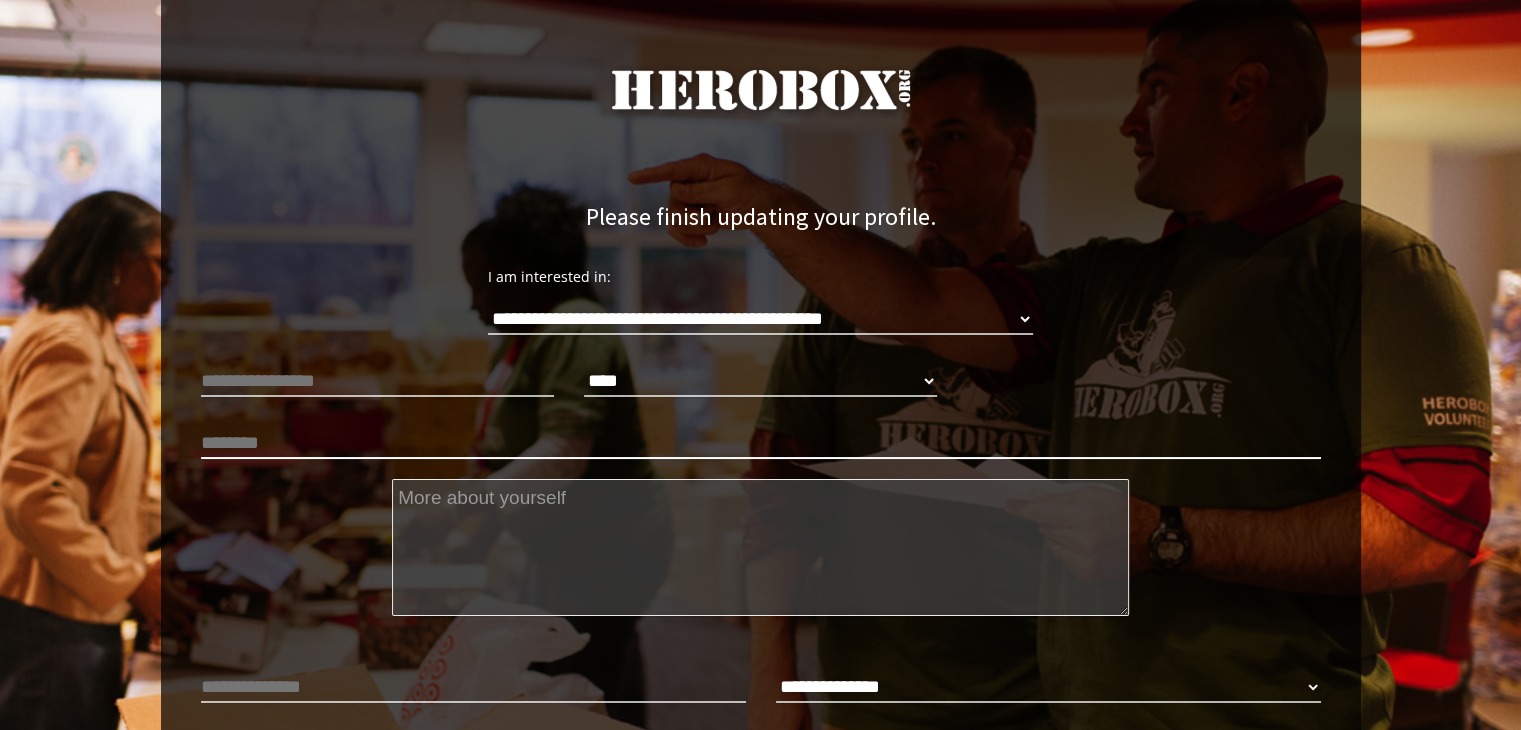type on "**********" 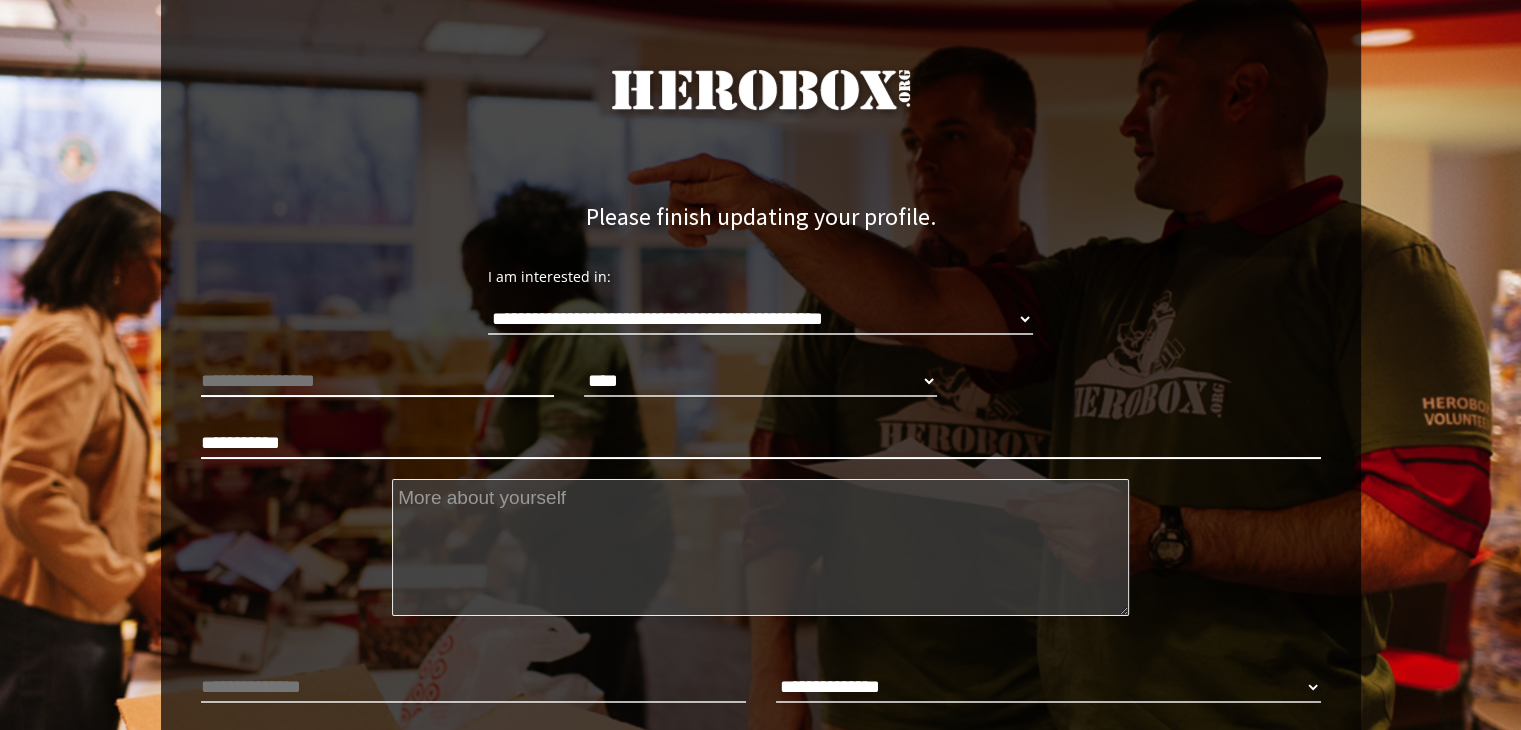 type on "**********" 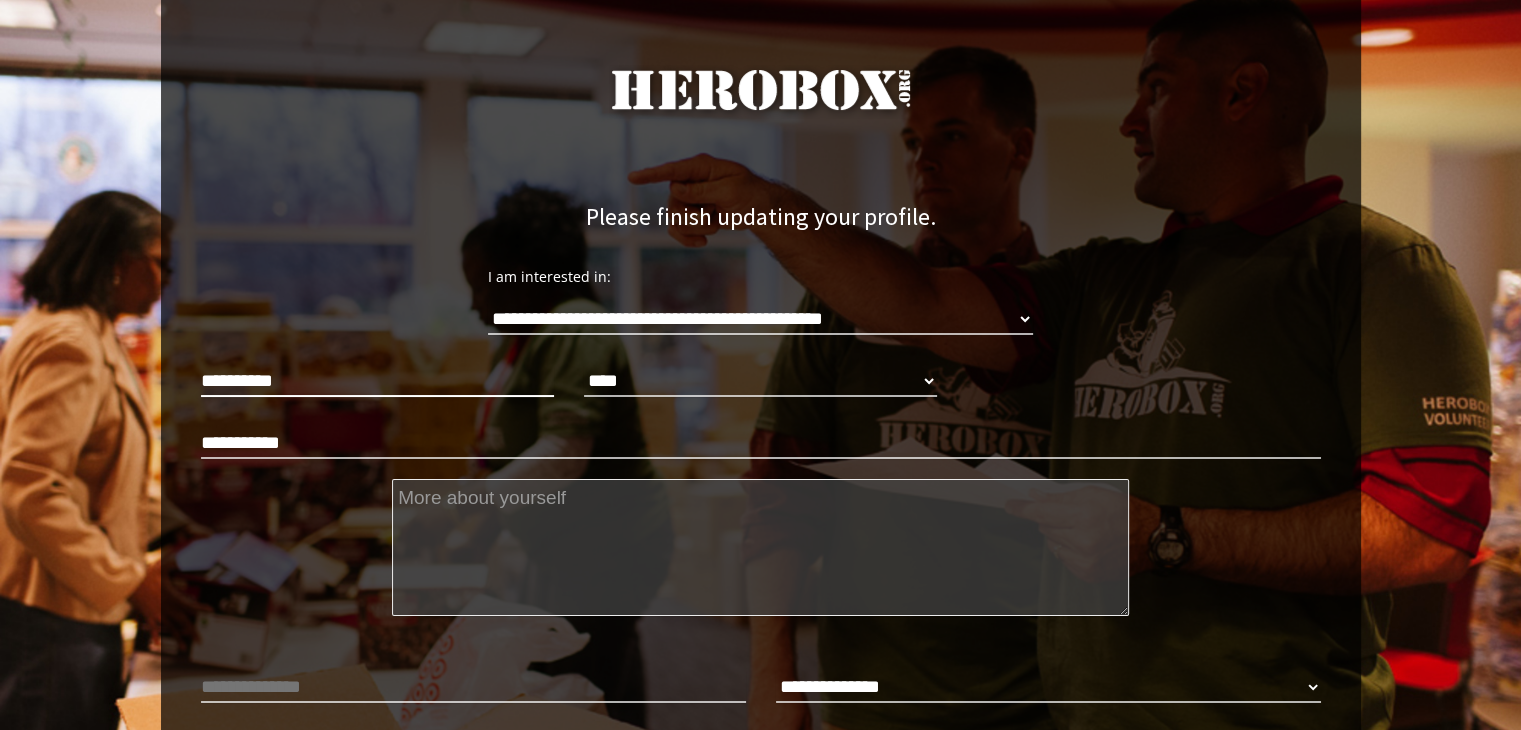 drag, startPoint x: 374, startPoint y: 384, endPoint x: 188, endPoint y: 384, distance: 186 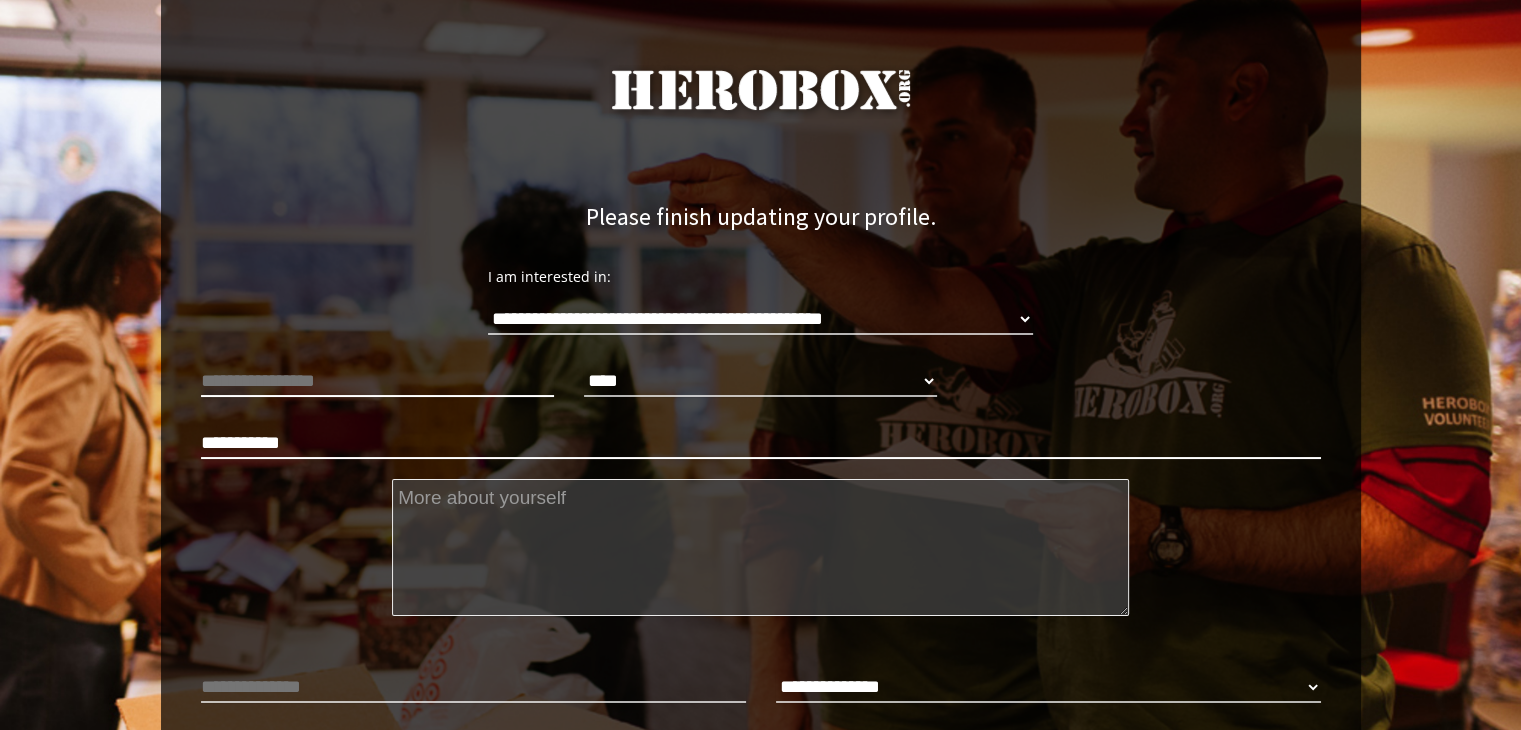 type 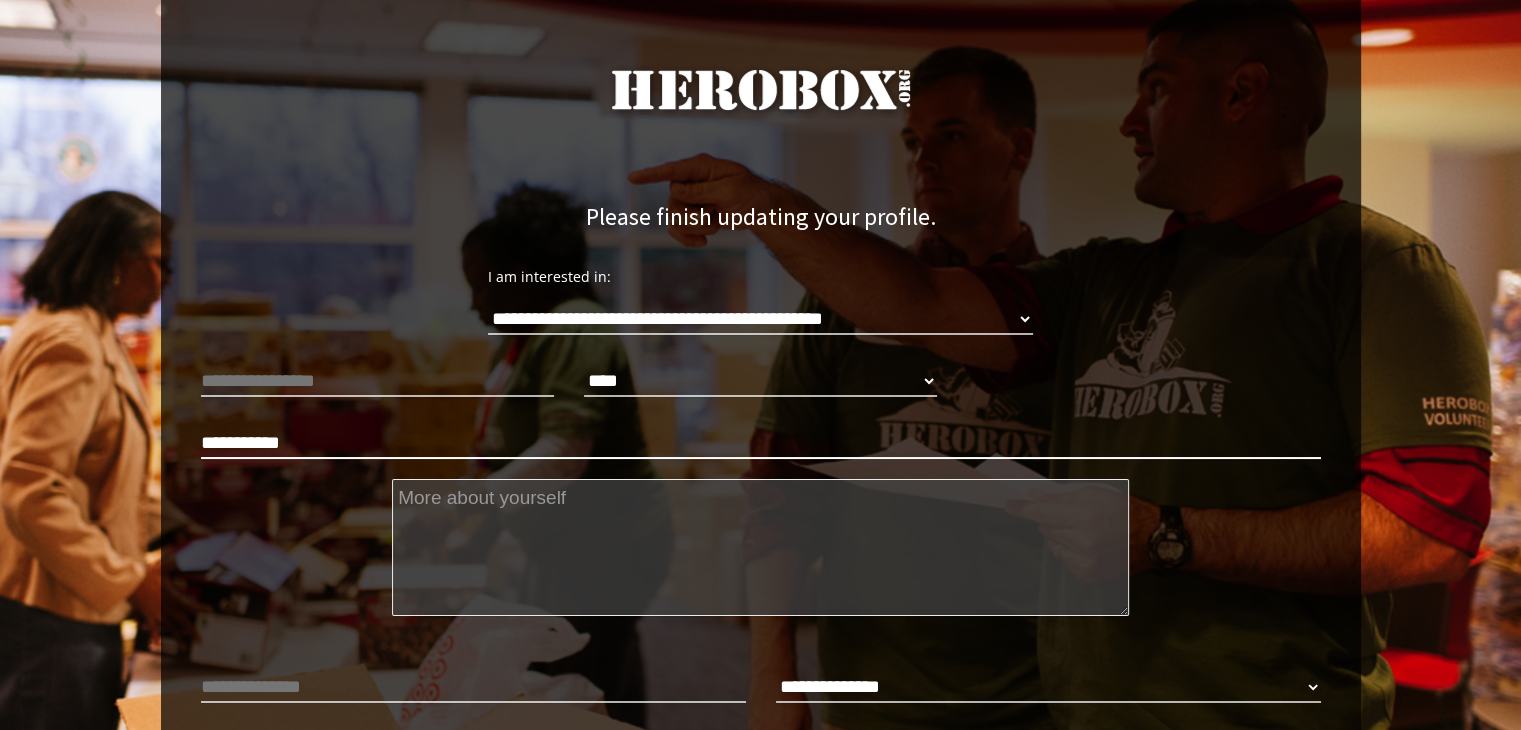 click on "**********" at bounding box center (761, 443) 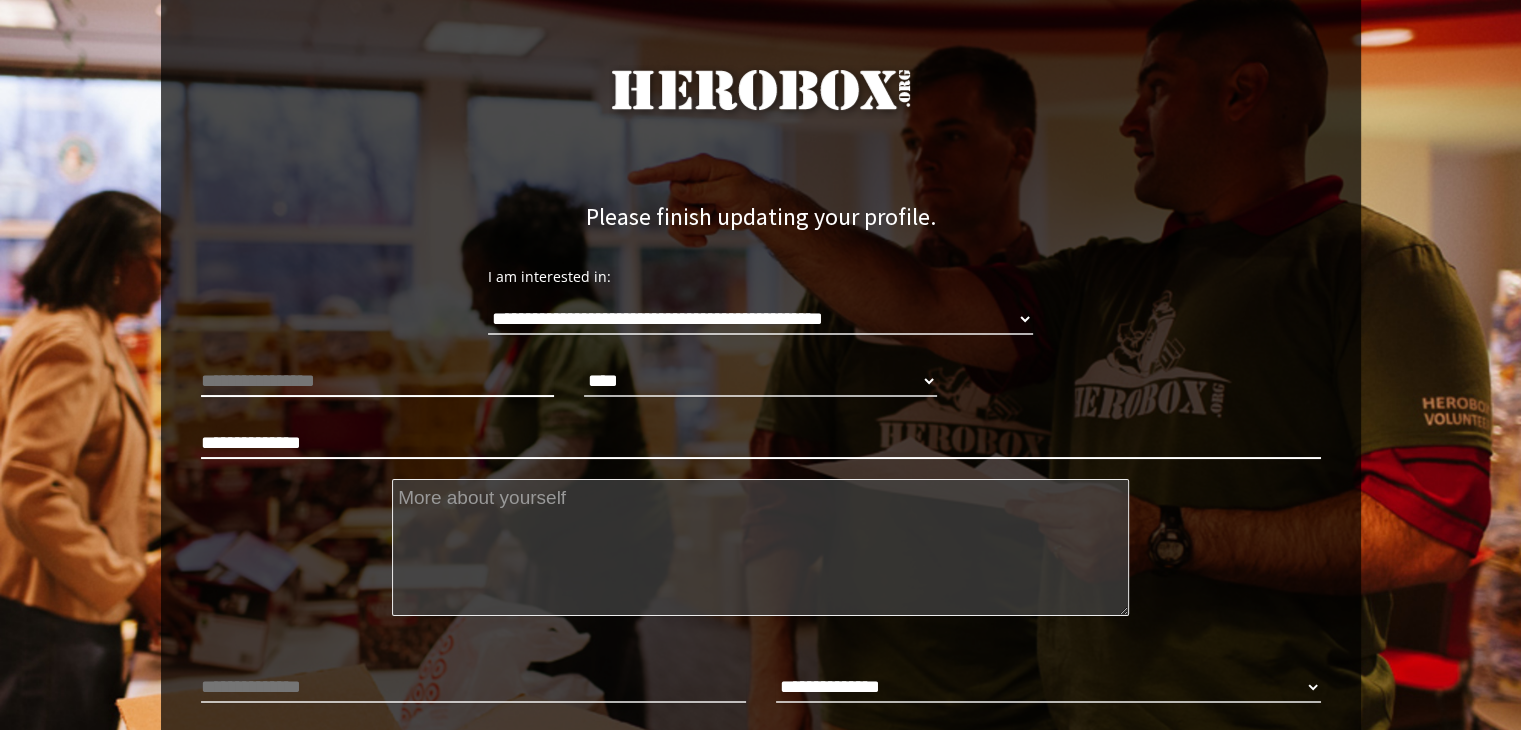 type on "**********" 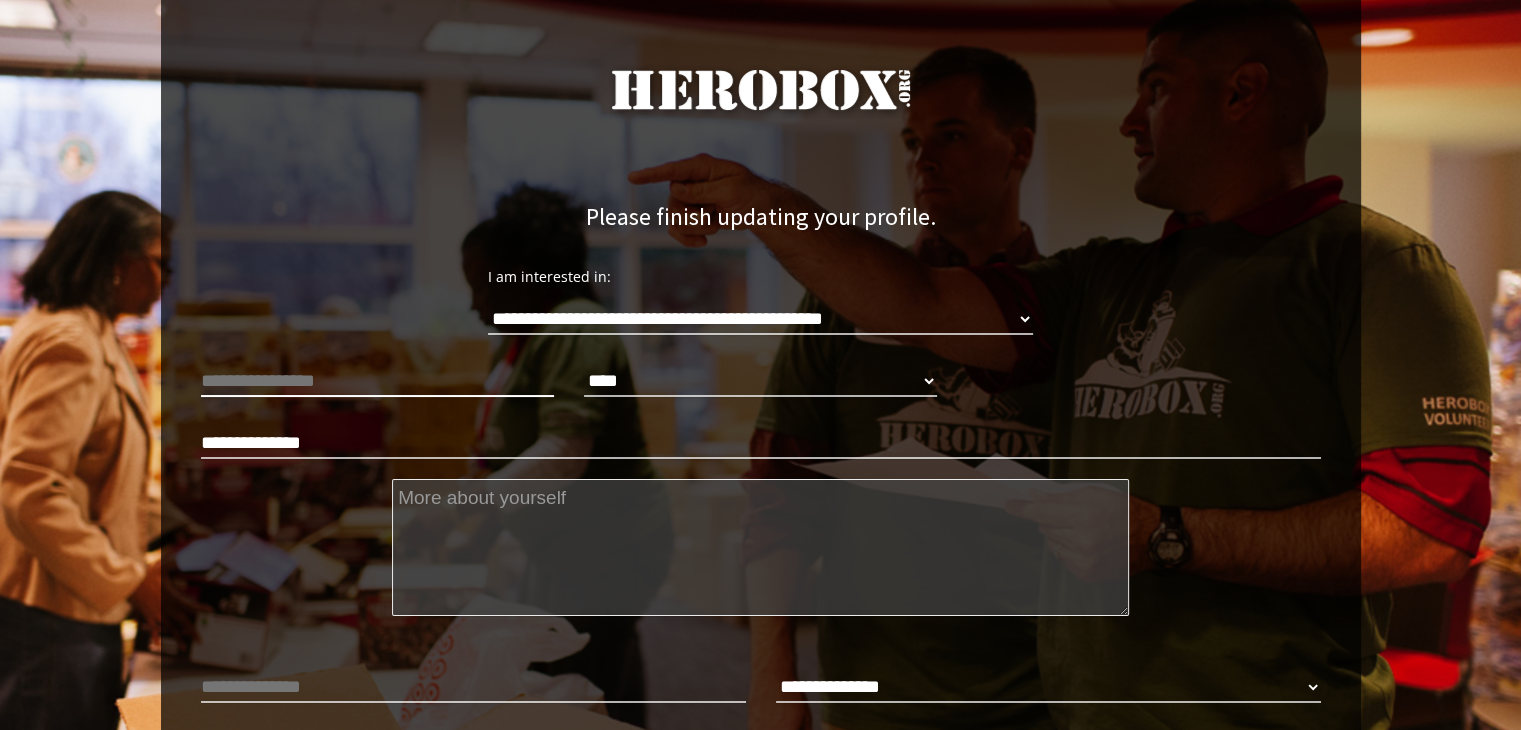 click at bounding box center [377, 381] 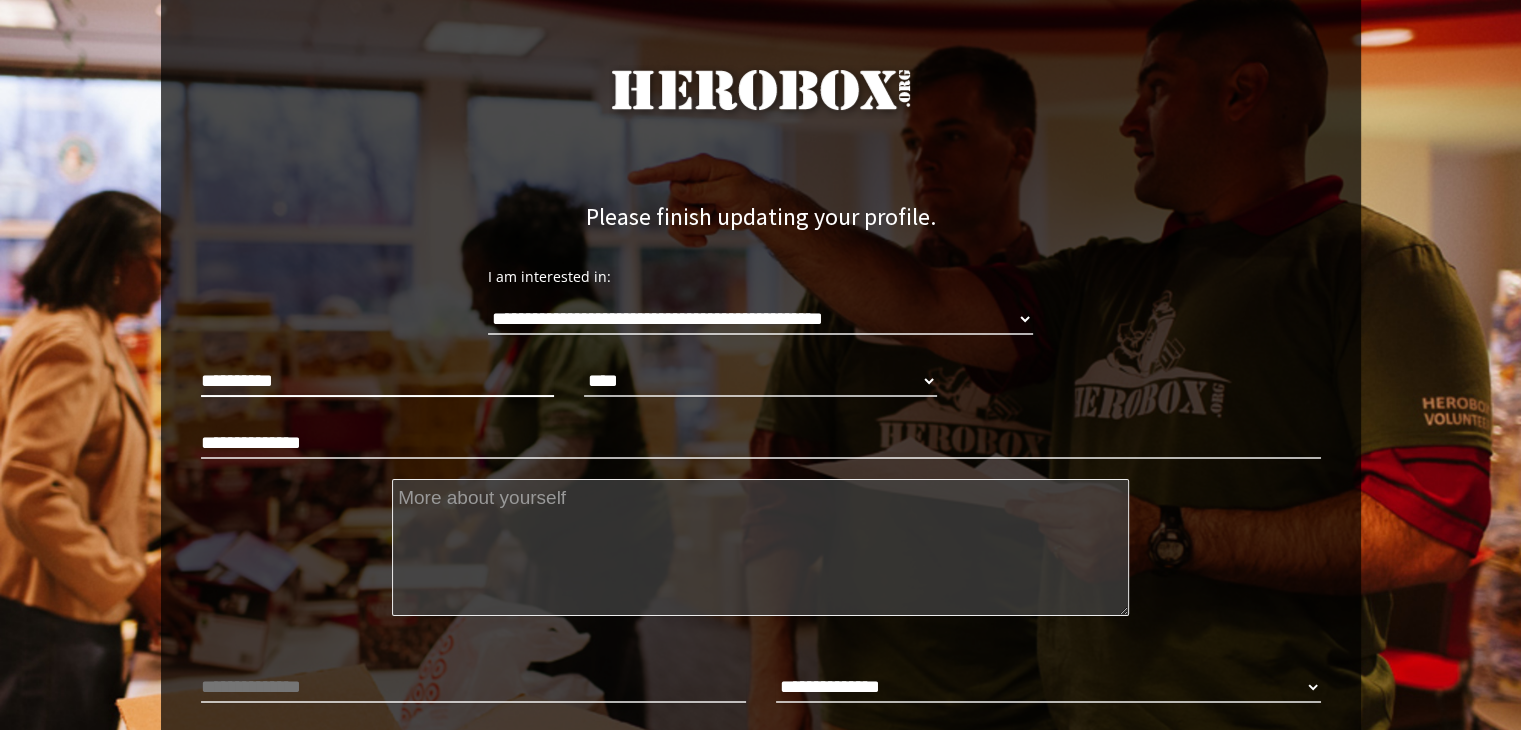 type on "**********" 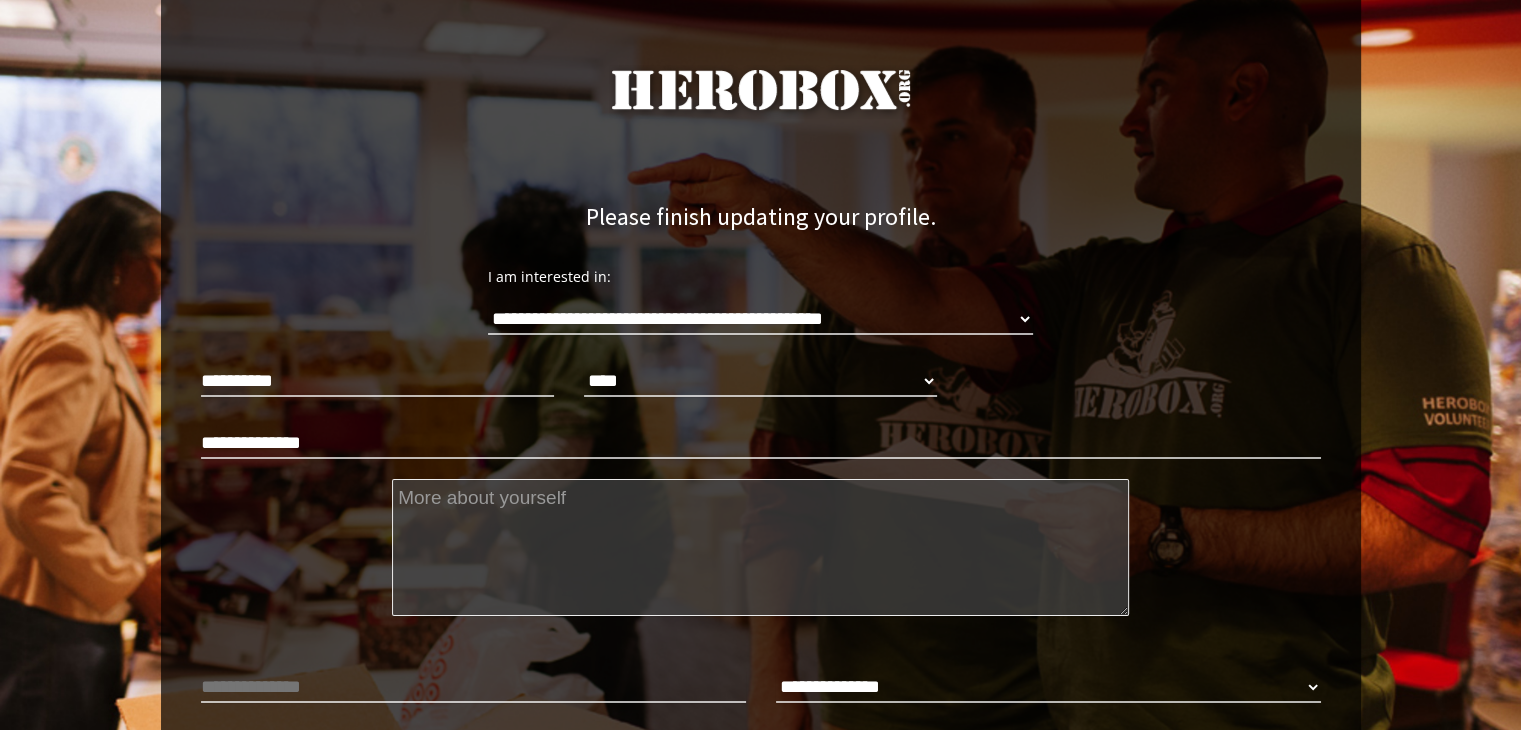 click on "**********" at bounding box center (761, 526) 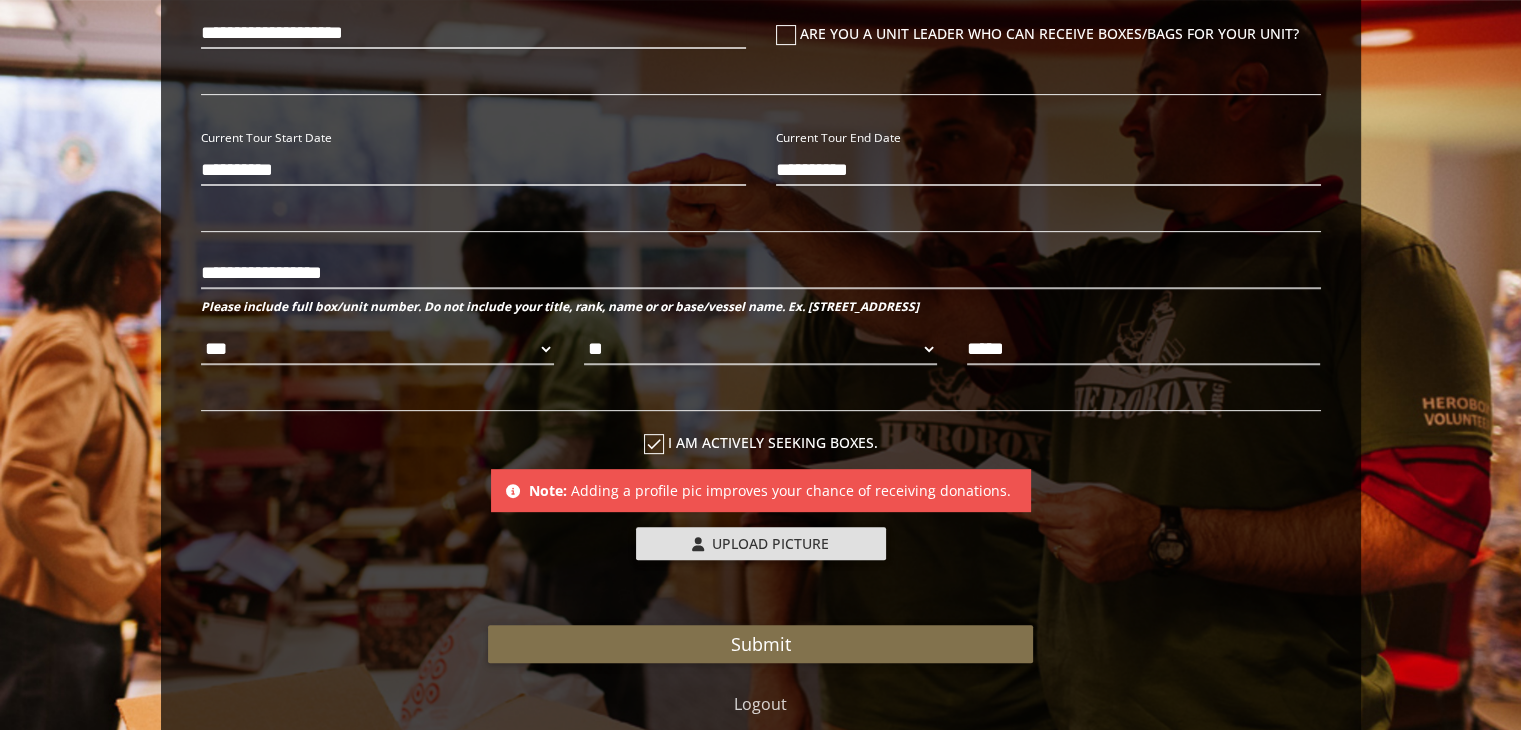 scroll, scrollTop: 765, scrollLeft: 0, axis: vertical 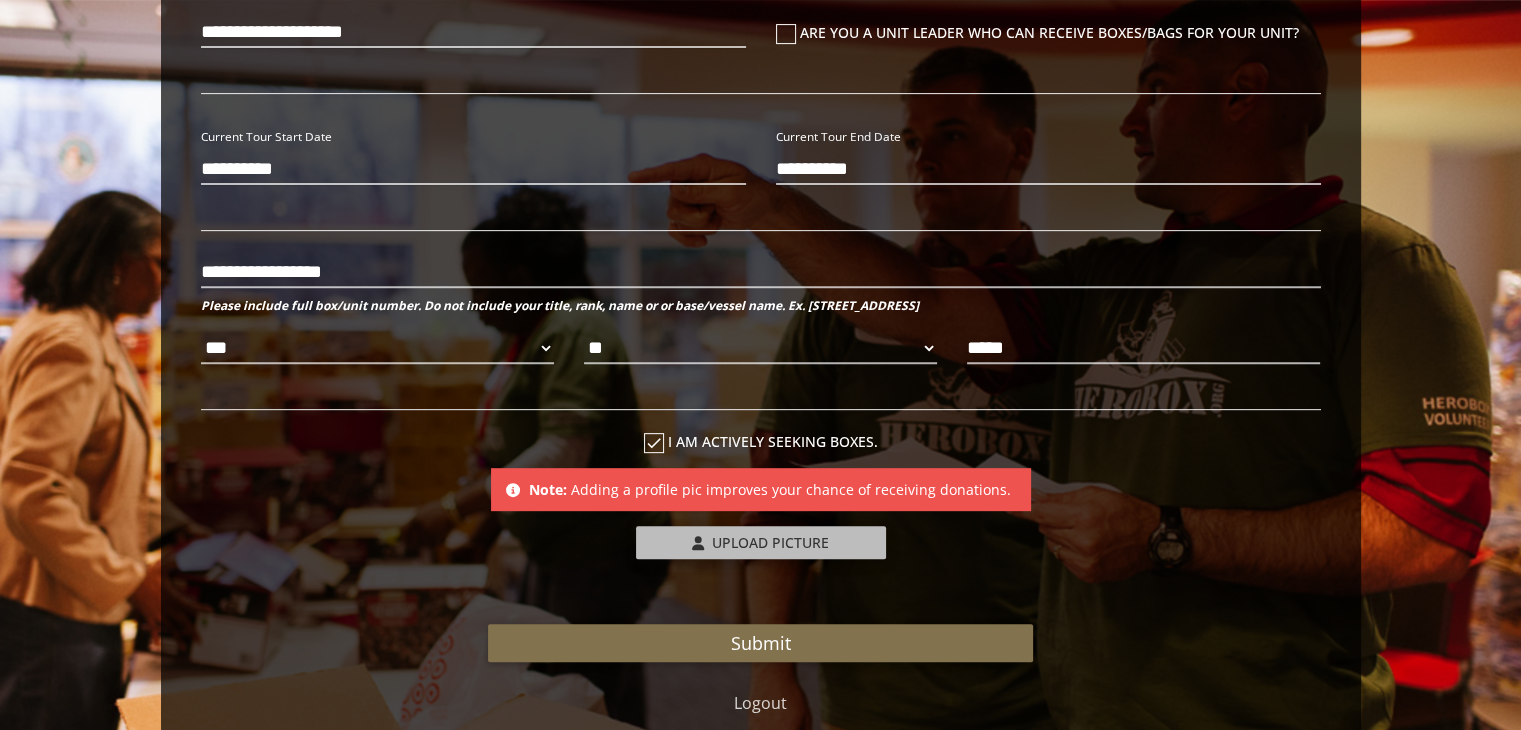 click on "Upload Picture" at bounding box center [761, 542] 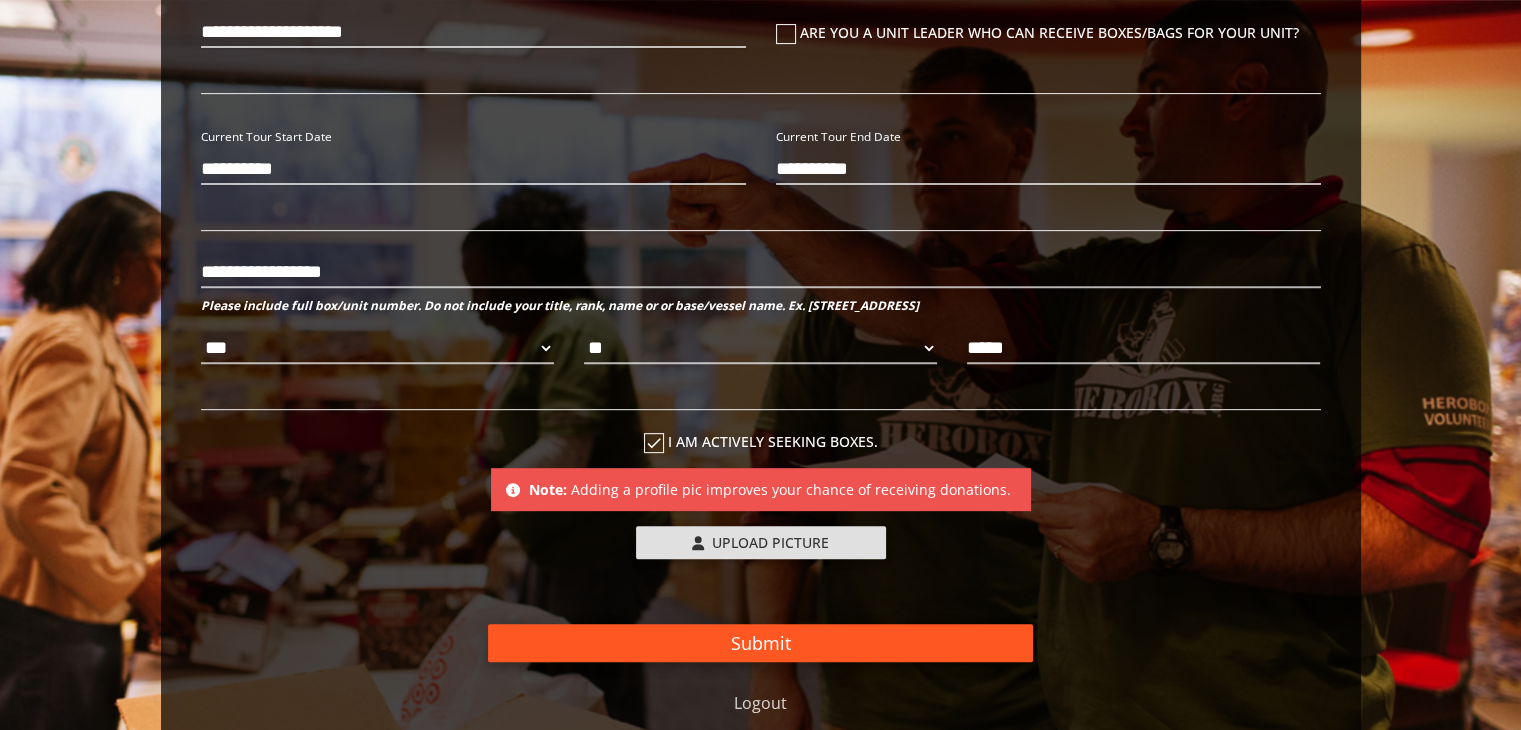 click on "Submit" at bounding box center [760, 643] 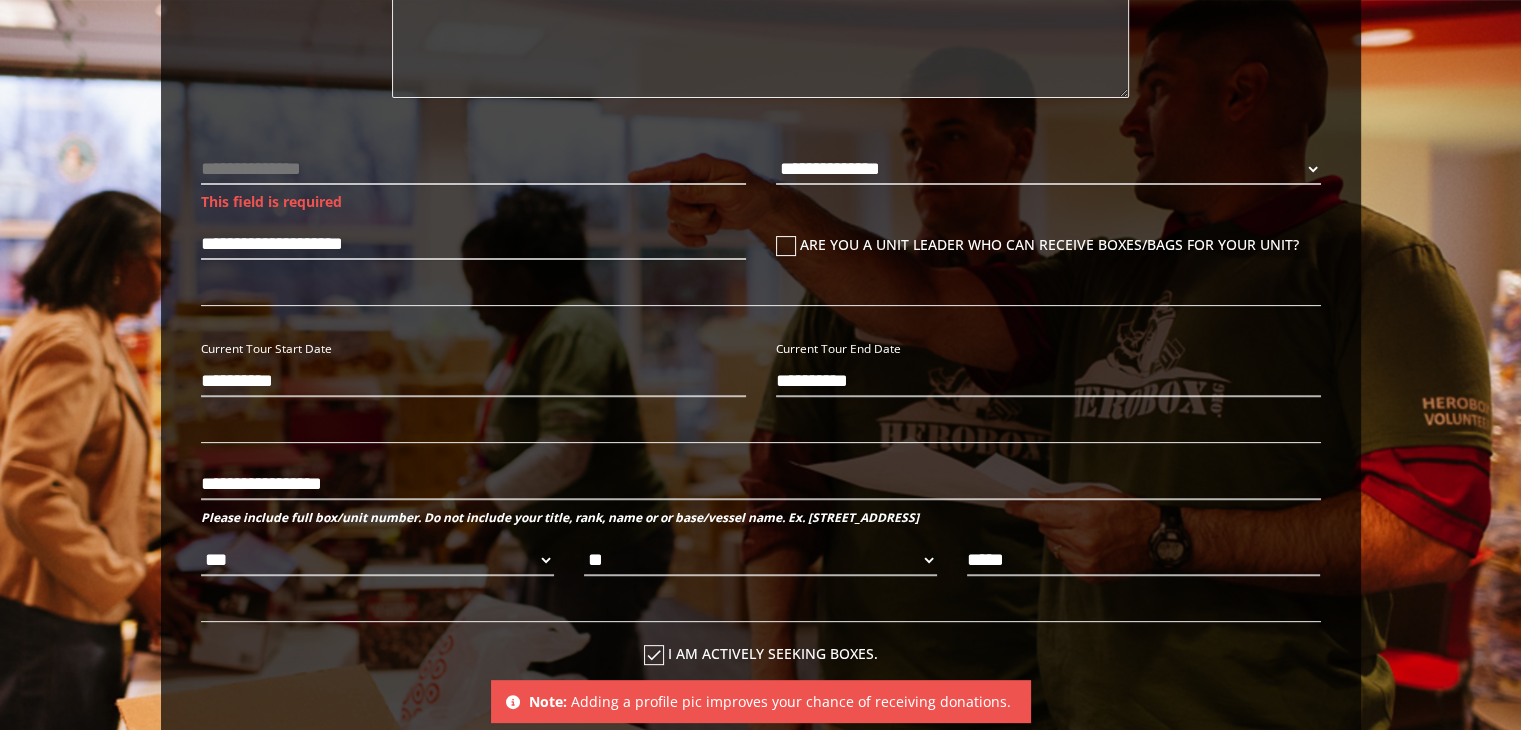 scroll, scrollTop: 402, scrollLeft: 0, axis: vertical 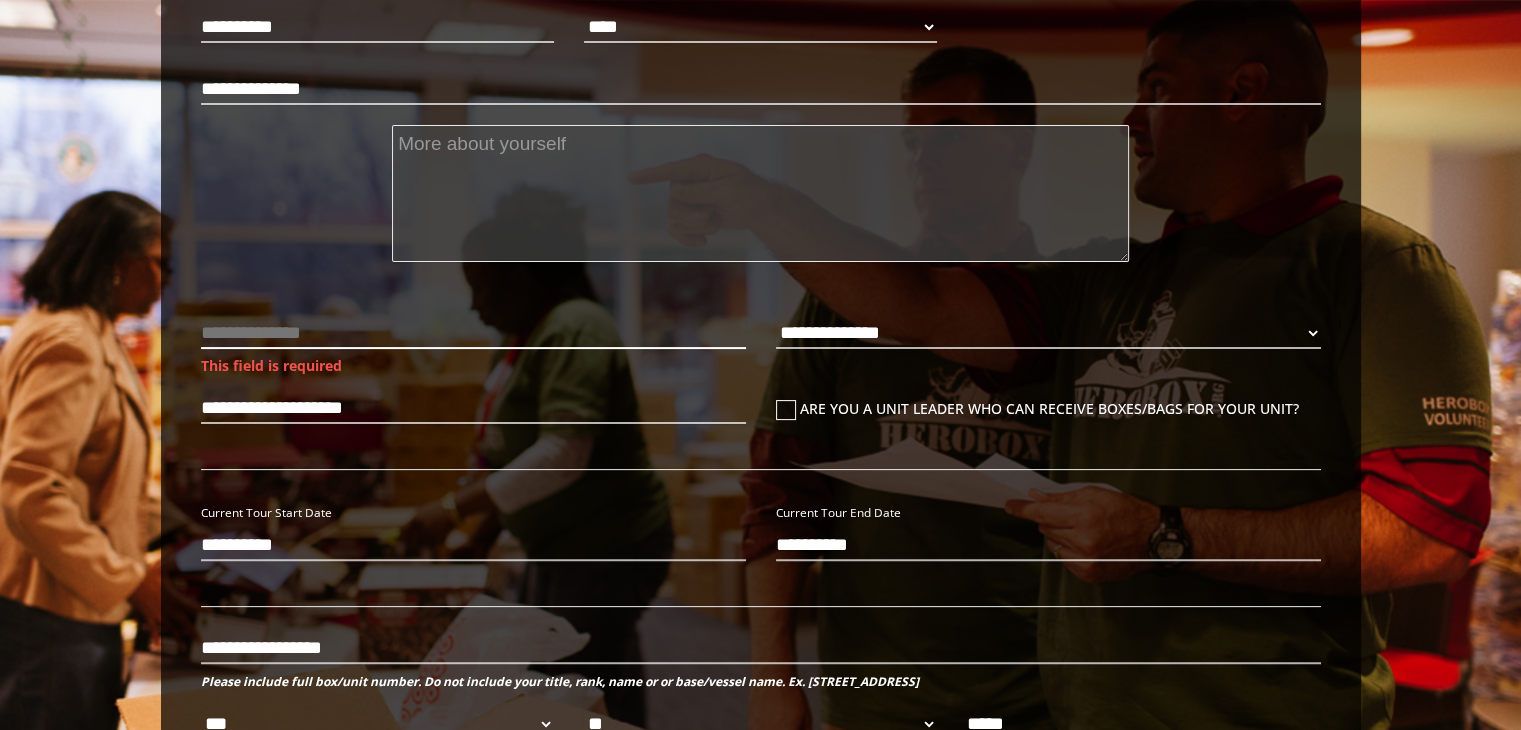 click at bounding box center [473, 333] 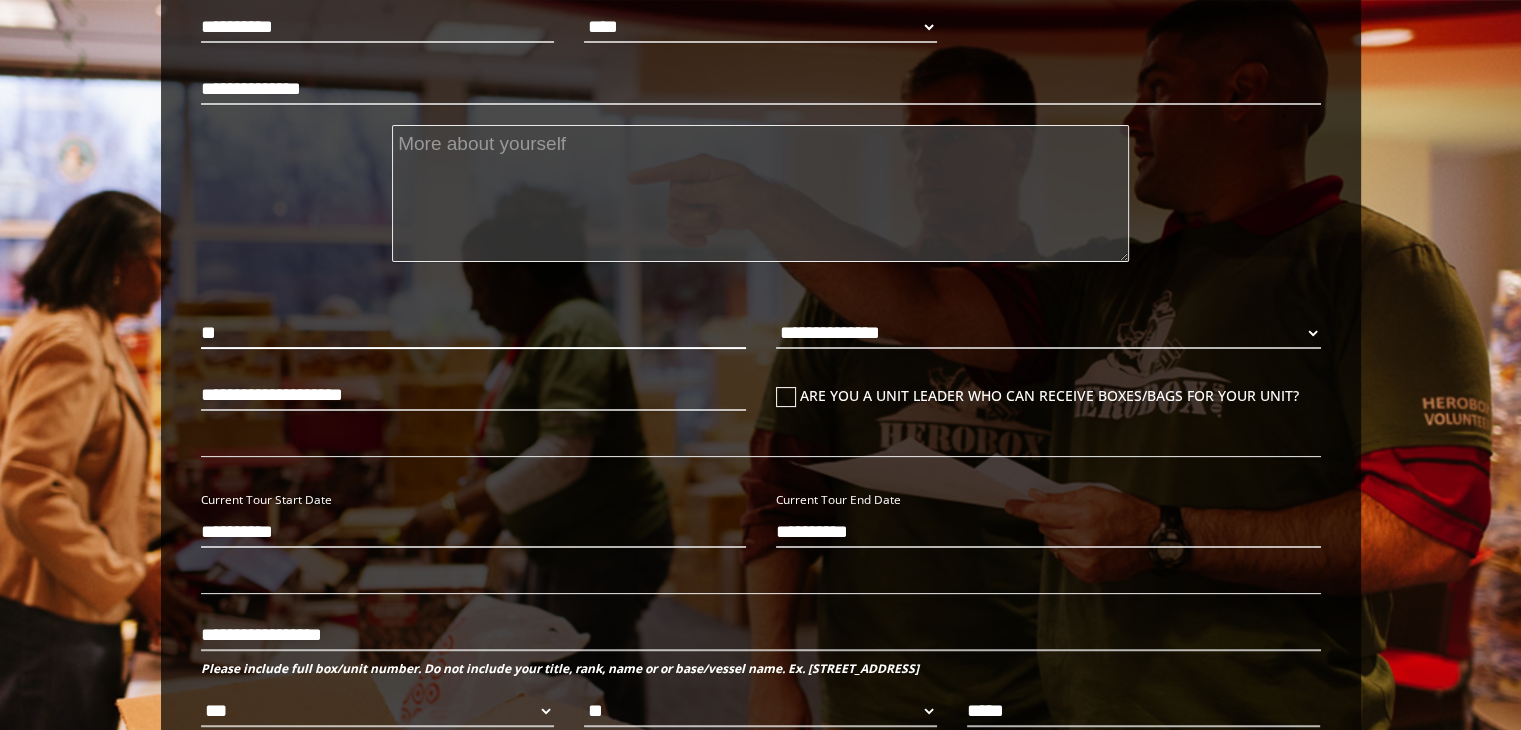 type on "*" 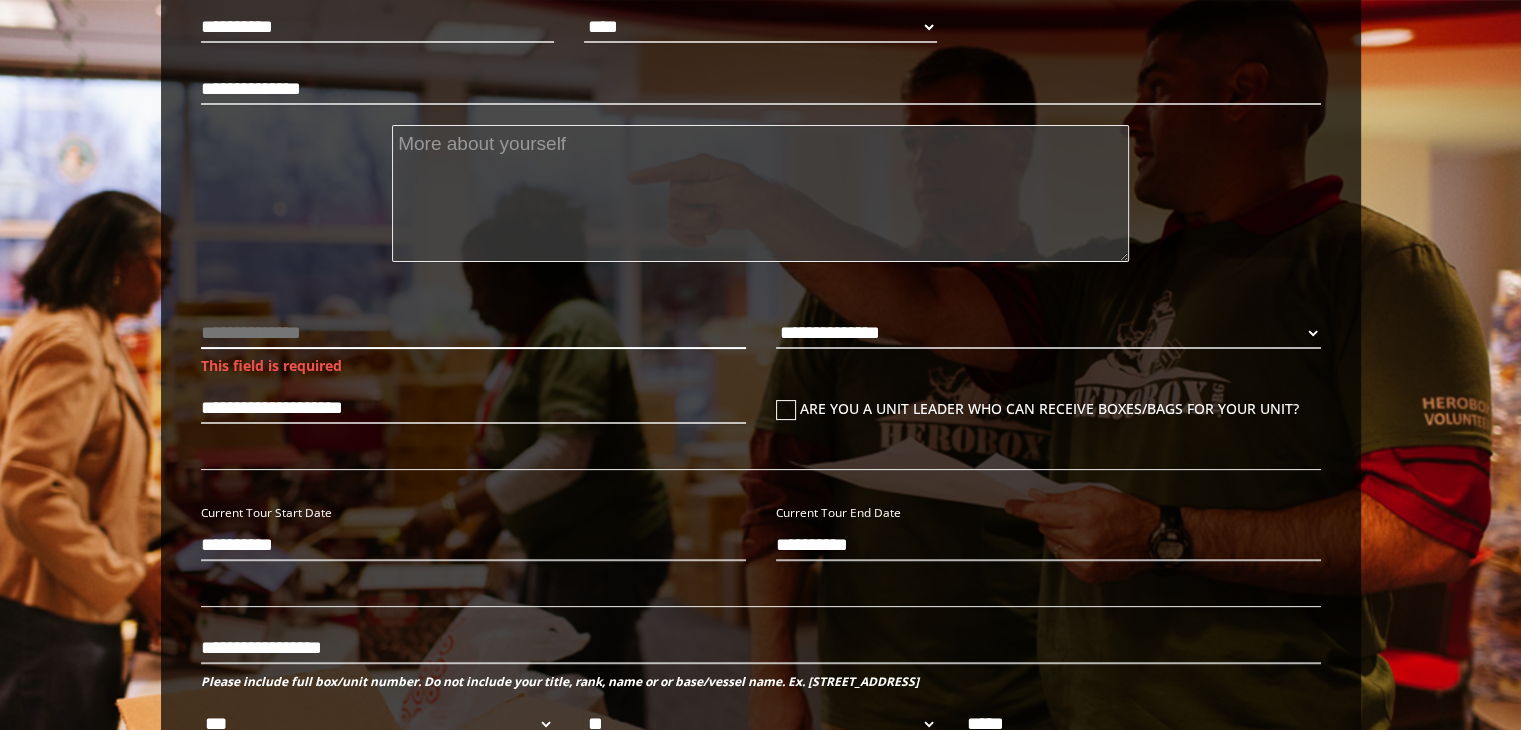 click at bounding box center [473, 333] 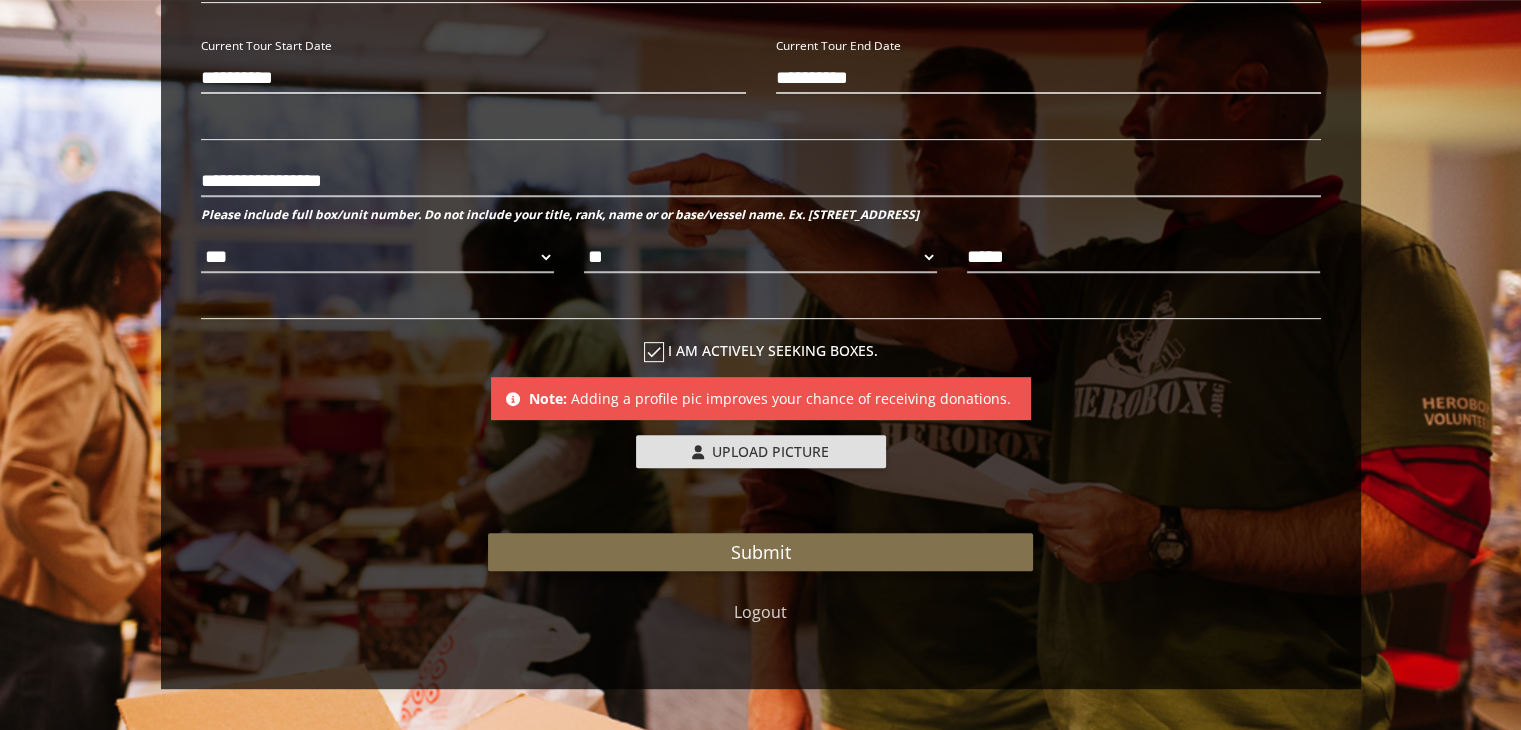 scroll, scrollTop: 864, scrollLeft: 0, axis: vertical 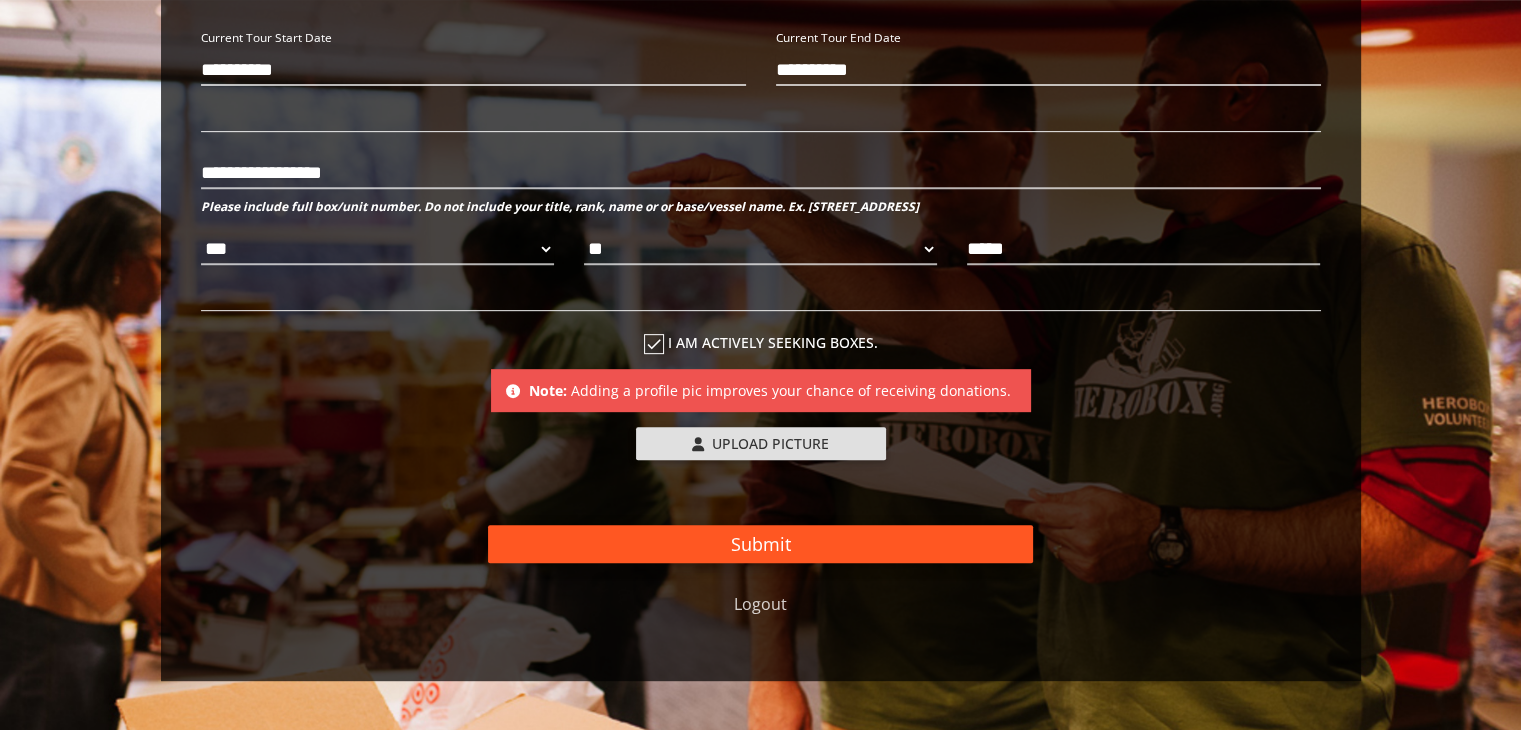 type on "**********" 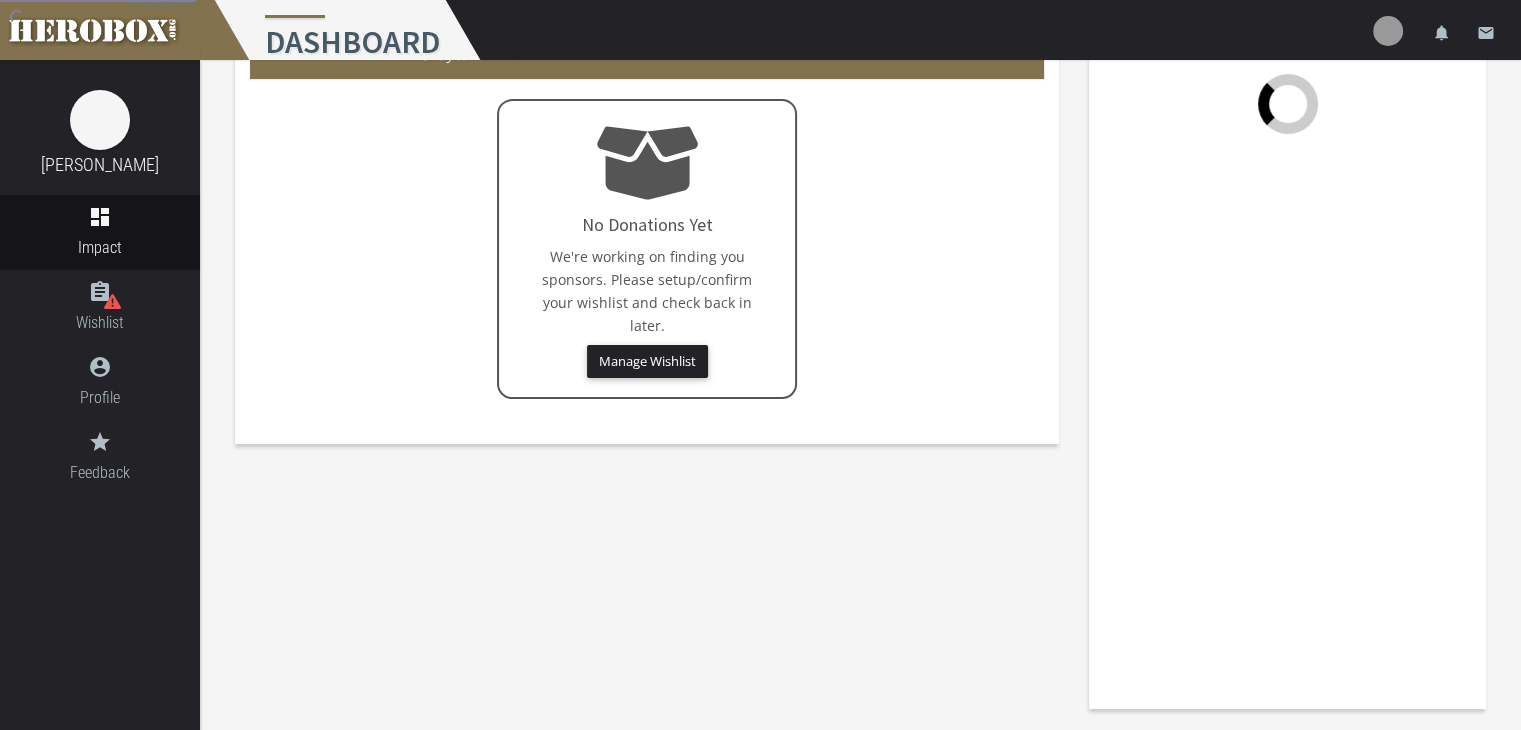 scroll, scrollTop: 0, scrollLeft: 0, axis: both 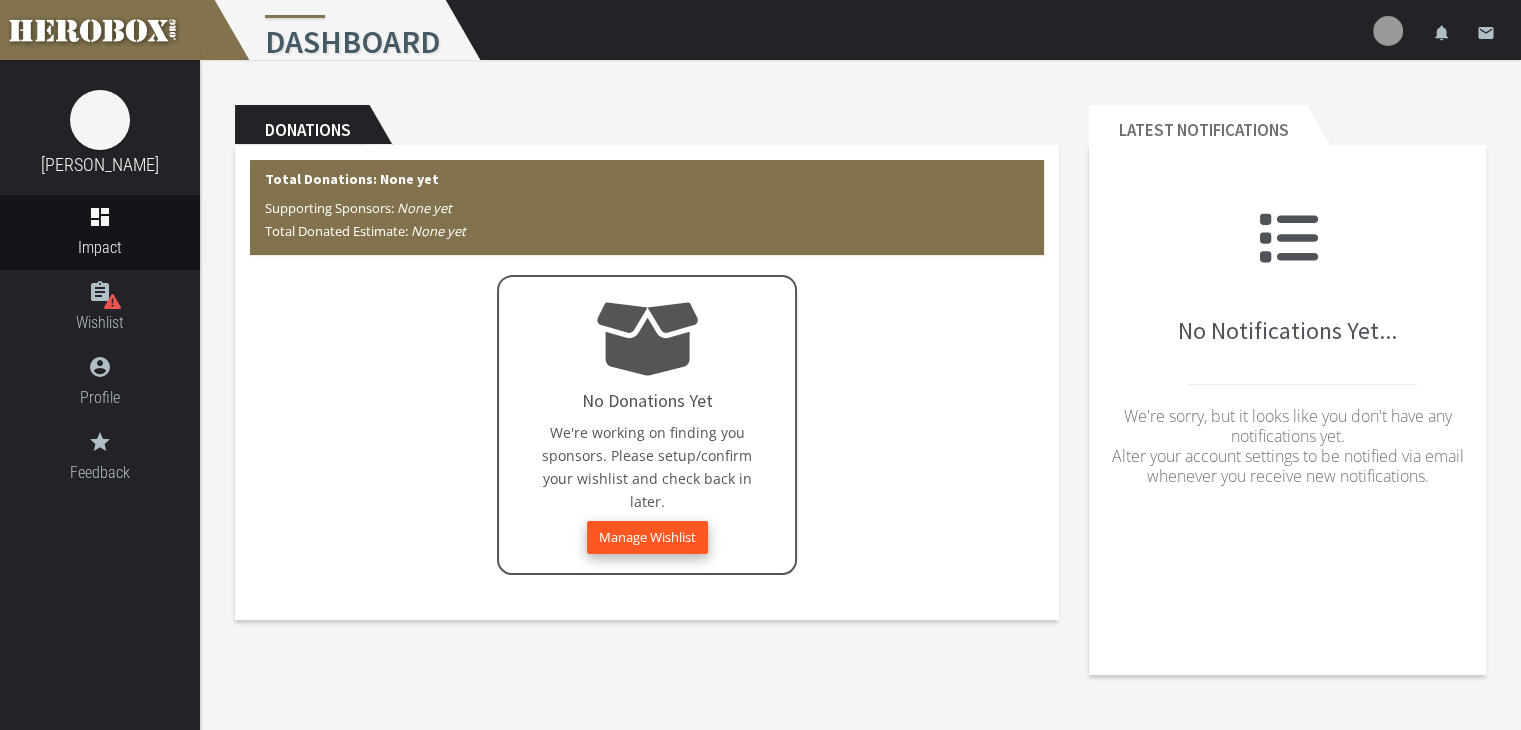click on "Manage Wishlist" at bounding box center (647, 537) 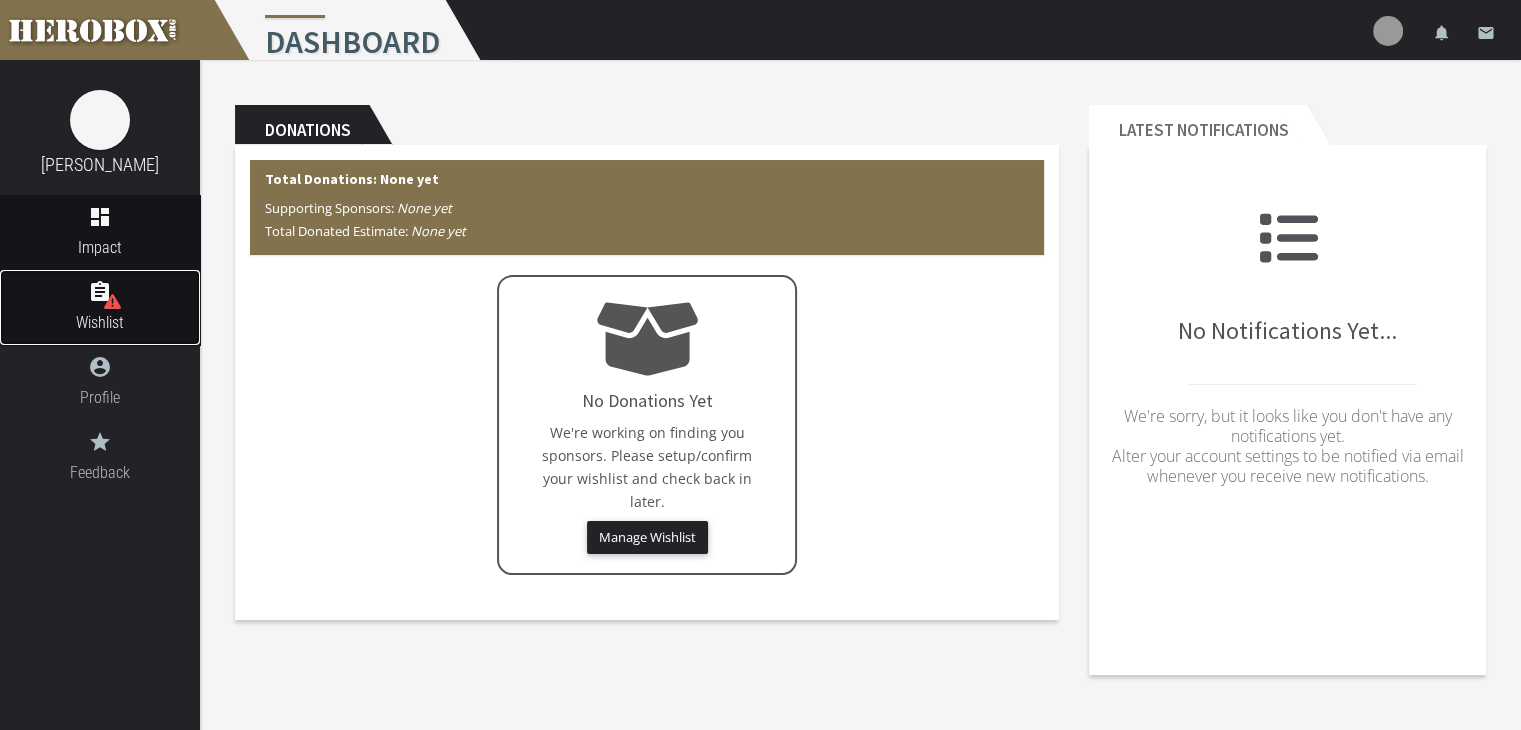 click on "assignment" at bounding box center (100, 292) 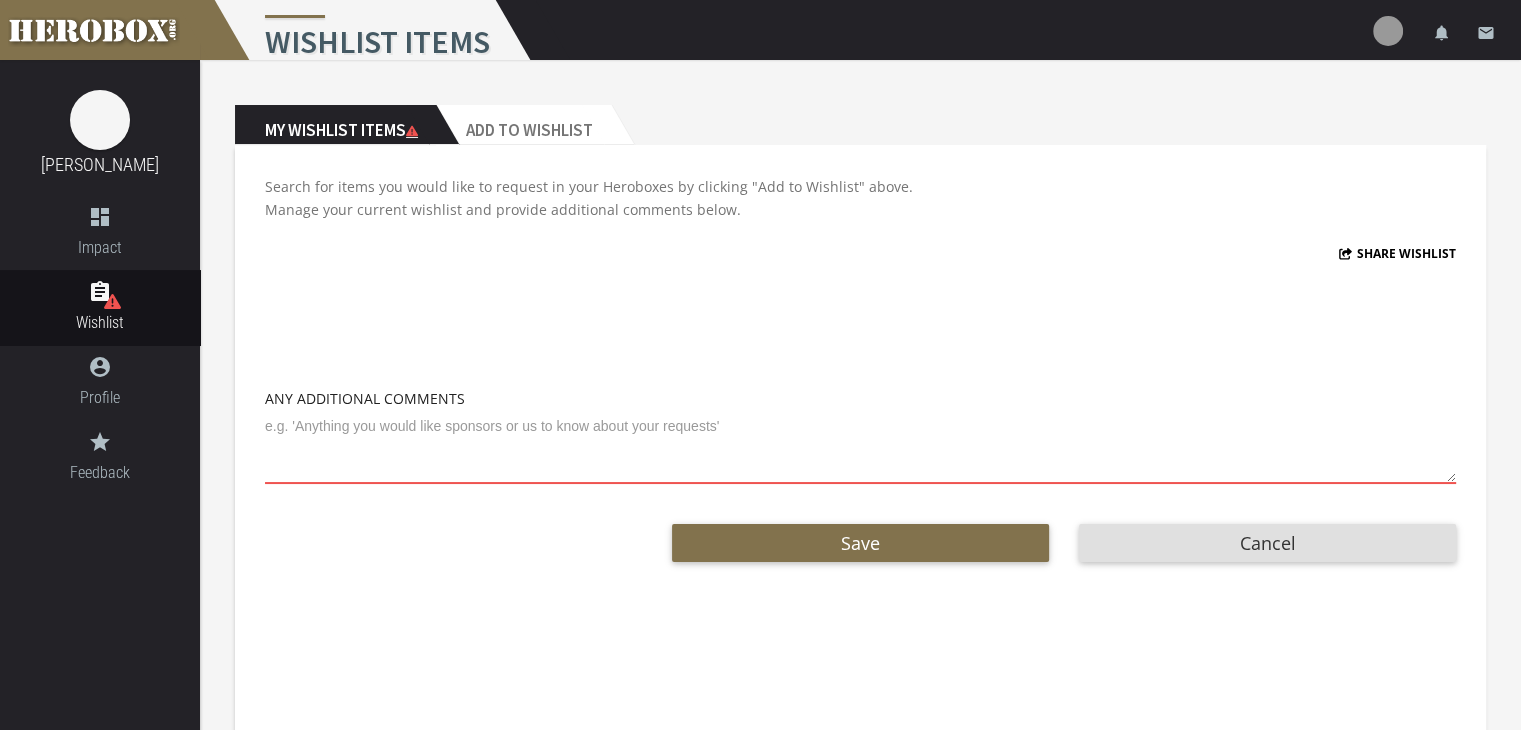 click at bounding box center (860, 447) 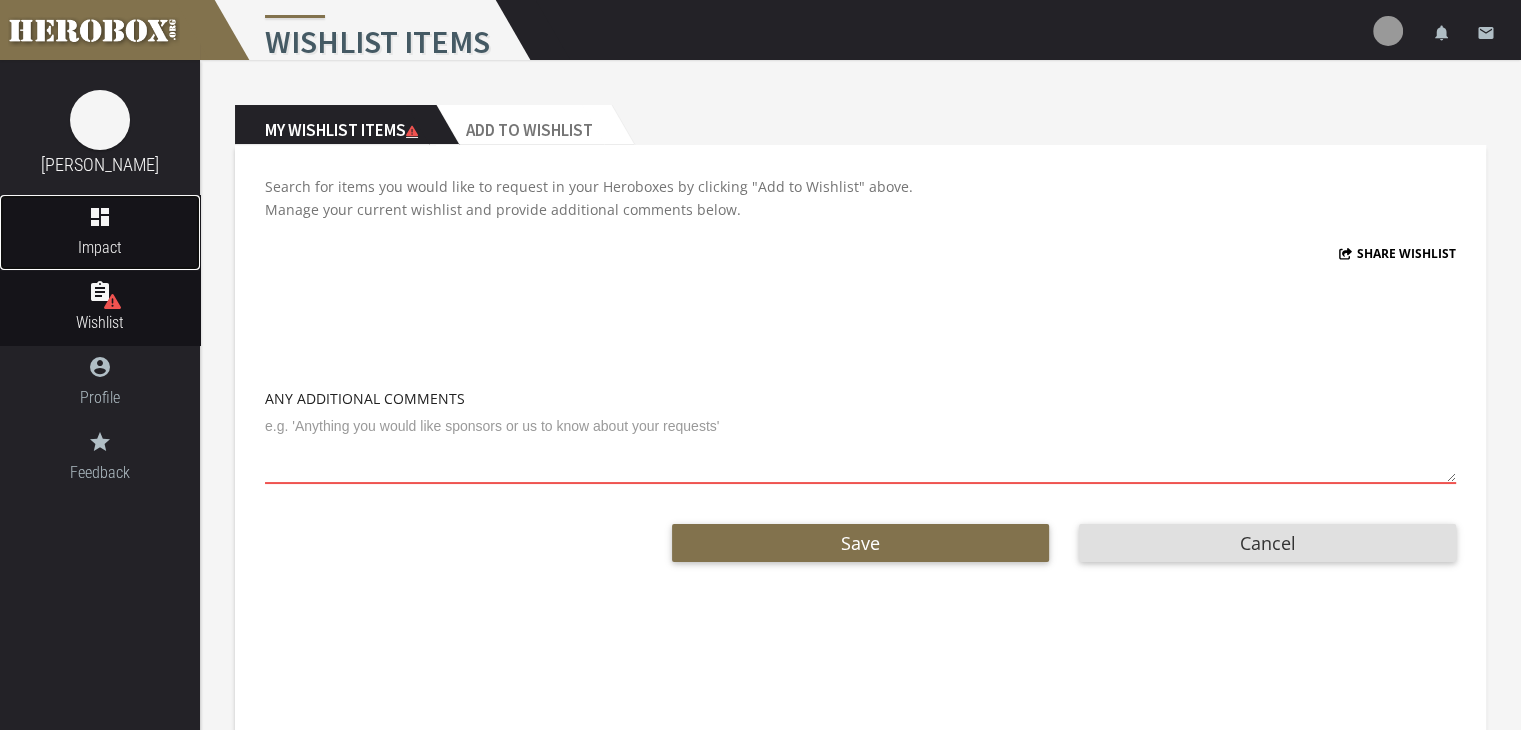 click on "Impact" at bounding box center (100, 247) 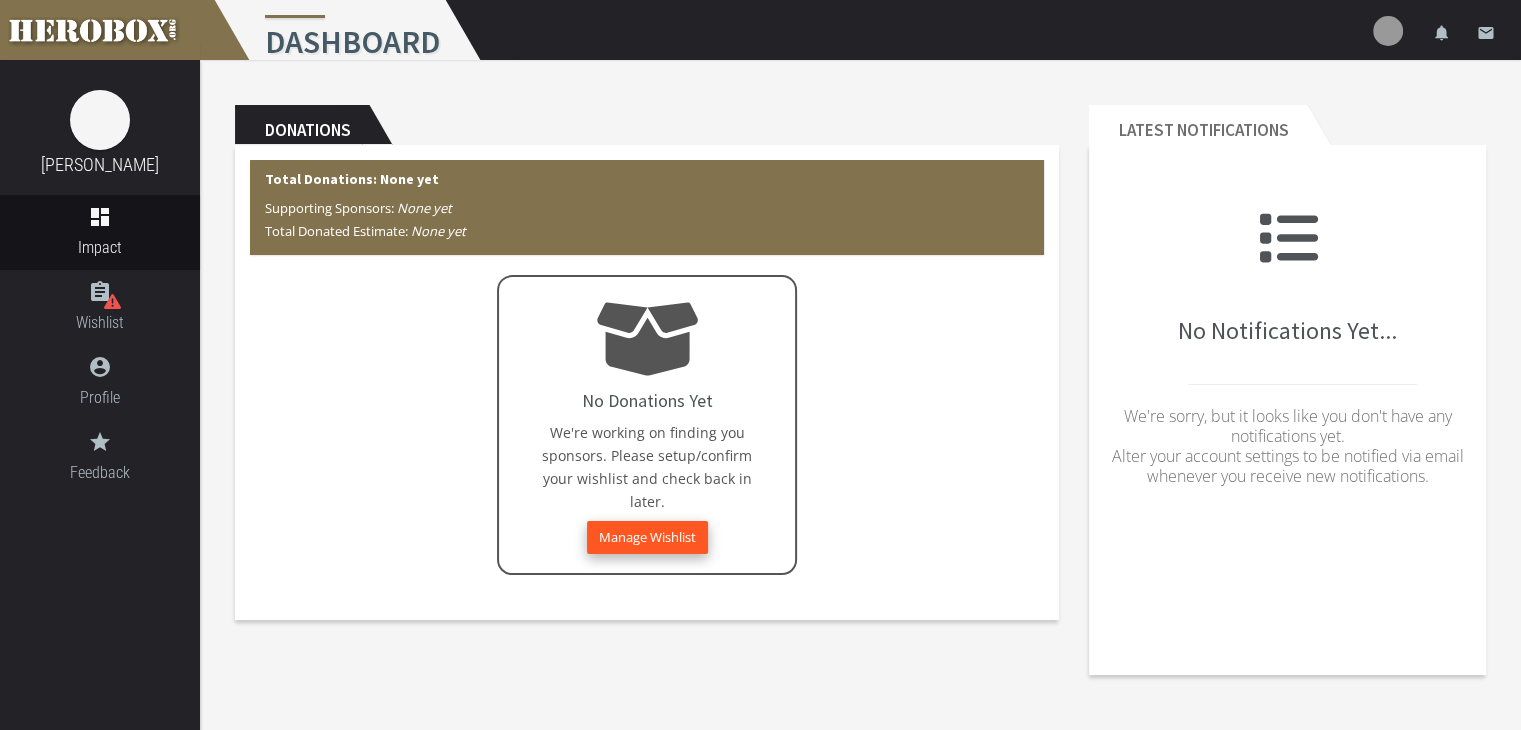 click on "Manage Wishlist" at bounding box center [647, 537] 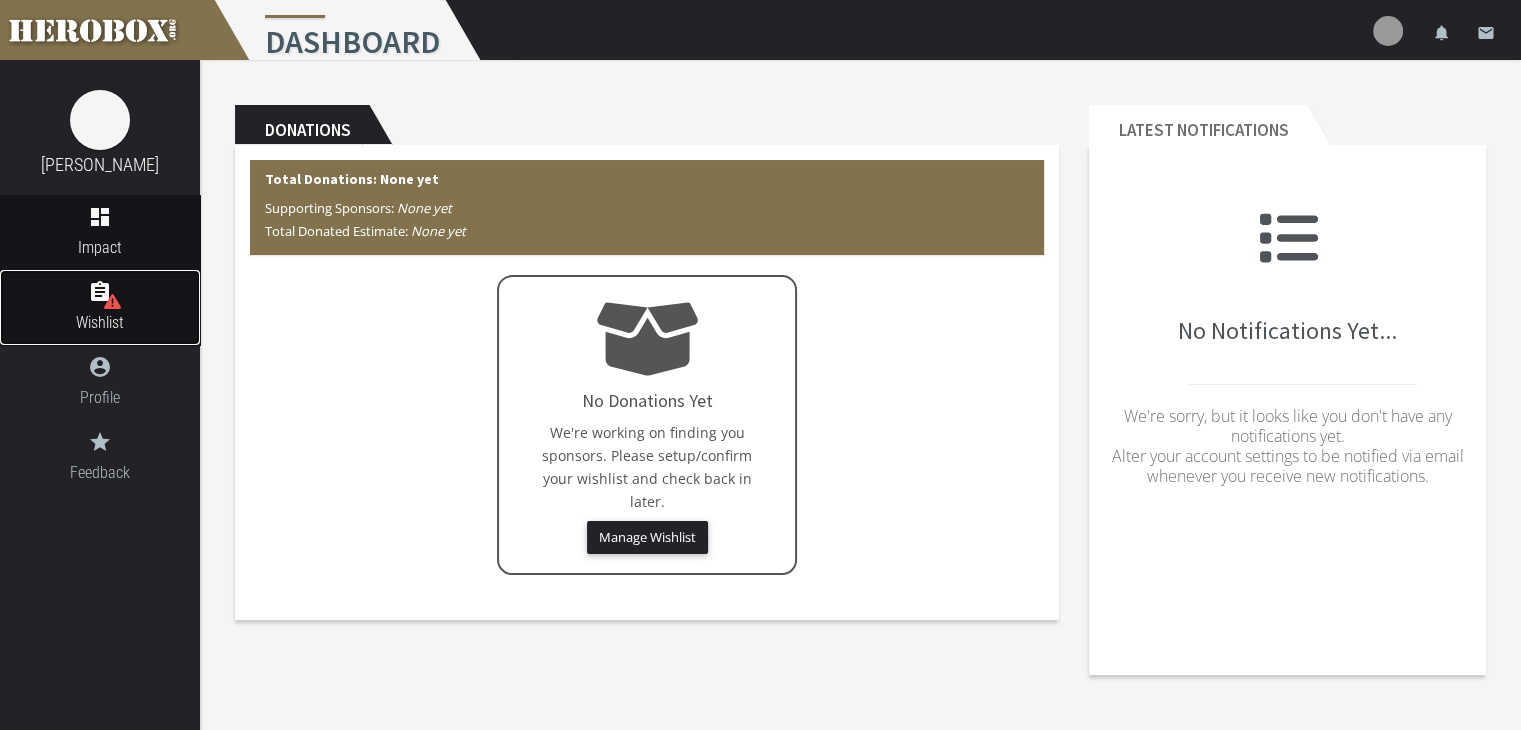 click on "assignment" at bounding box center (100, 292) 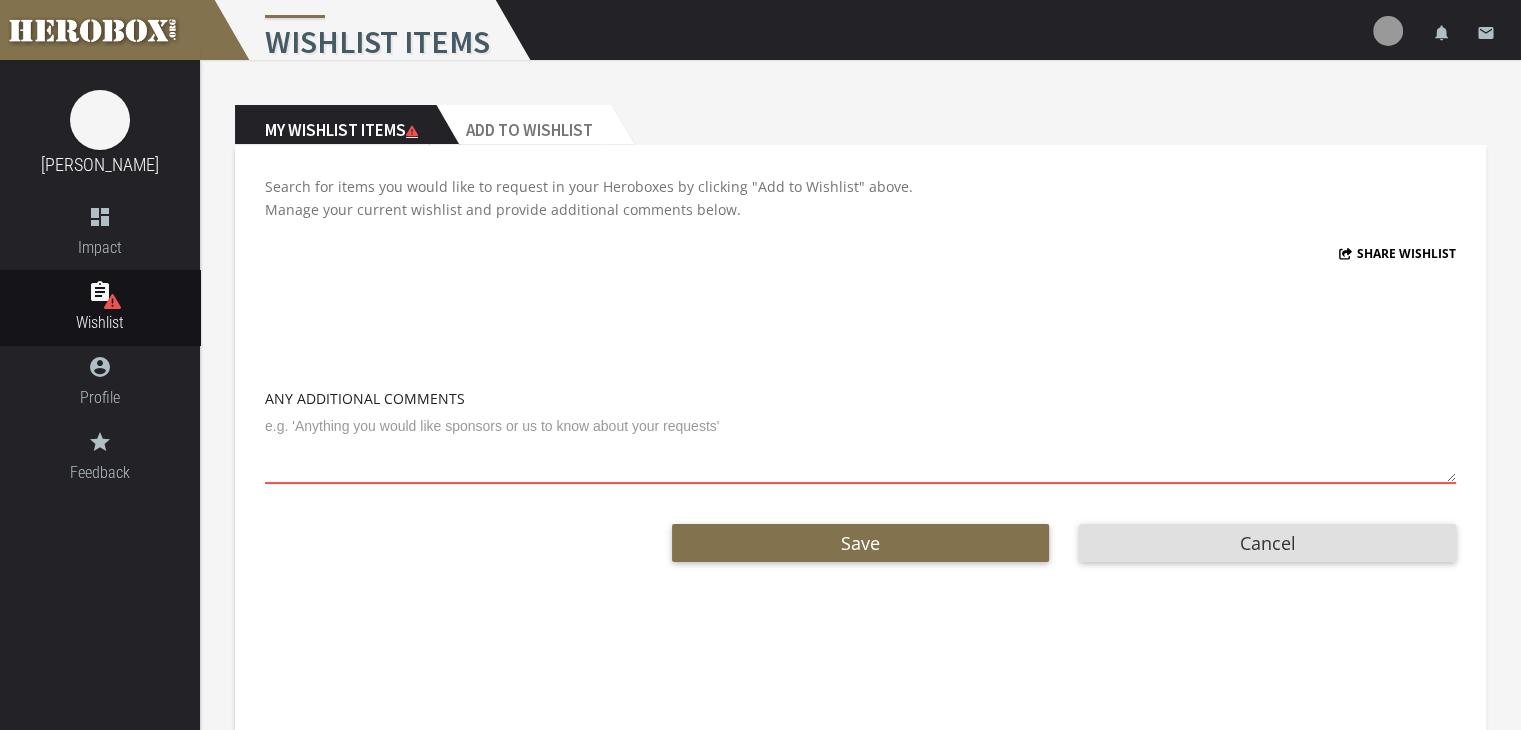 click at bounding box center [860, 447] 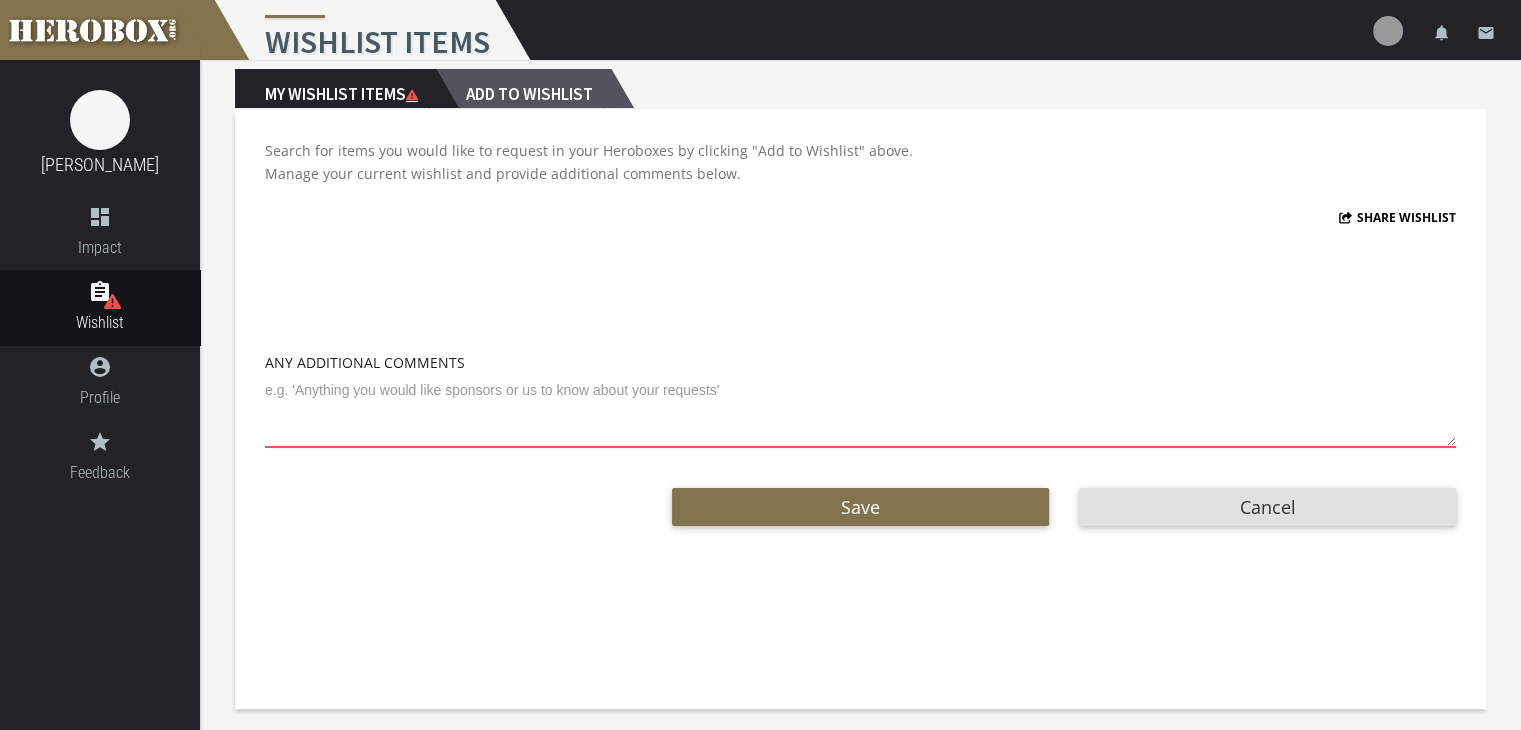 click on "Add to Wishlist" at bounding box center (523, 89) 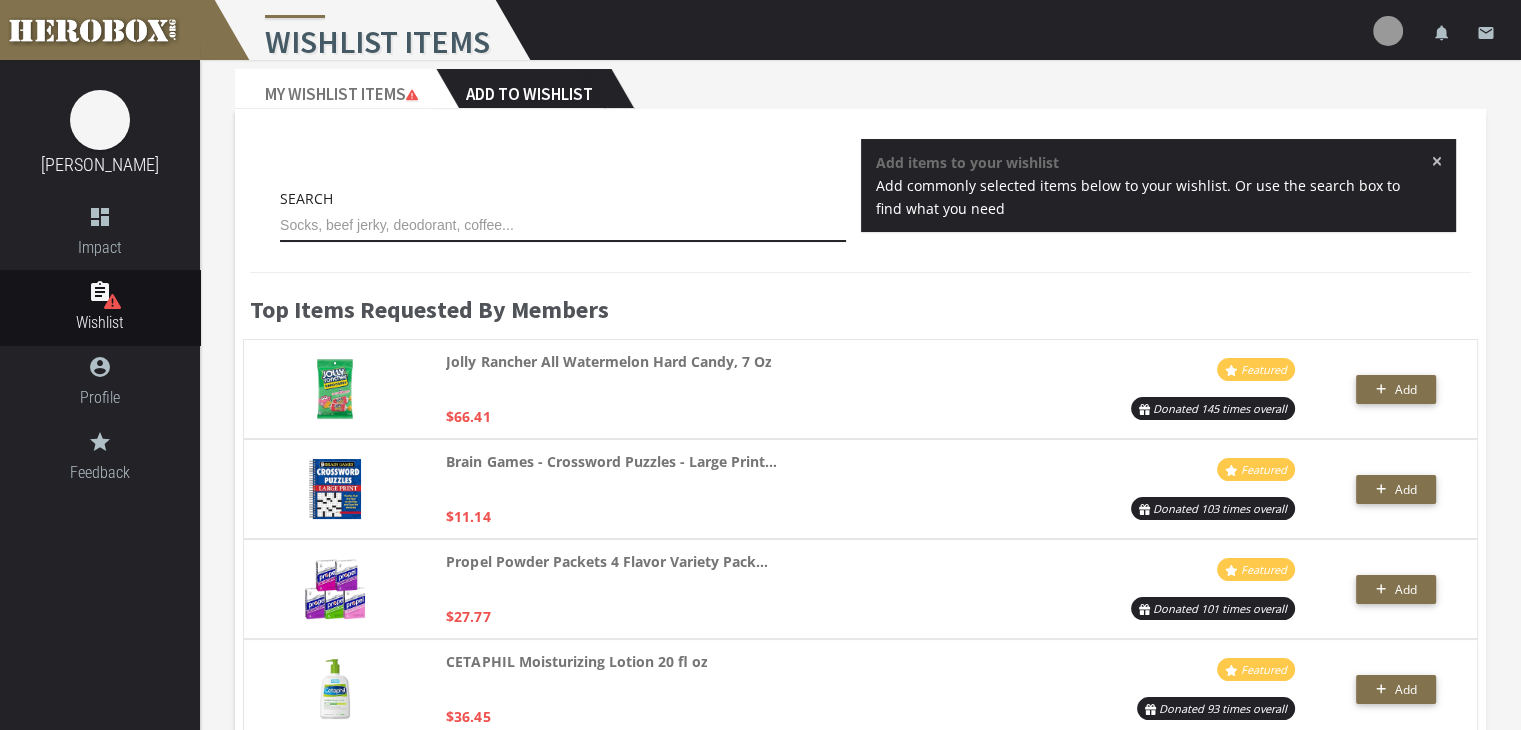 click at bounding box center [563, 226] 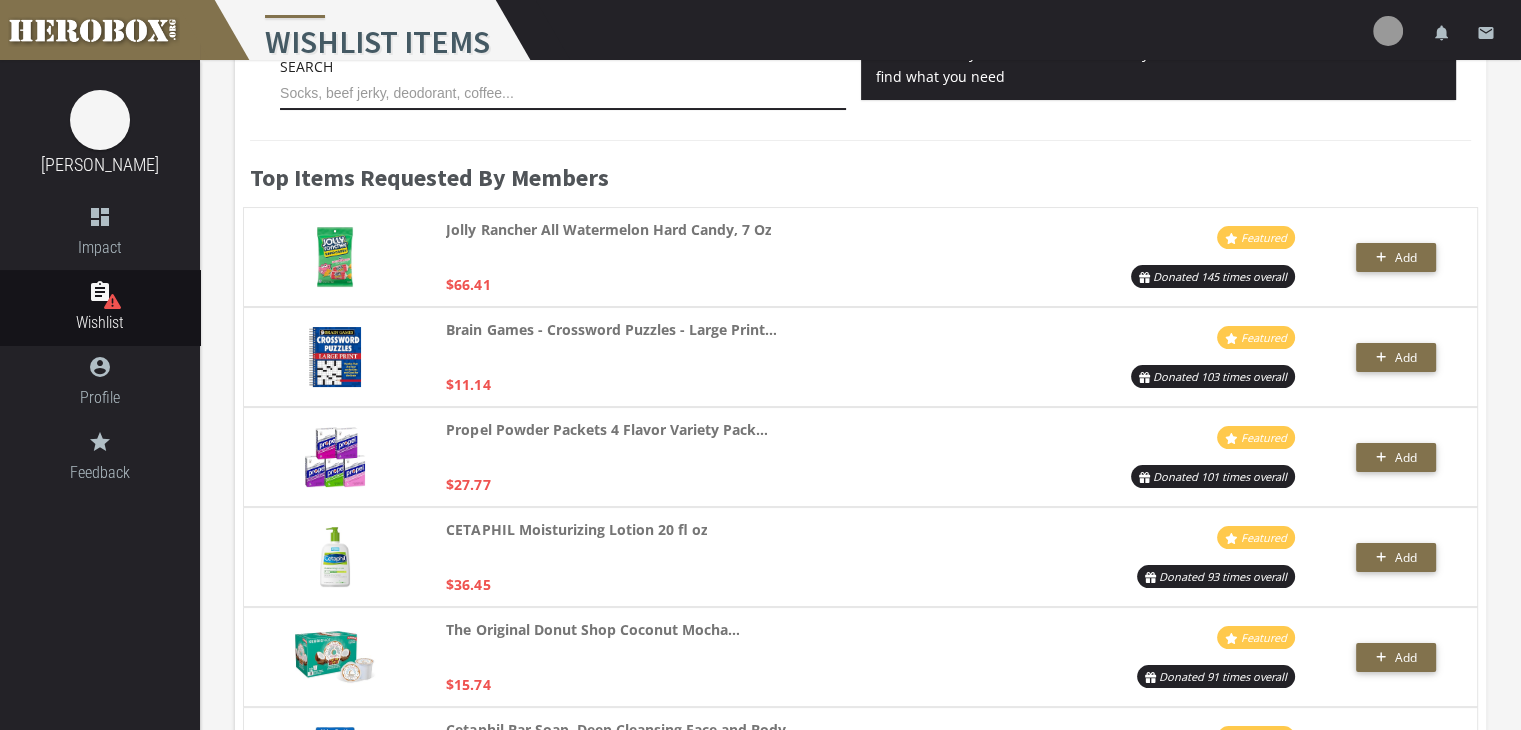 scroll, scrollTop: 173, scrollLeft: 0, axis: vertical 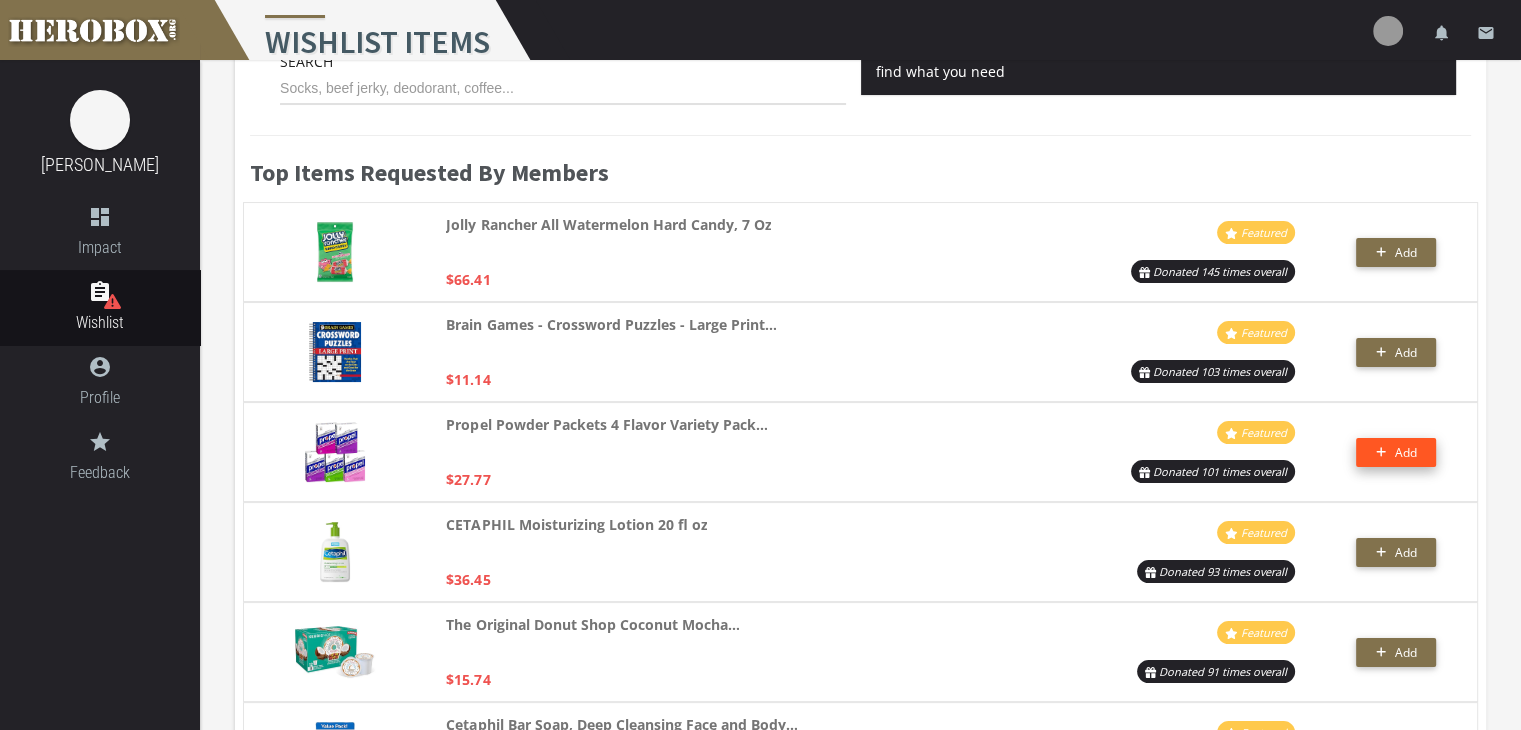 click on "Add" at bounding box center [1405, 452] 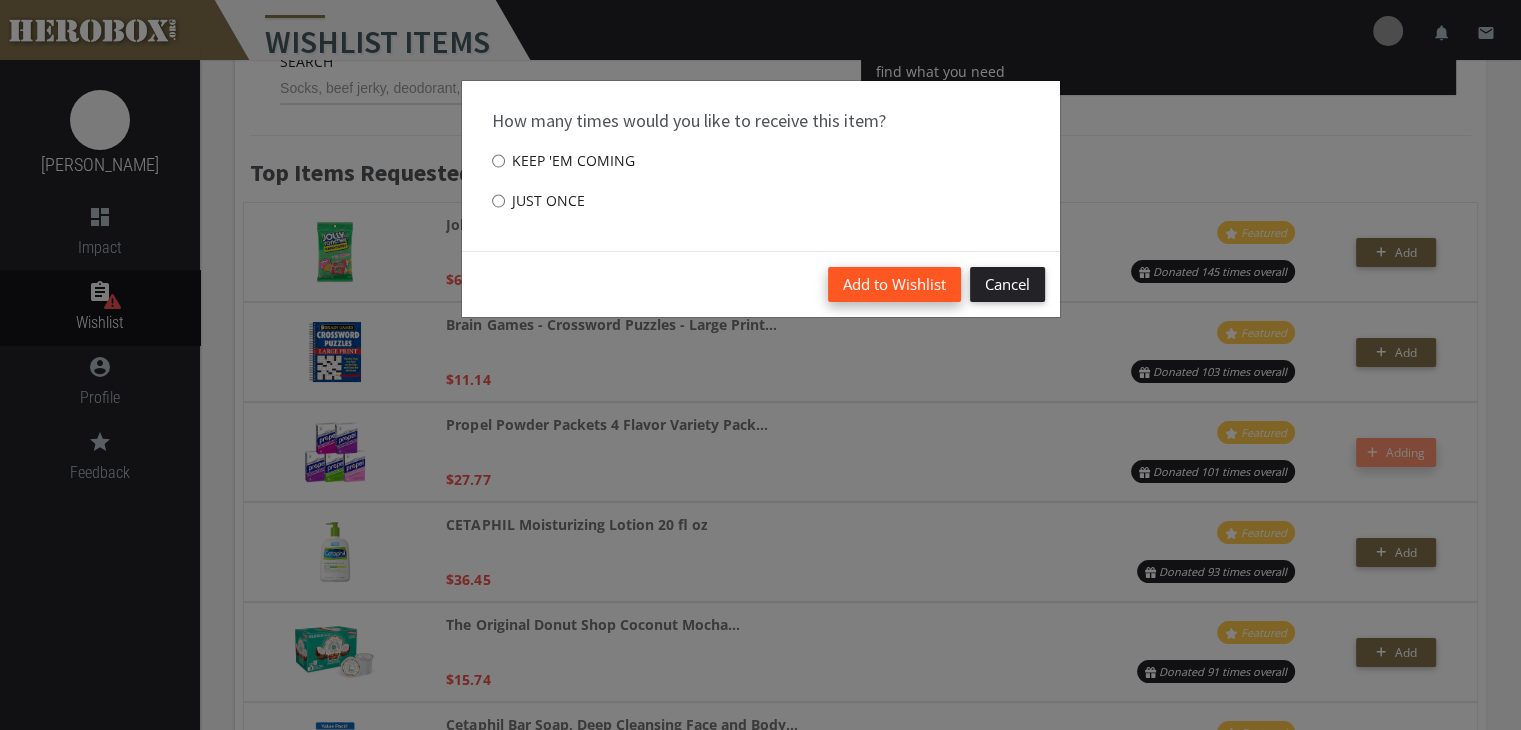 click on "Add to Wishlist" at bounding box center [894, 284] 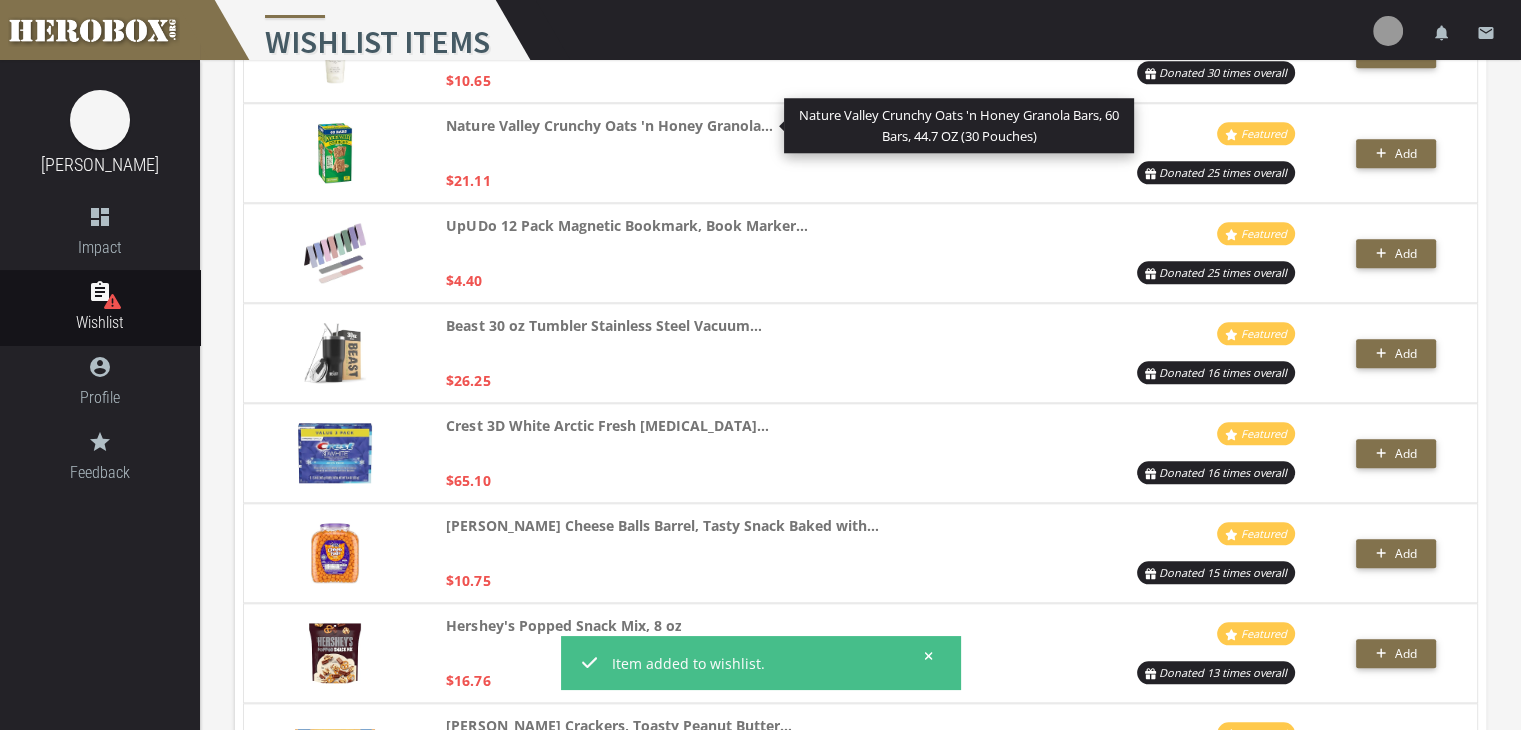 scroll, scrollTop: 1881, scrollLeft: 0, axis: vertical 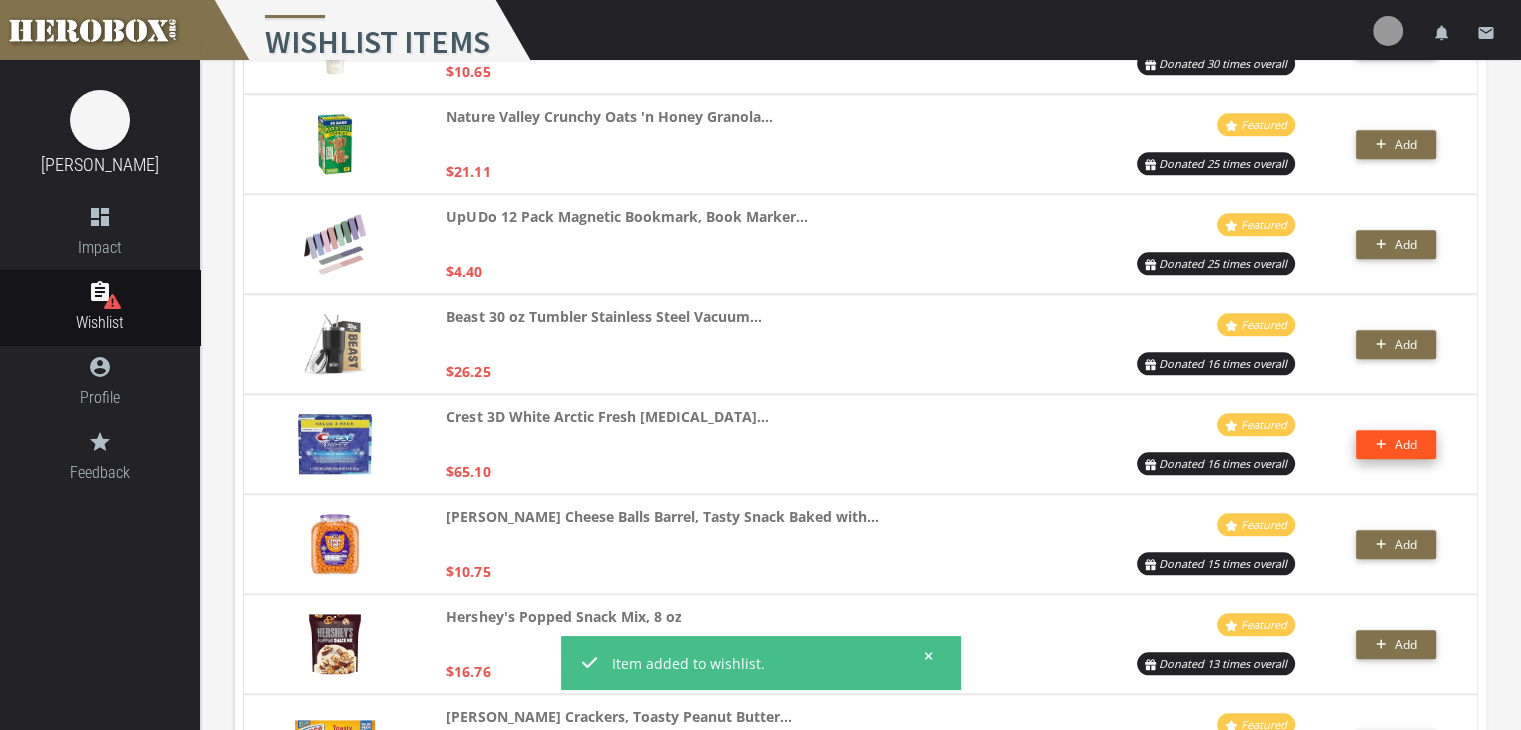 click on "Add" at bounding box center (1396, 444) 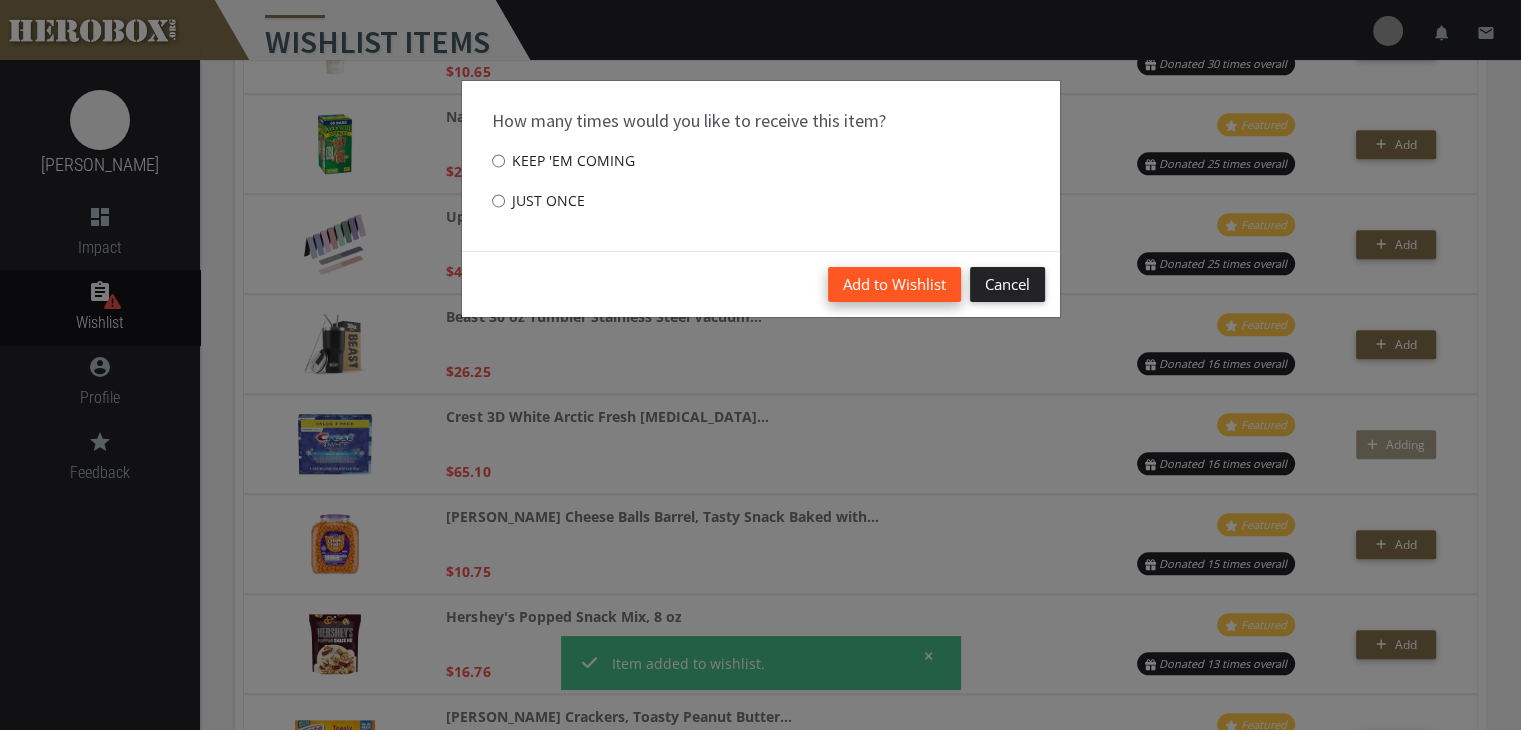 click on "Add to Wishlist" at bounding box center [894, 284] 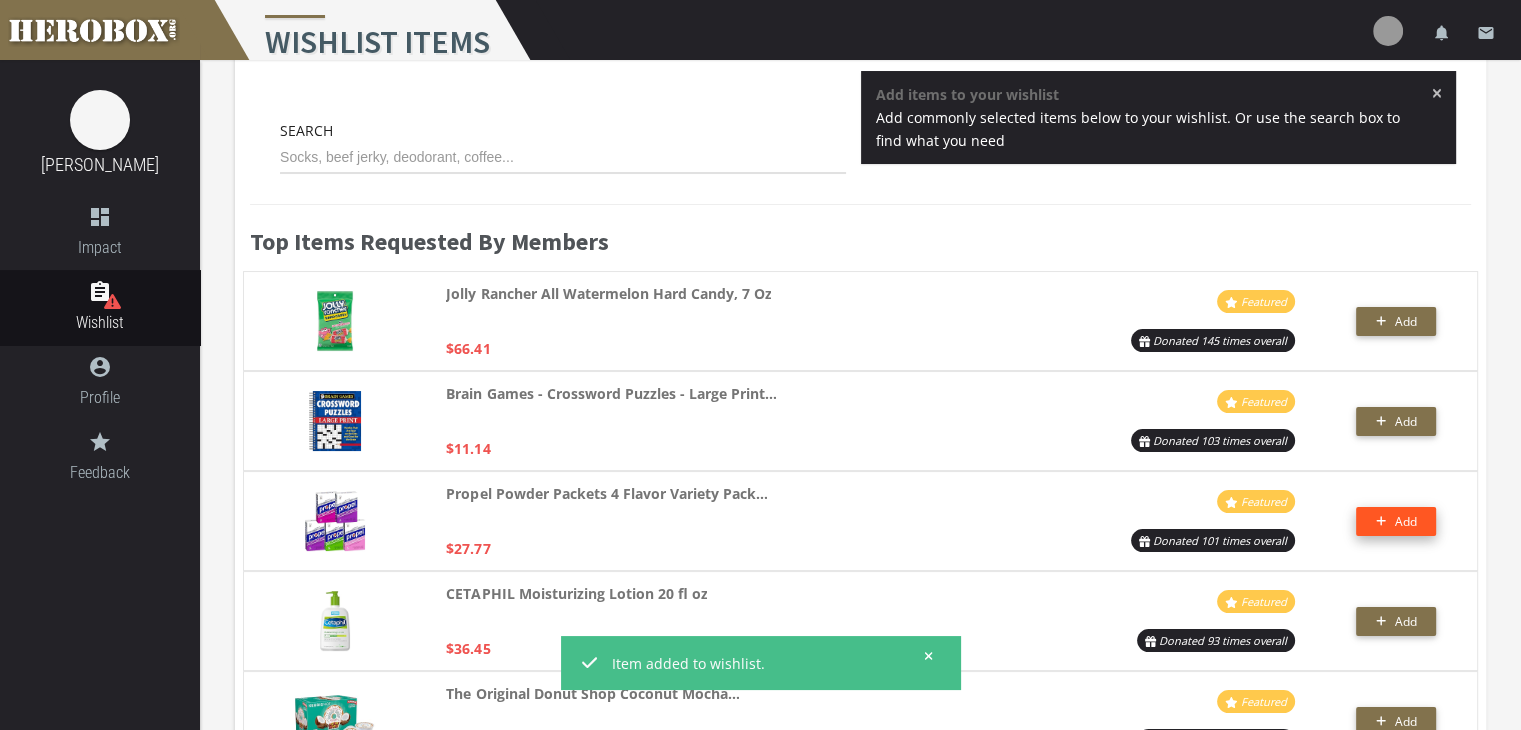 scroll, scrollTop: 101, scrollLeft: 0, axis: vertical 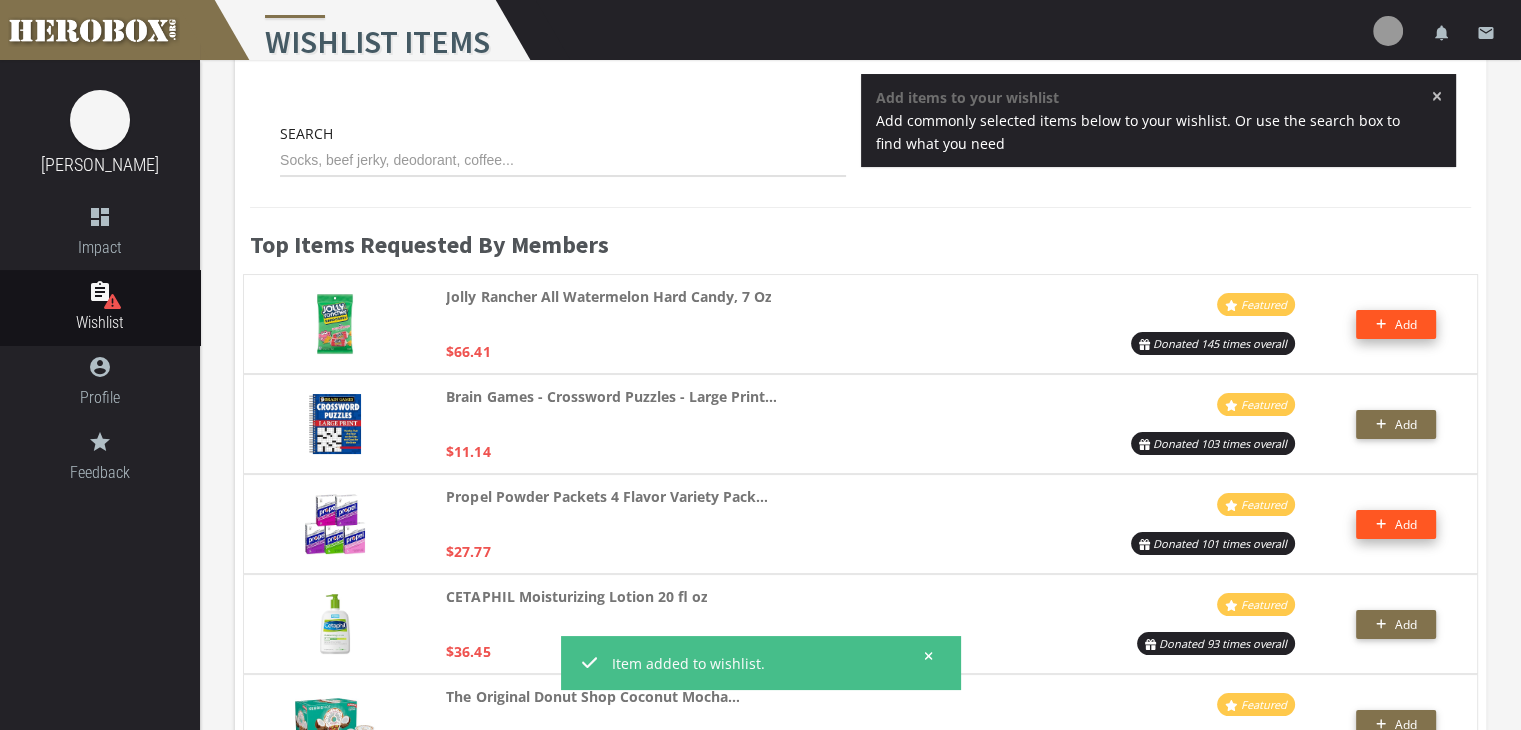 click on "Add" at bounding box center (1396, 324) 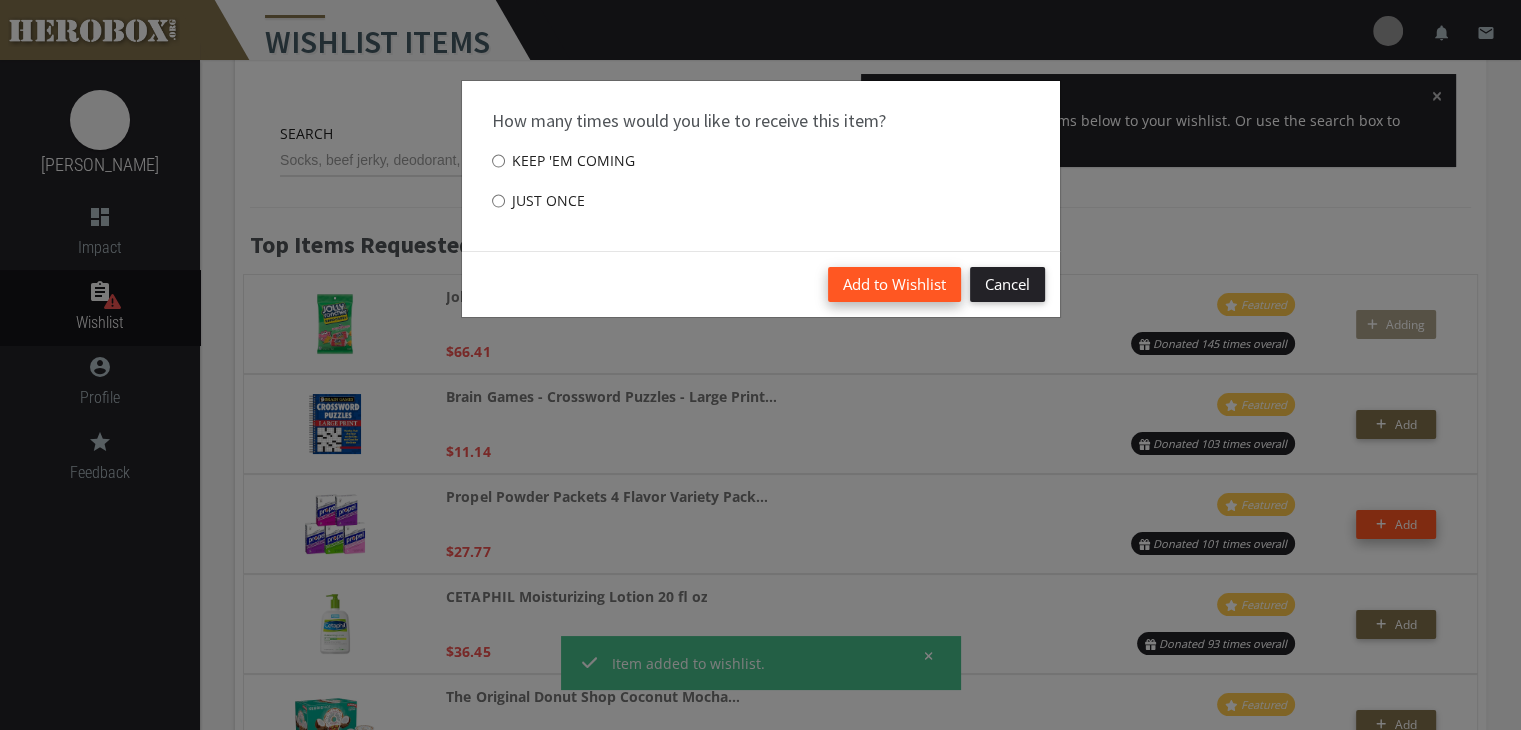 click on "Add to Wishlist" at bounding box center (894, 284) 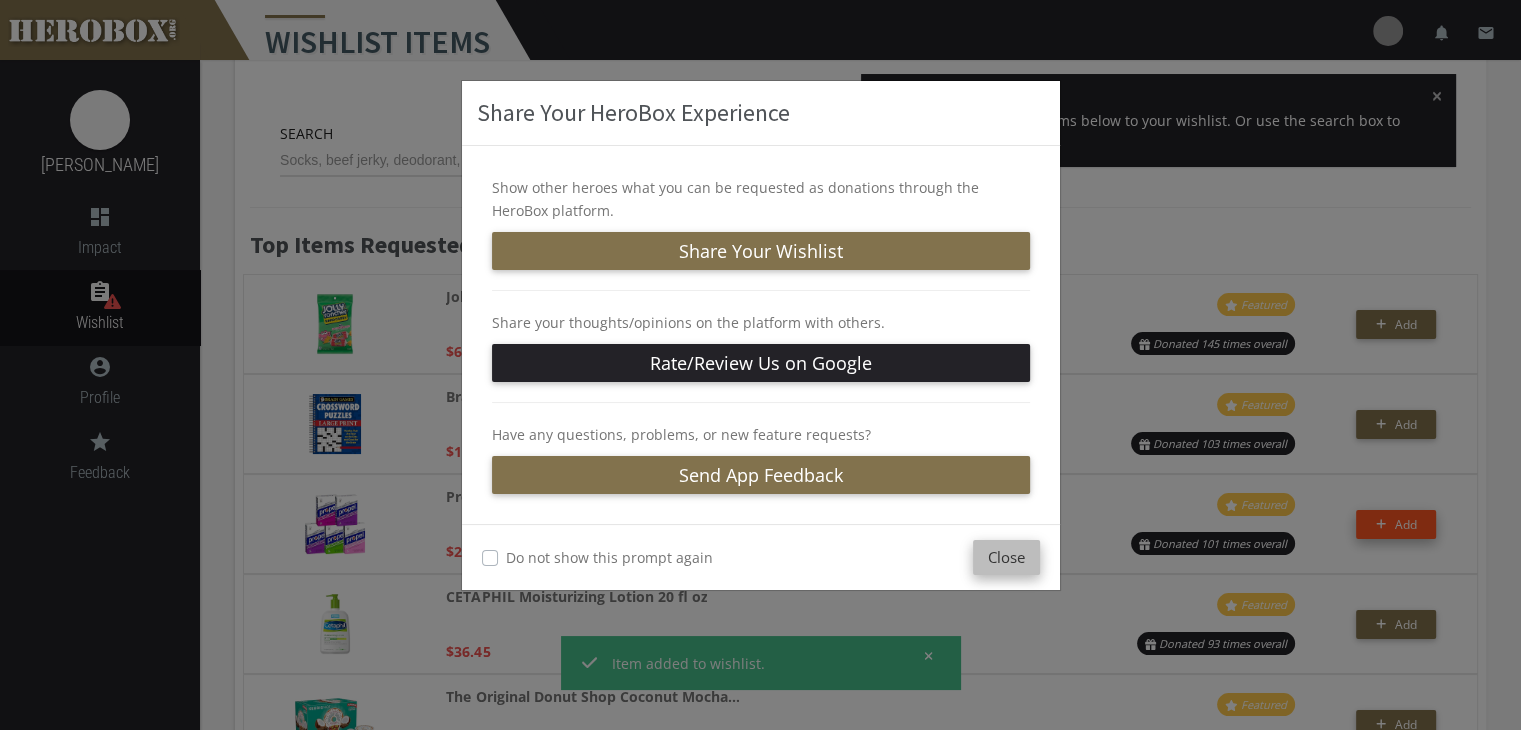 click on "Close" at bounding box center [1006, 557] 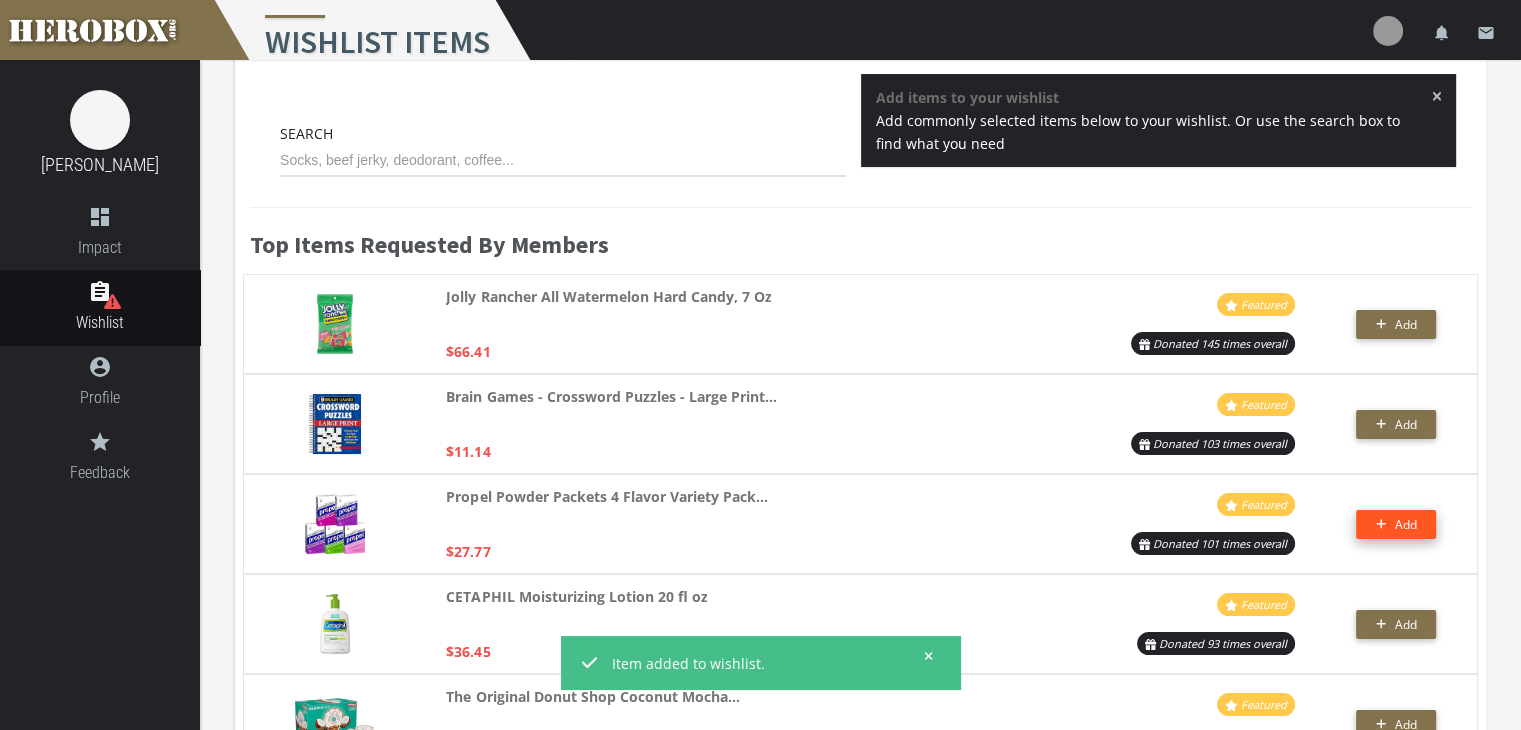 click on "×" at bounding box center (1436, 96) 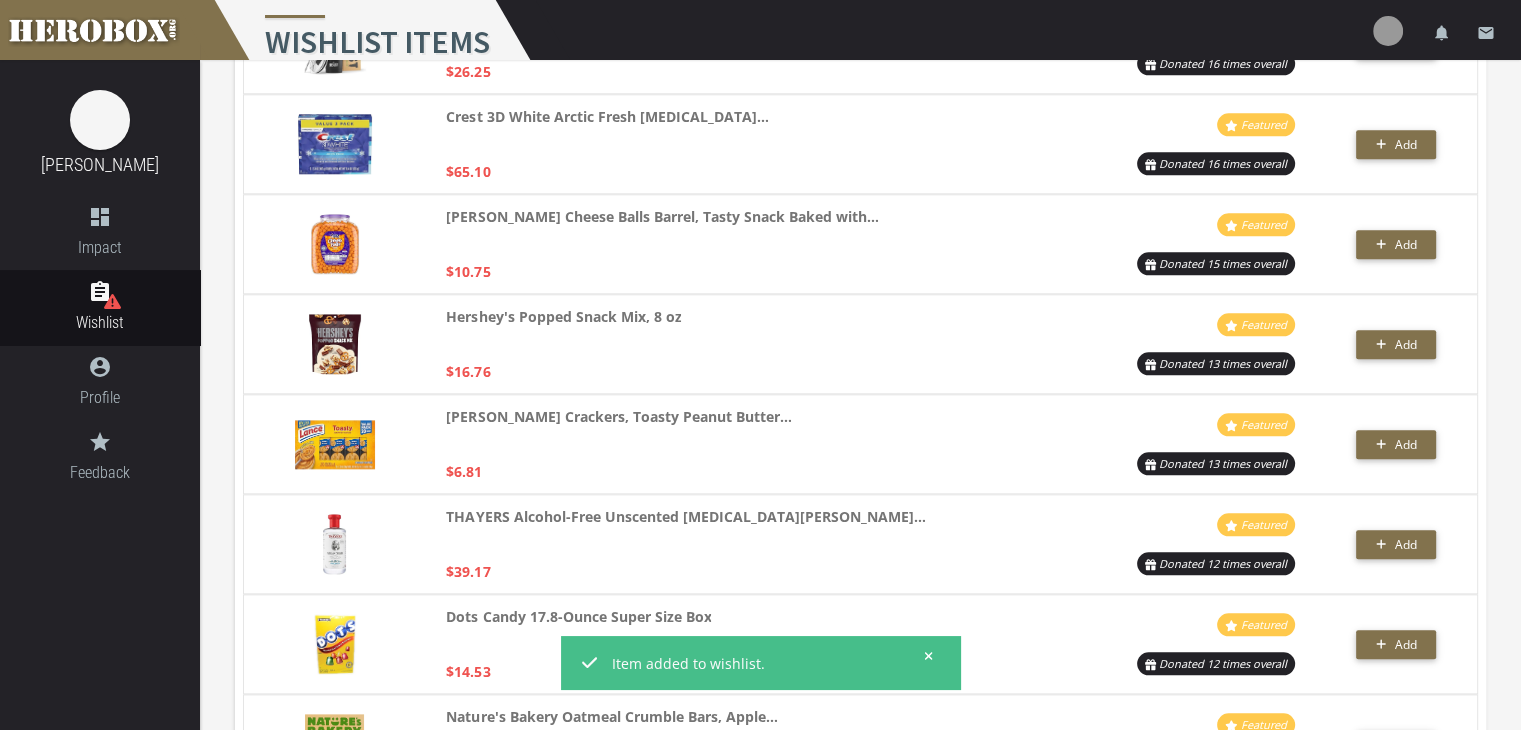 scroll, scrollTop: 2136, scrollLeft: 0, axis: vertical 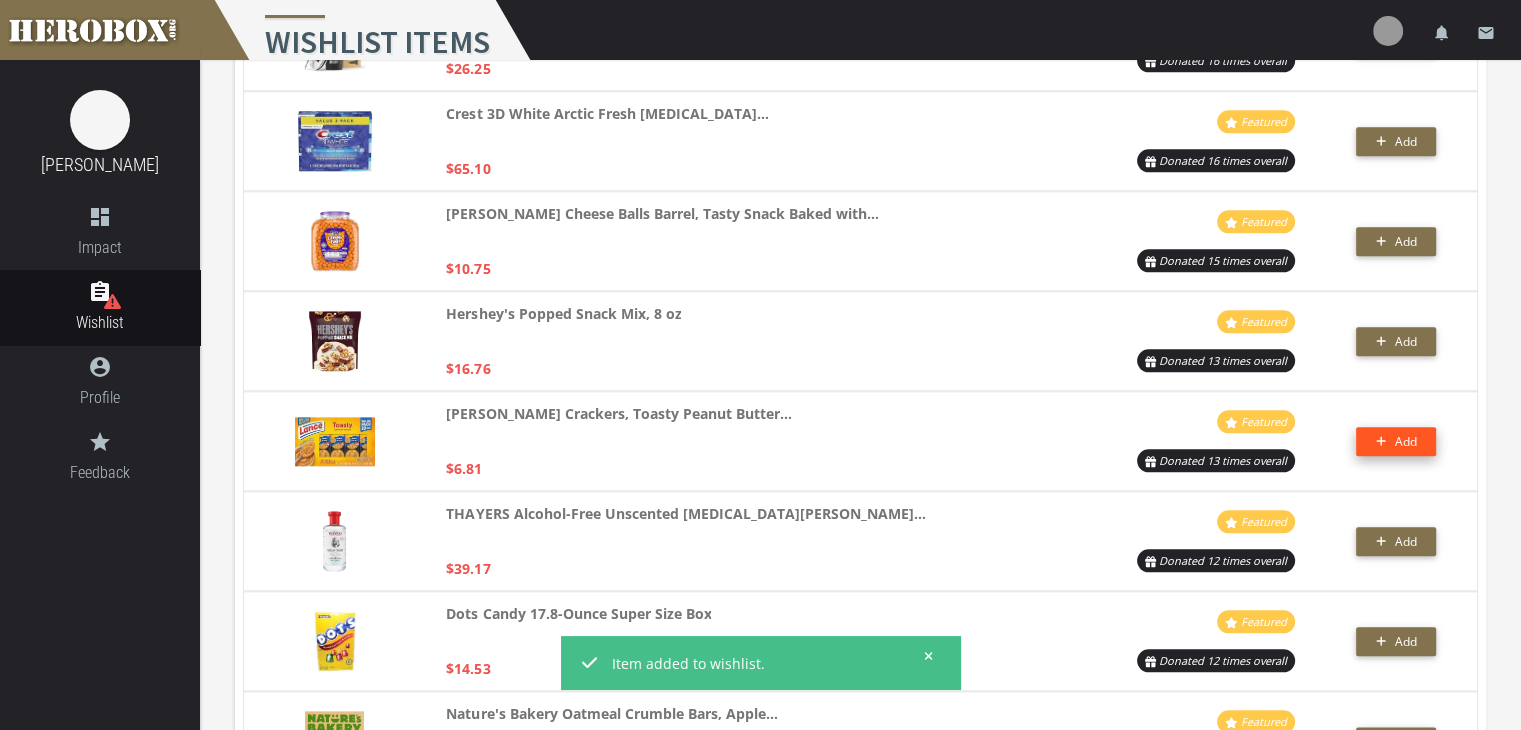 click on "Add" at bounding box center (1396, 441) 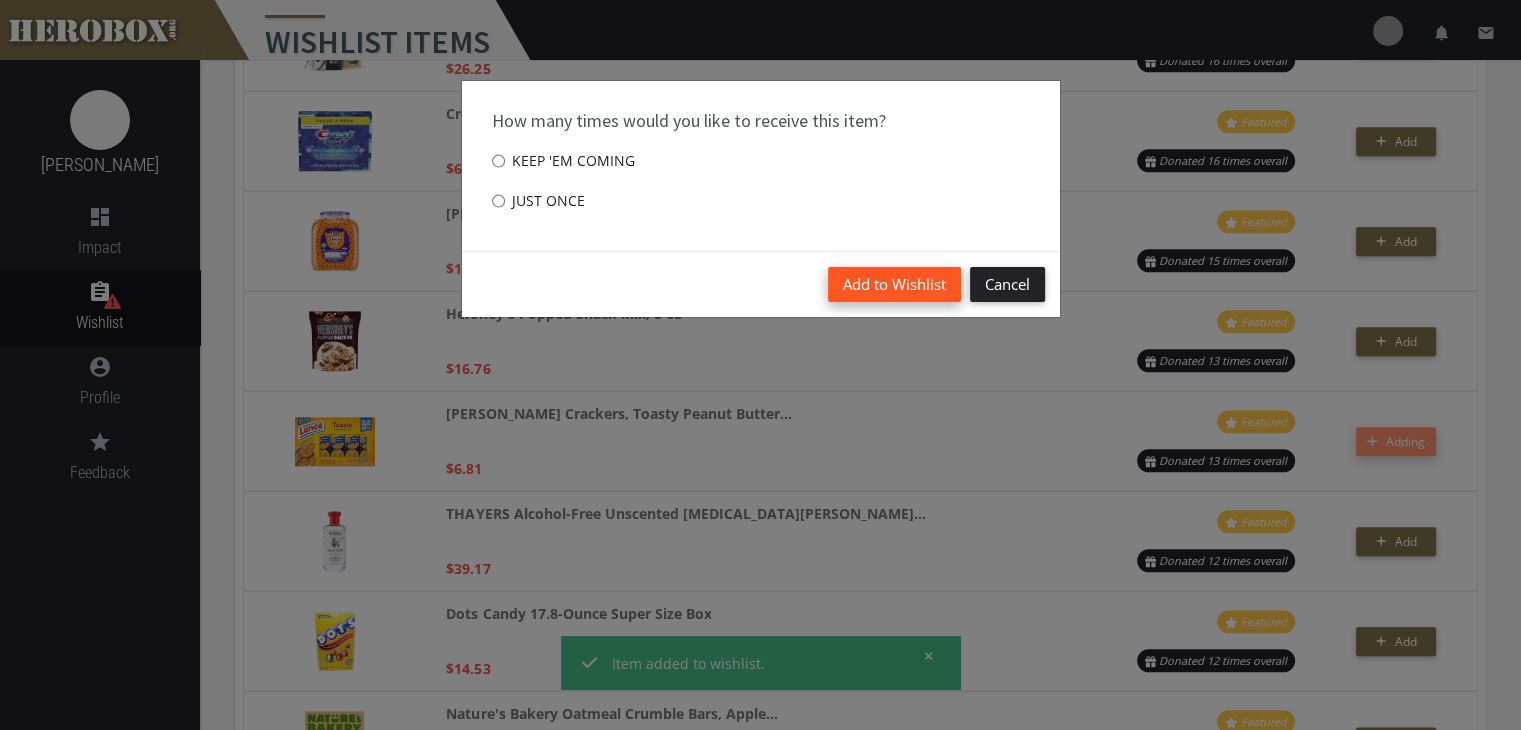 click on "Add to Wishlist" at bounding box center (894, 284) 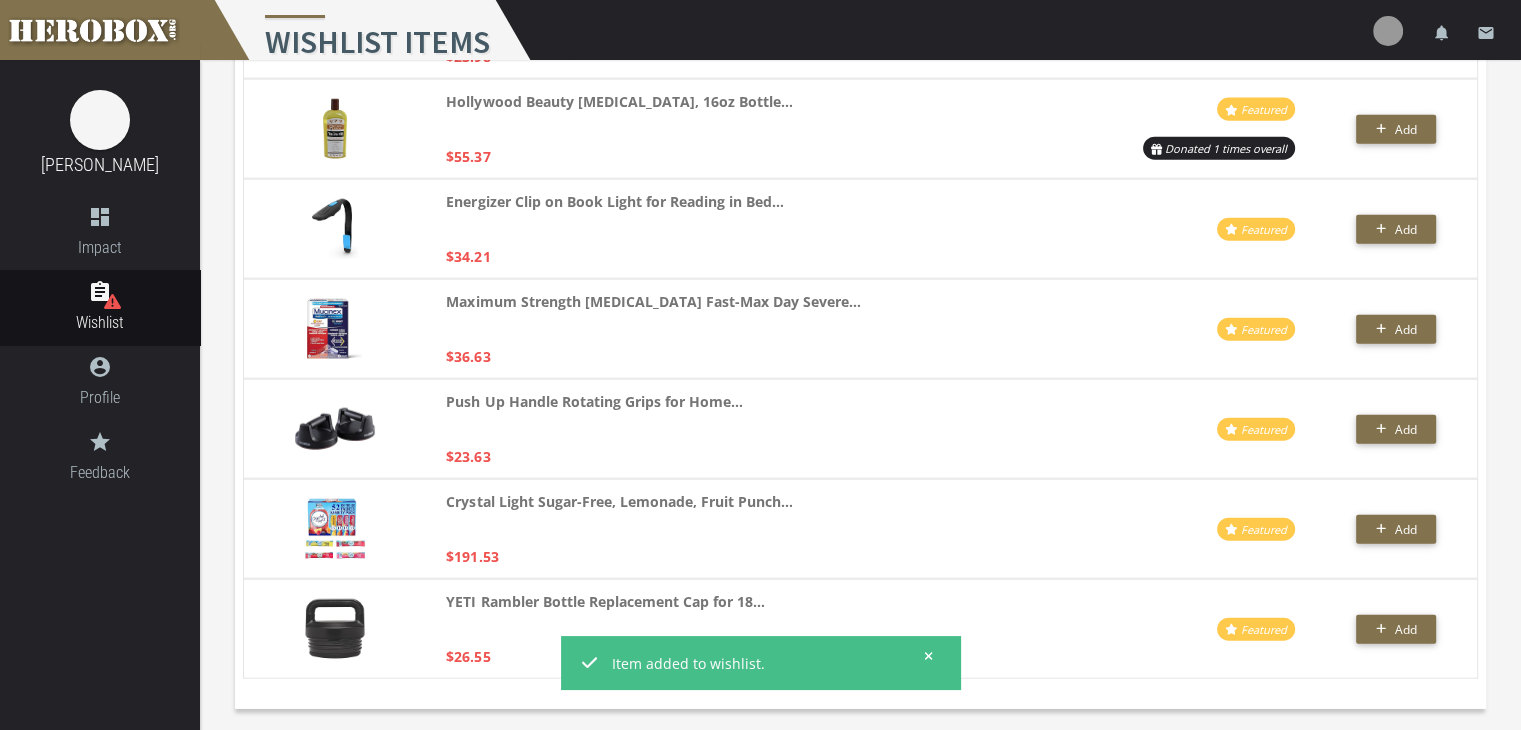 scroll, scrollTop: 4648, scrollLeft: 0, axis: vertical 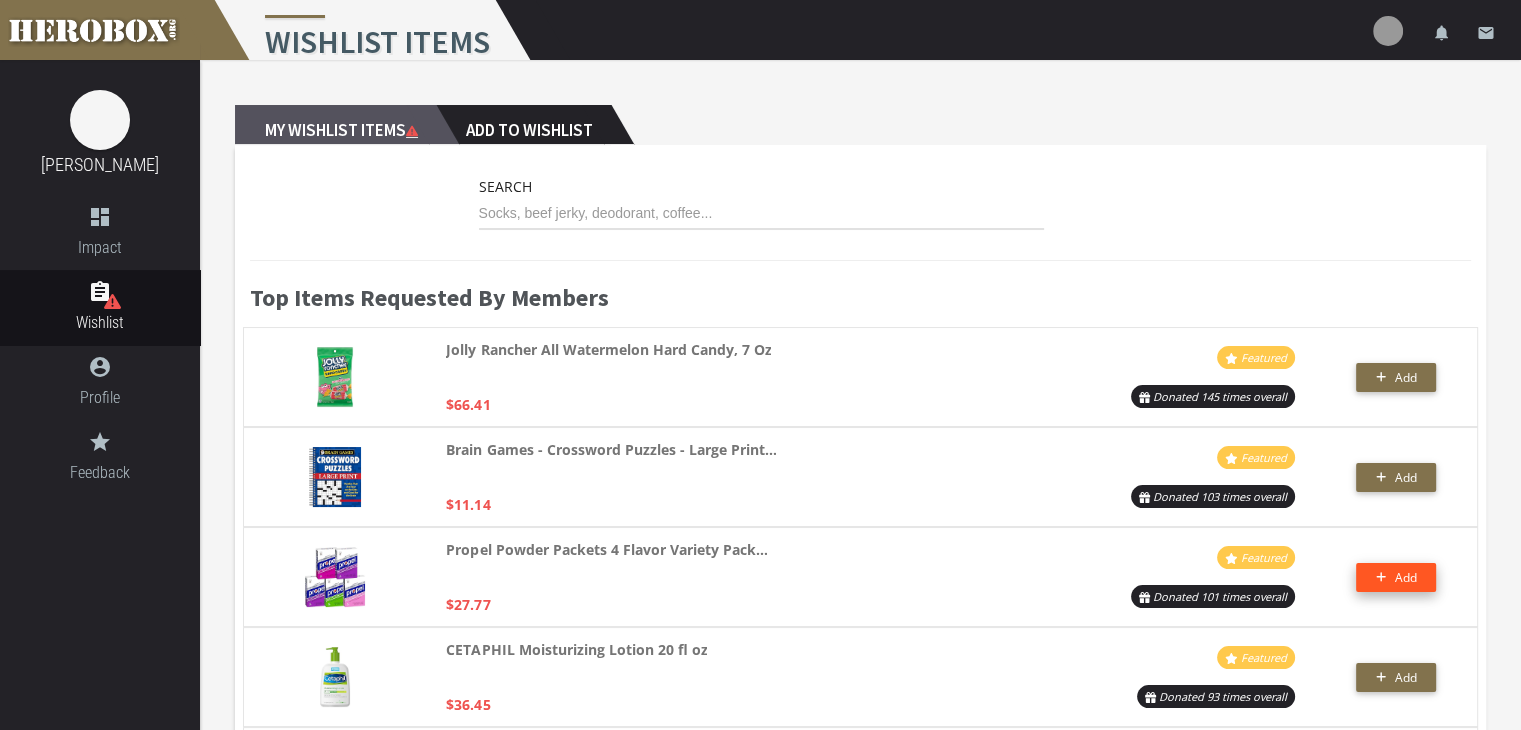 click on "My Wishlist Items" at bounding box center (335, 125) 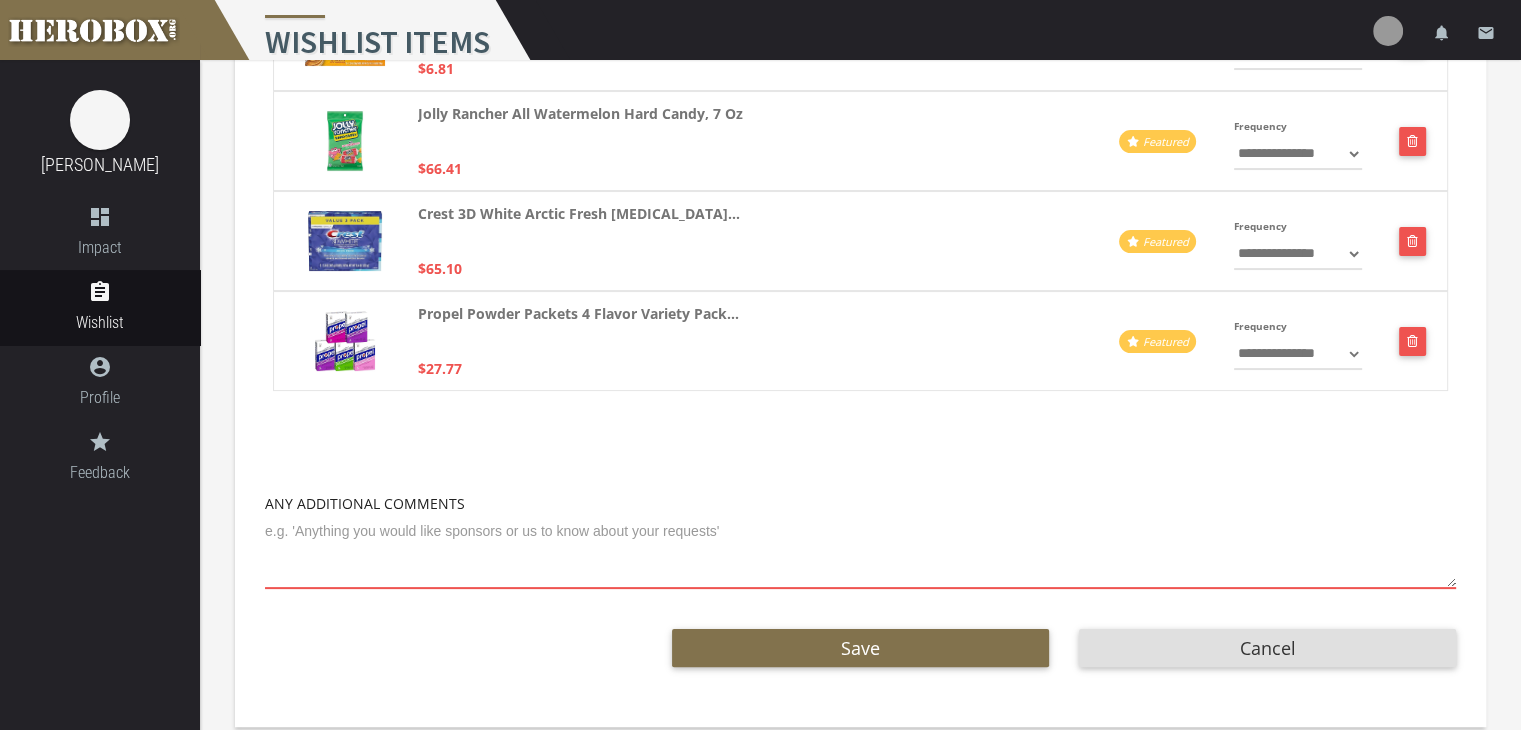 scroll, scrollTop: 300, scrollLeft: 0, axis: vertical 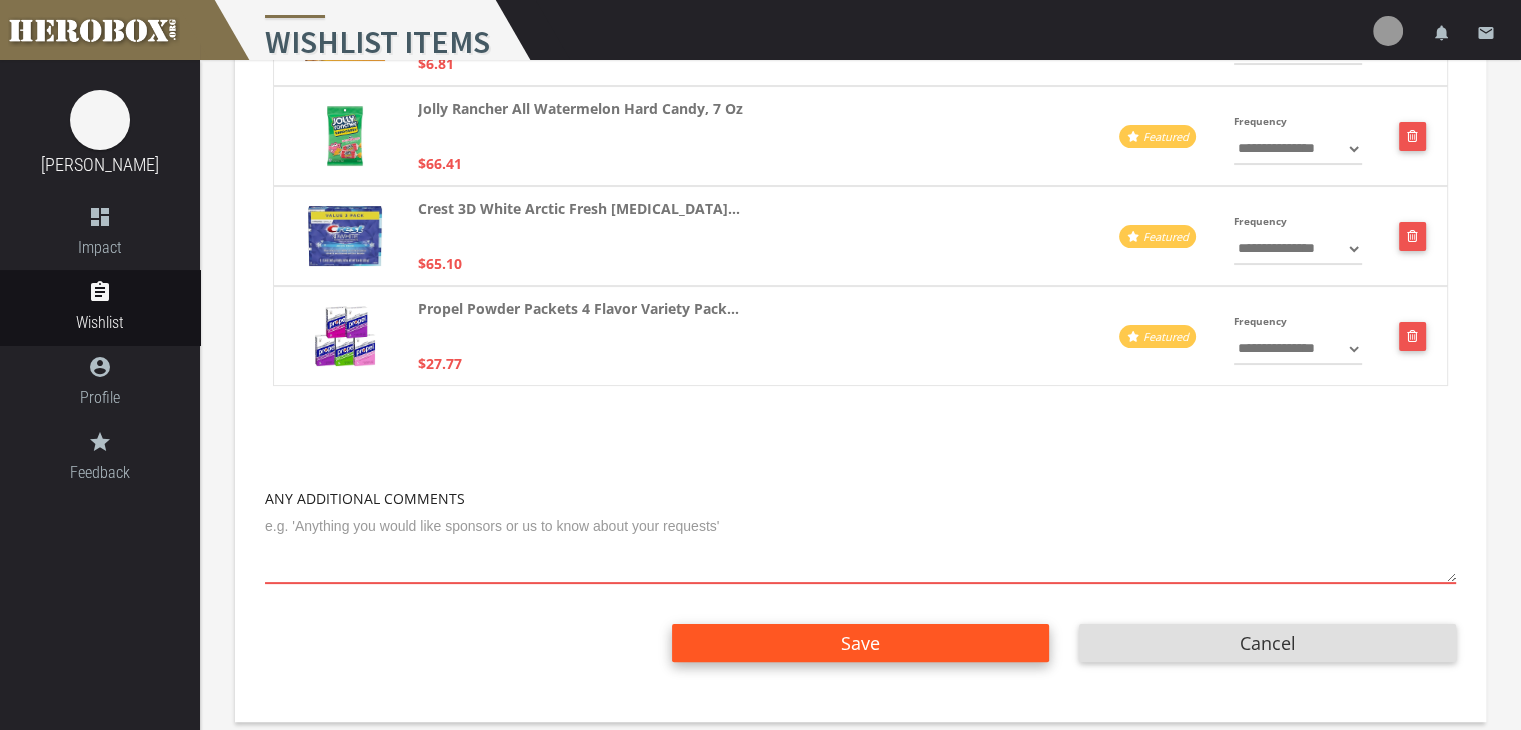 click on "Save" at bounding box center (860, 643) 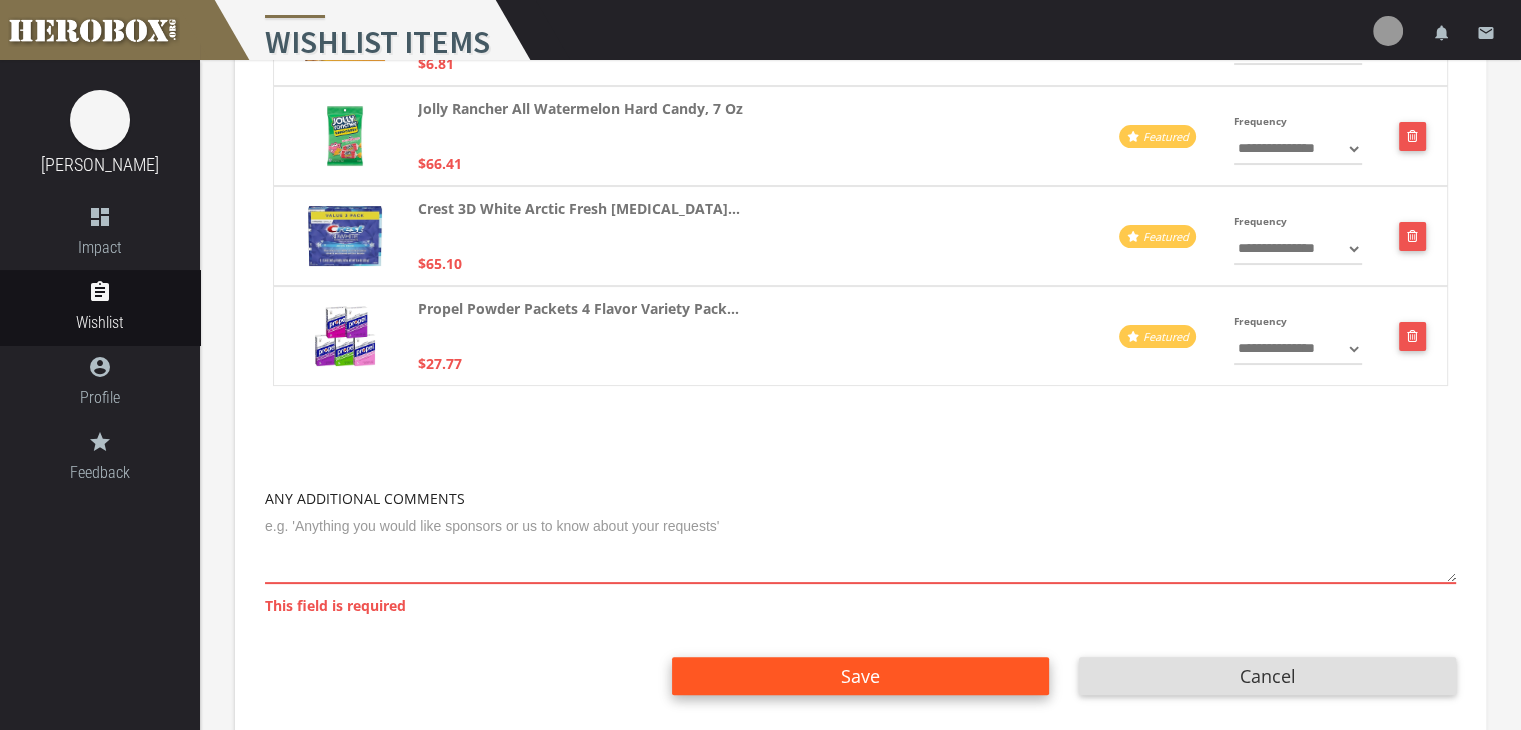scroll, scrollTop: 345, scrollLeft: 0, axis: vertical 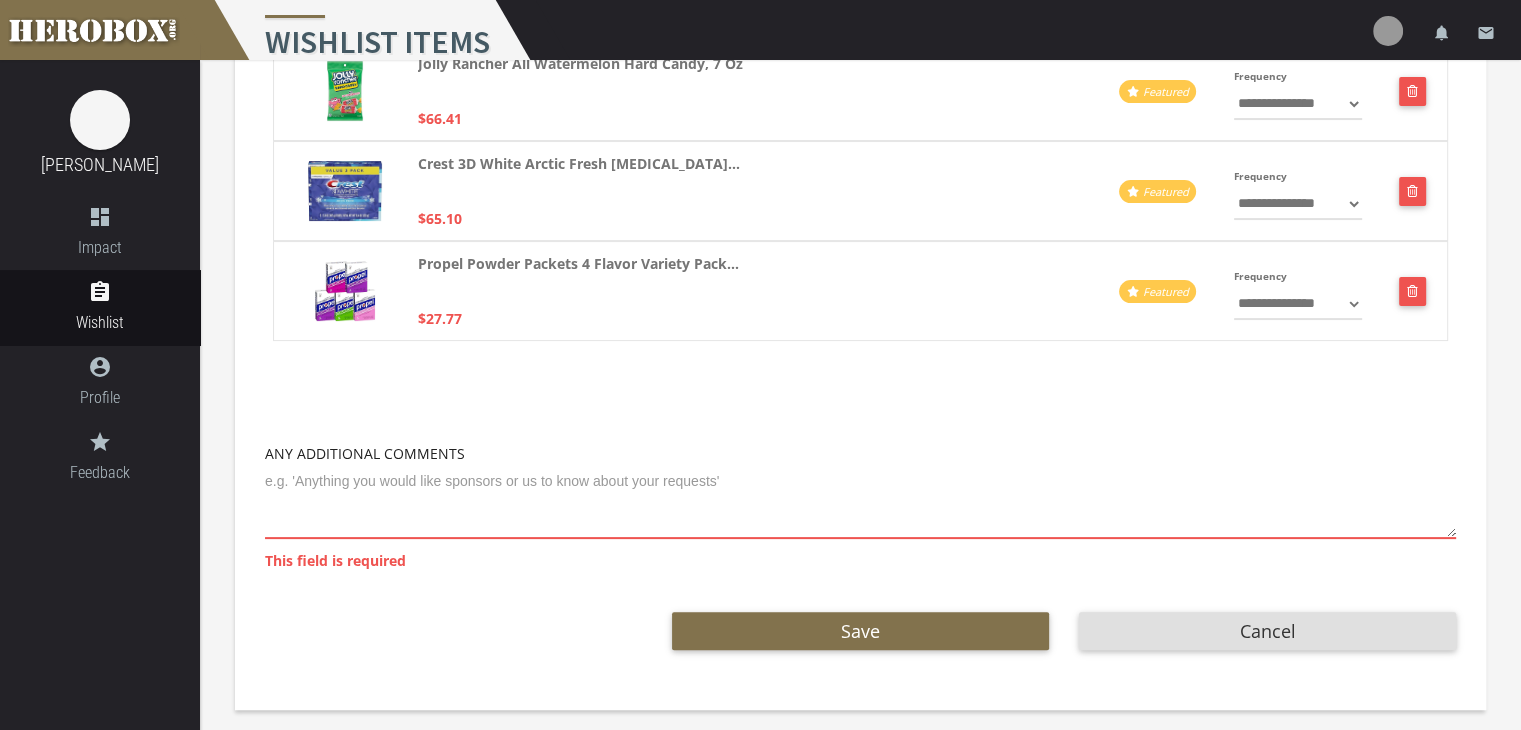 drag, startPoint x: 672, startPoint y: 542, endPoint x: 670, endPoint y: 523, distance: 19.104973 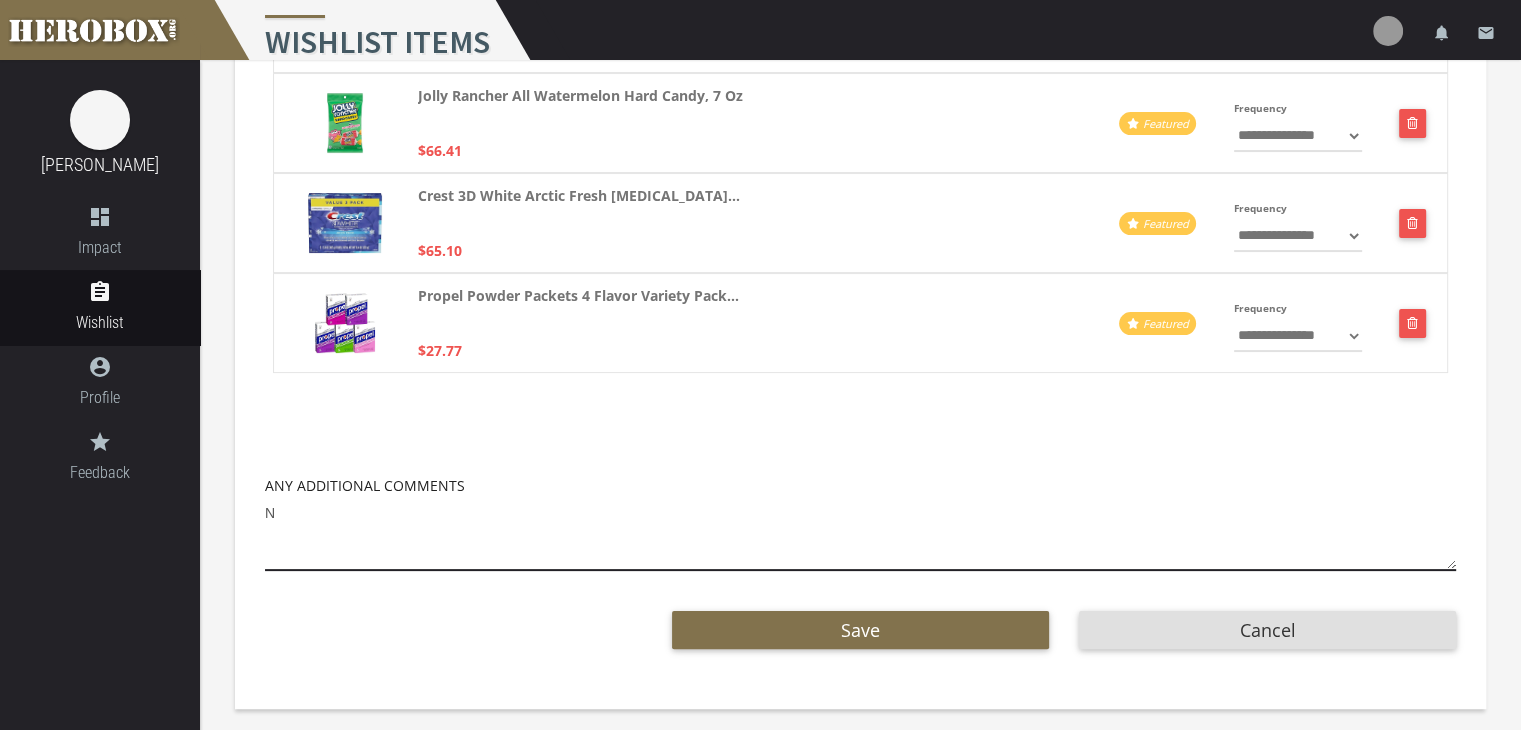 scroll, scrollTop: 312, scrollLeft: 0, axis: vertical 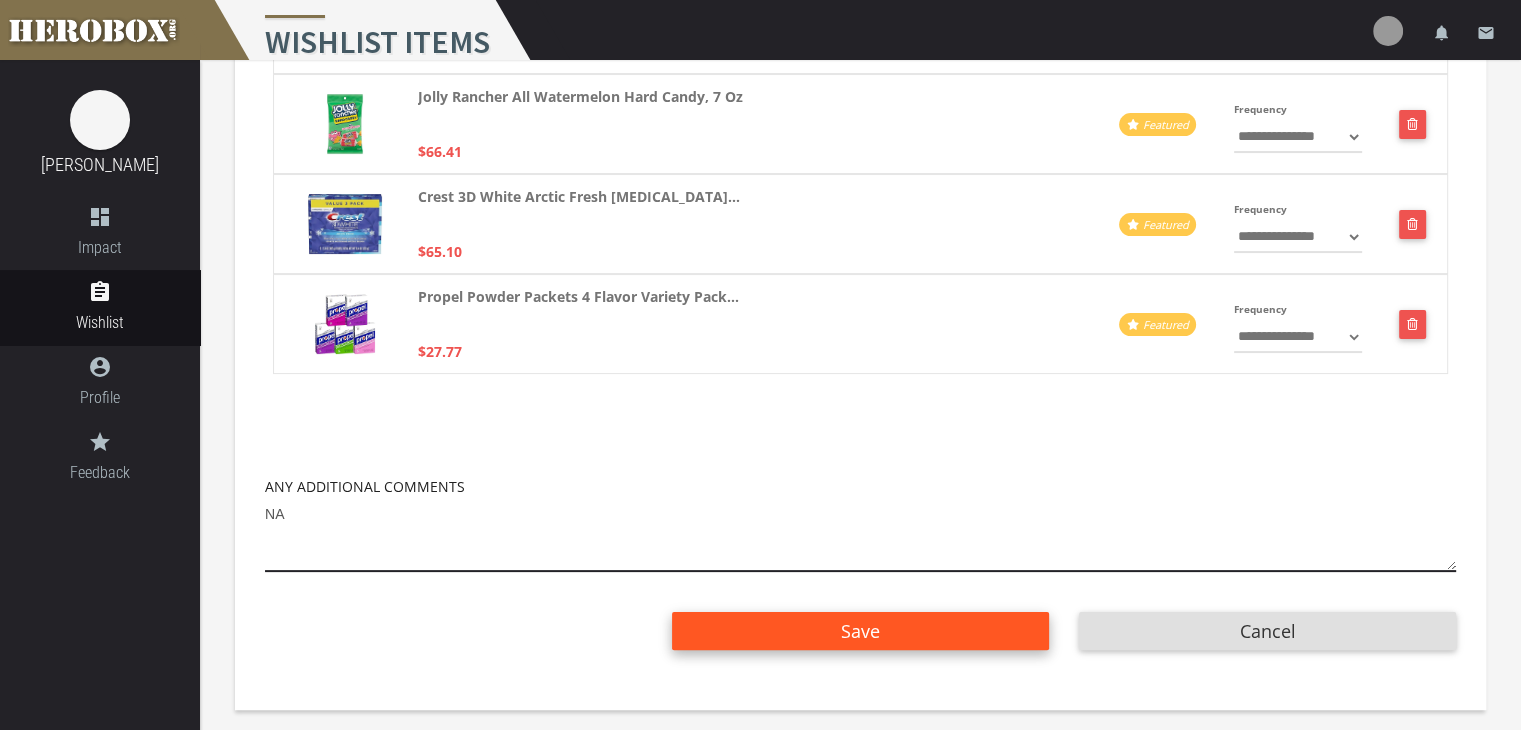 type on "NA" 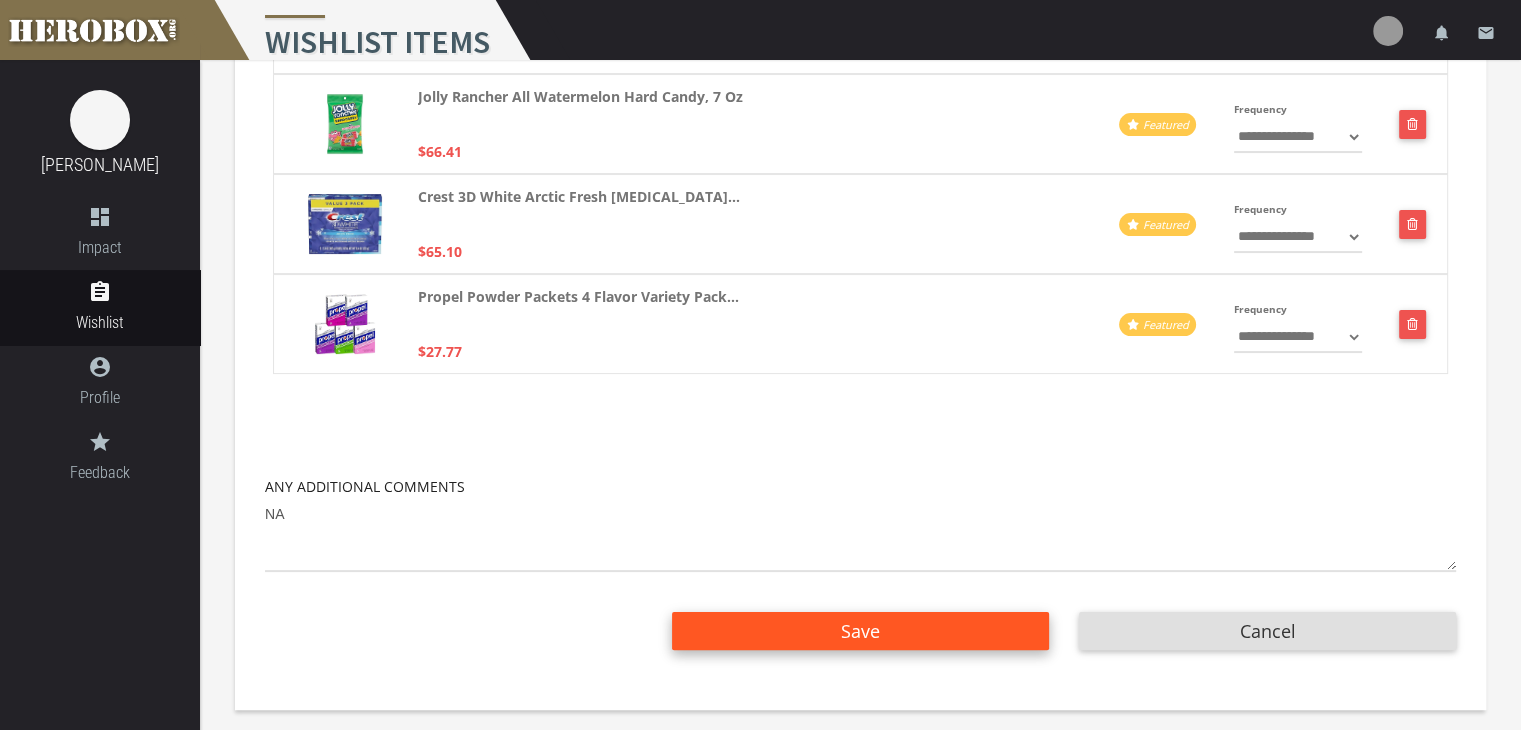 click on "Save" at bounding box center [860, 631] 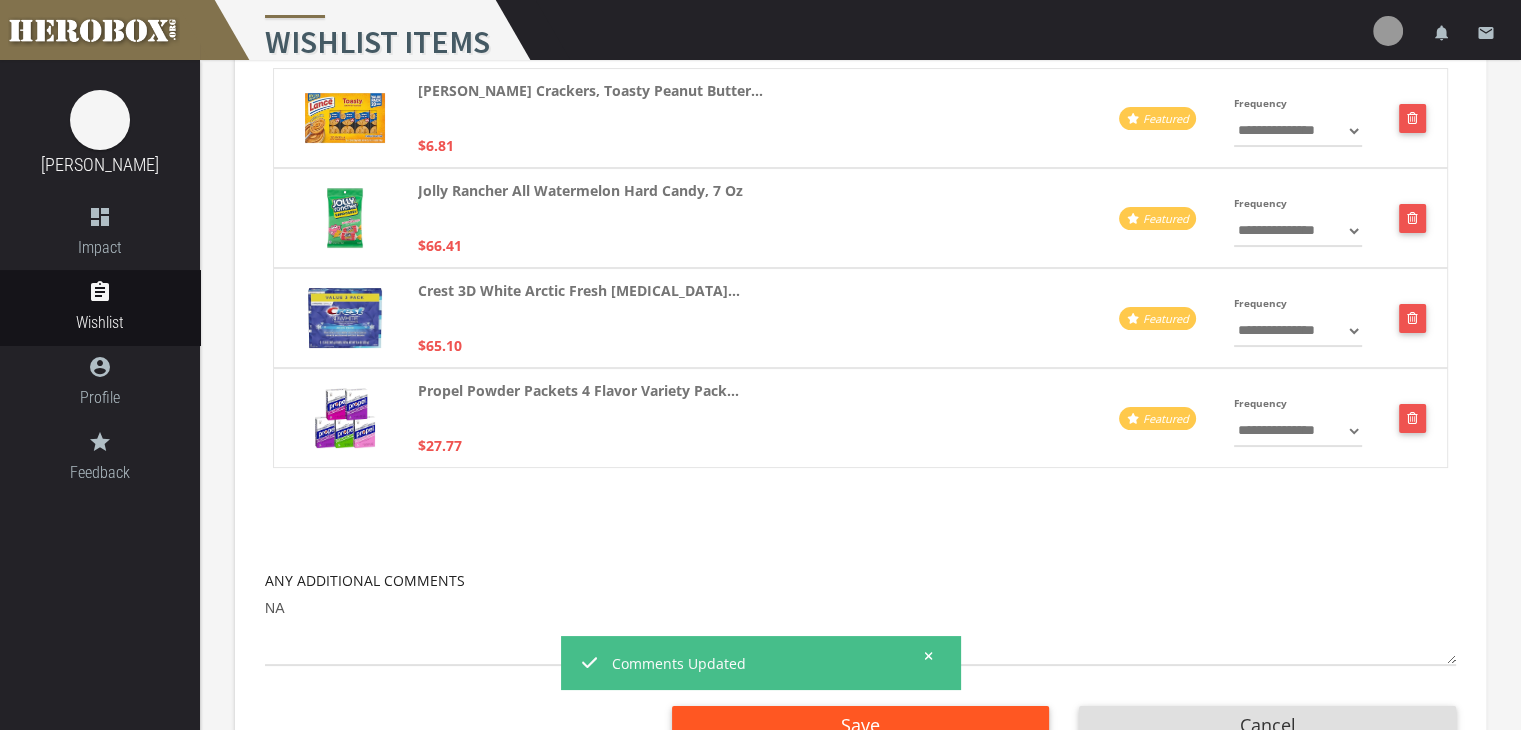 scroll, scrollTop: 220, scrollLeft: 0, axis: vertical 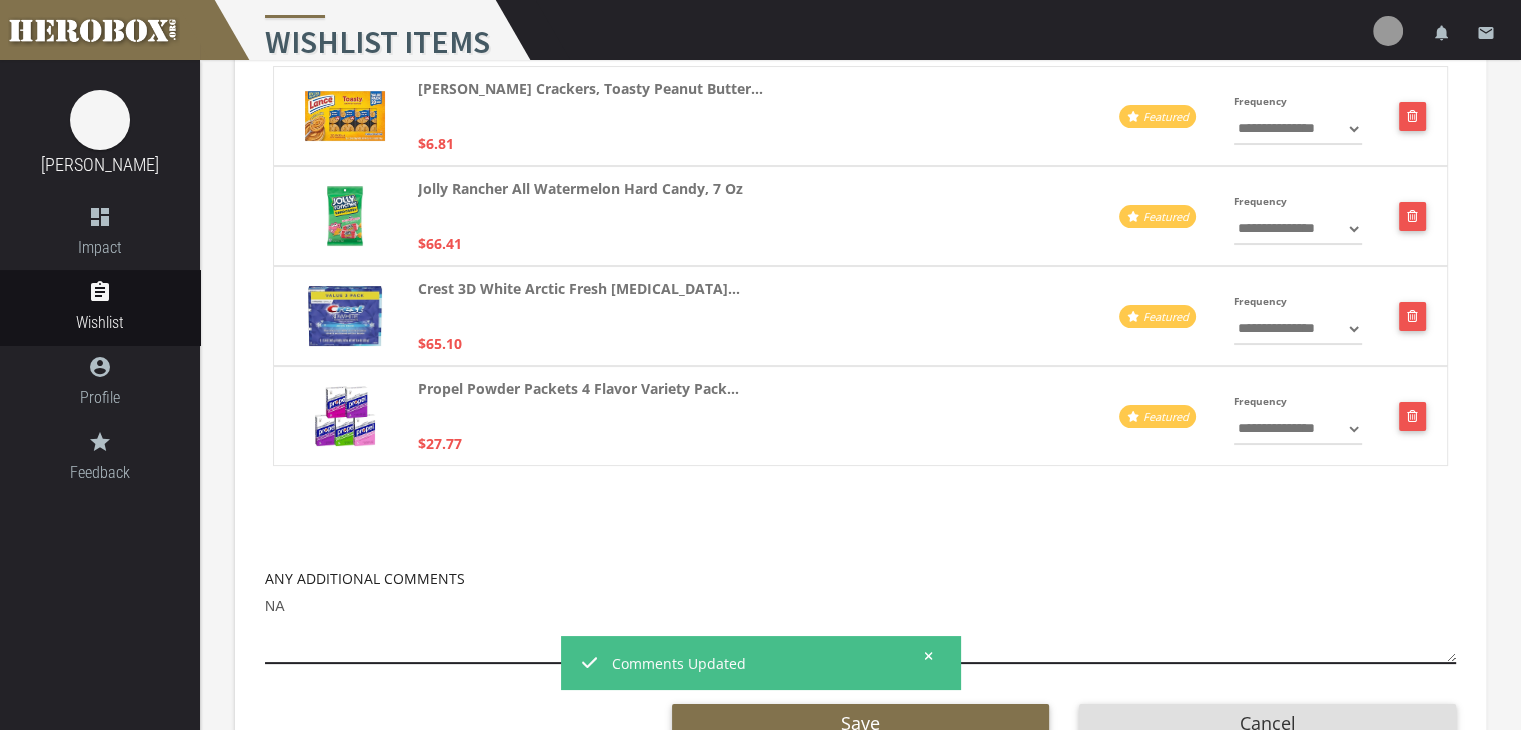 click on "NA" at bounding box center [860, 627] 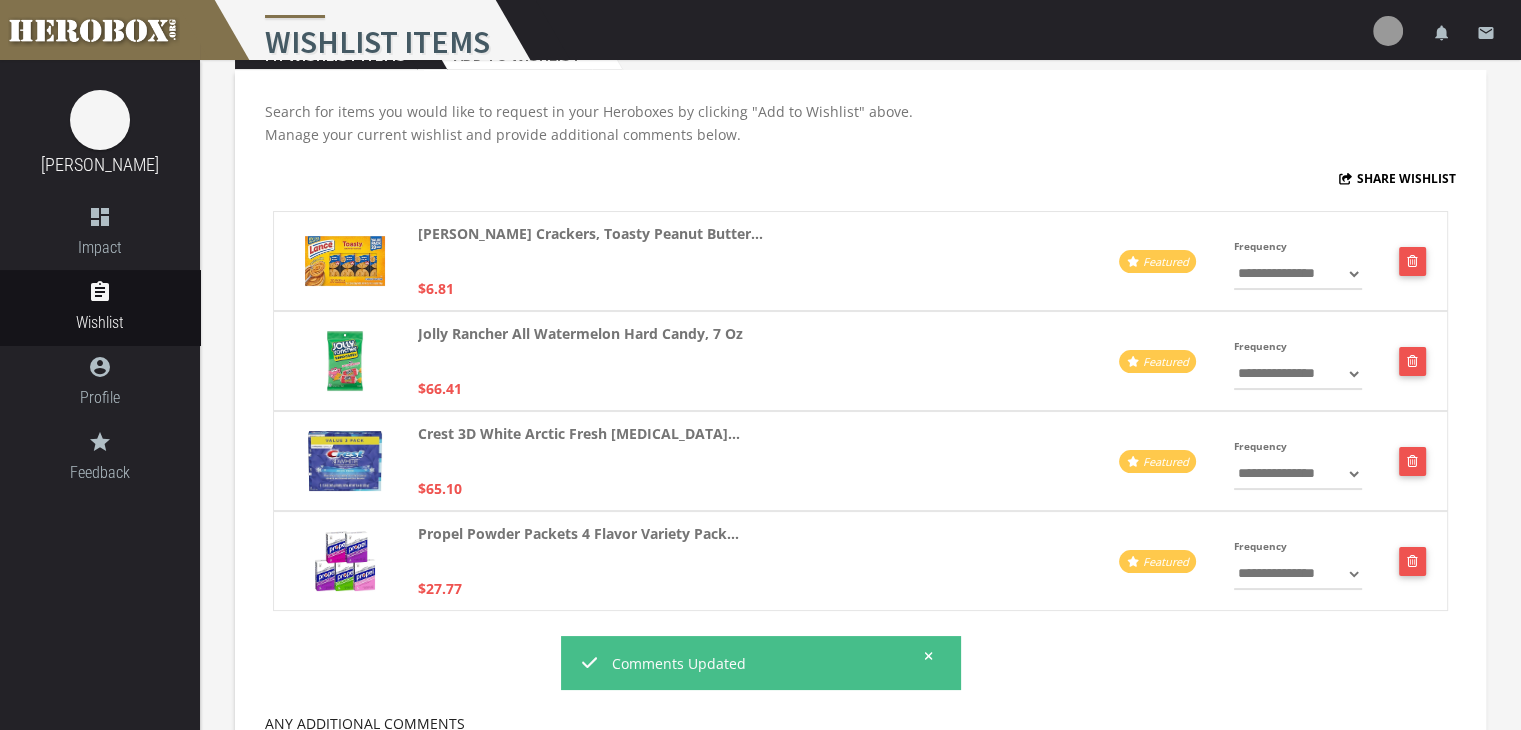 scroll, scrollTop: 0, scrollLeft: 0, axis: both 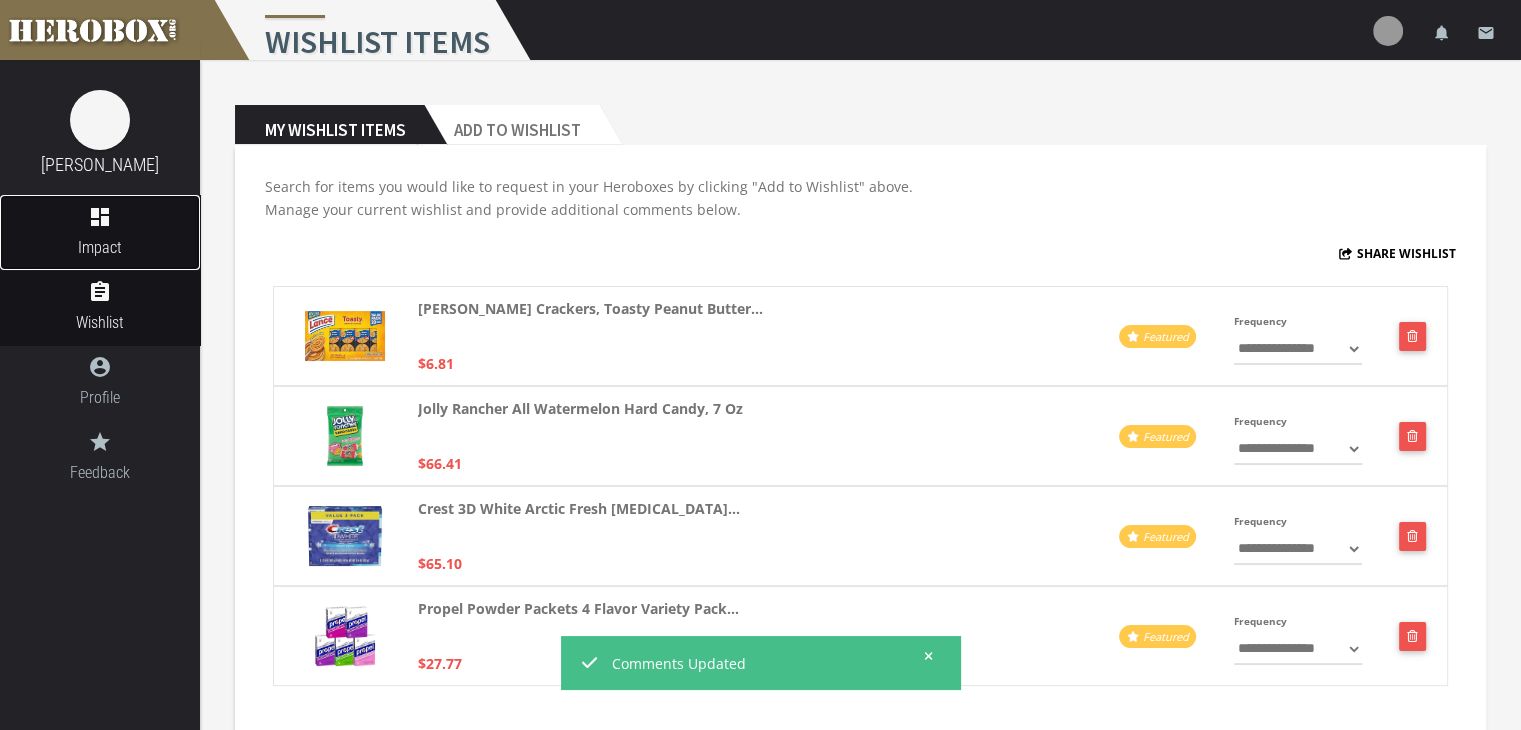 click on "Impact" at bounding box center (100, 247) 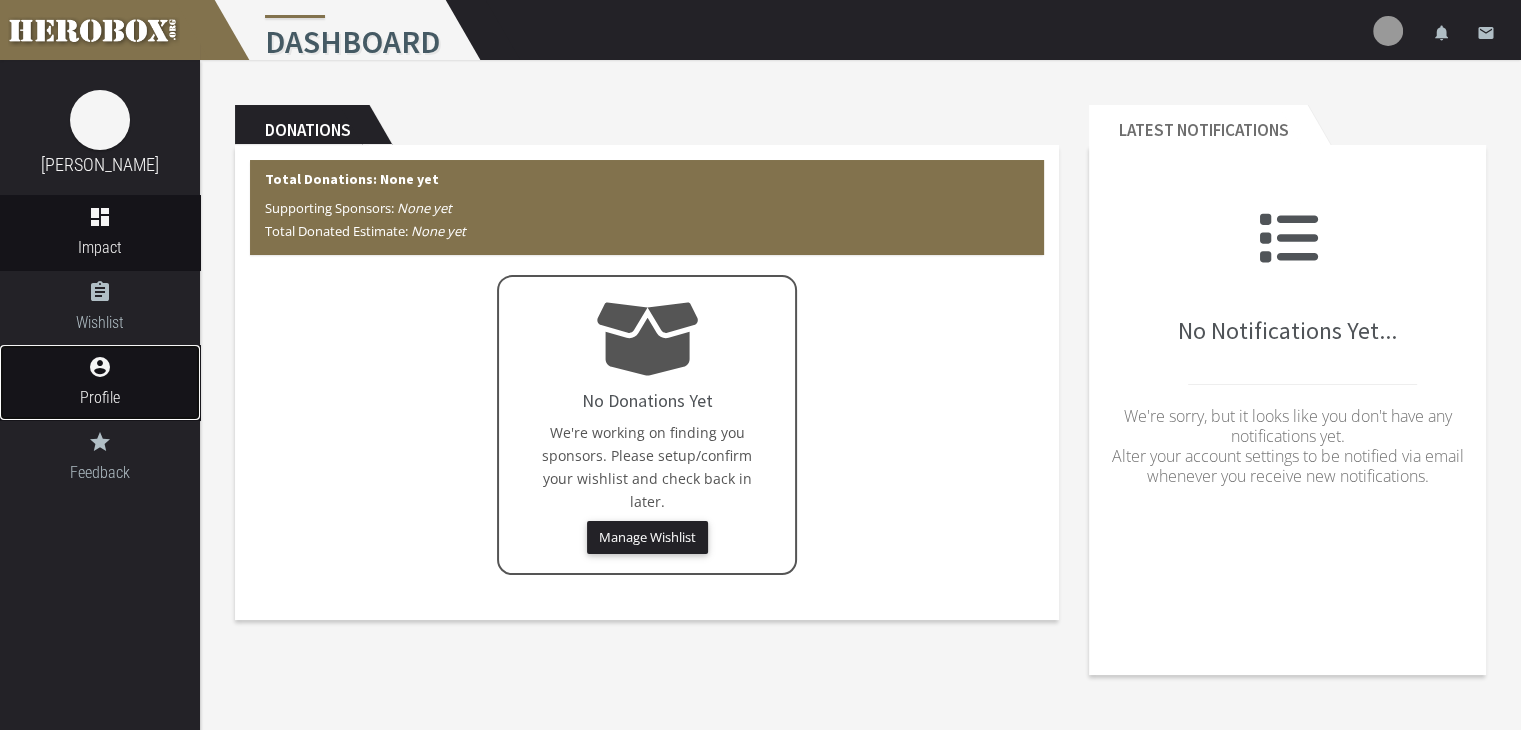 click on "account_circle" at bounding box center [100, 367] 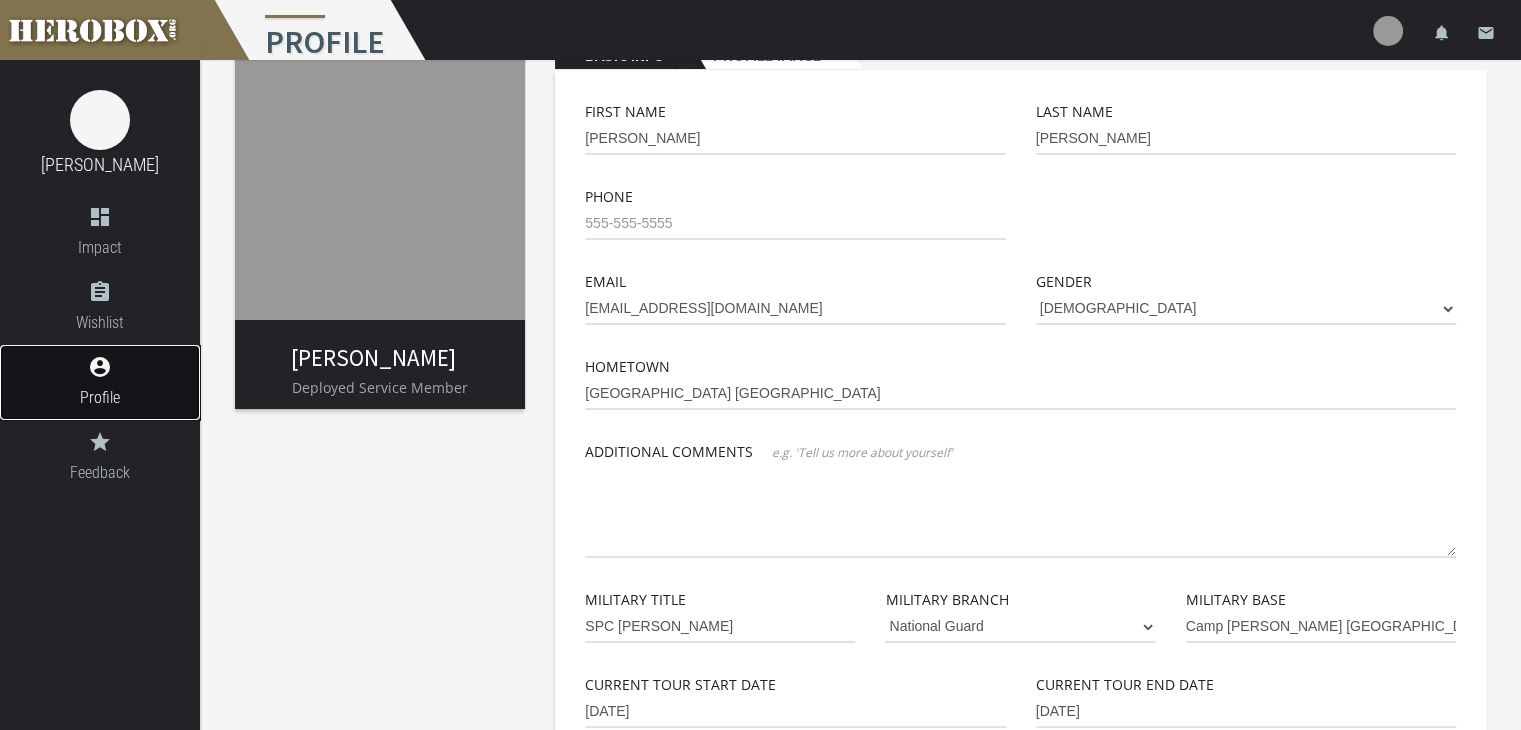 scroll, scrollTop: 0, scrollLeft: 0, axis: both 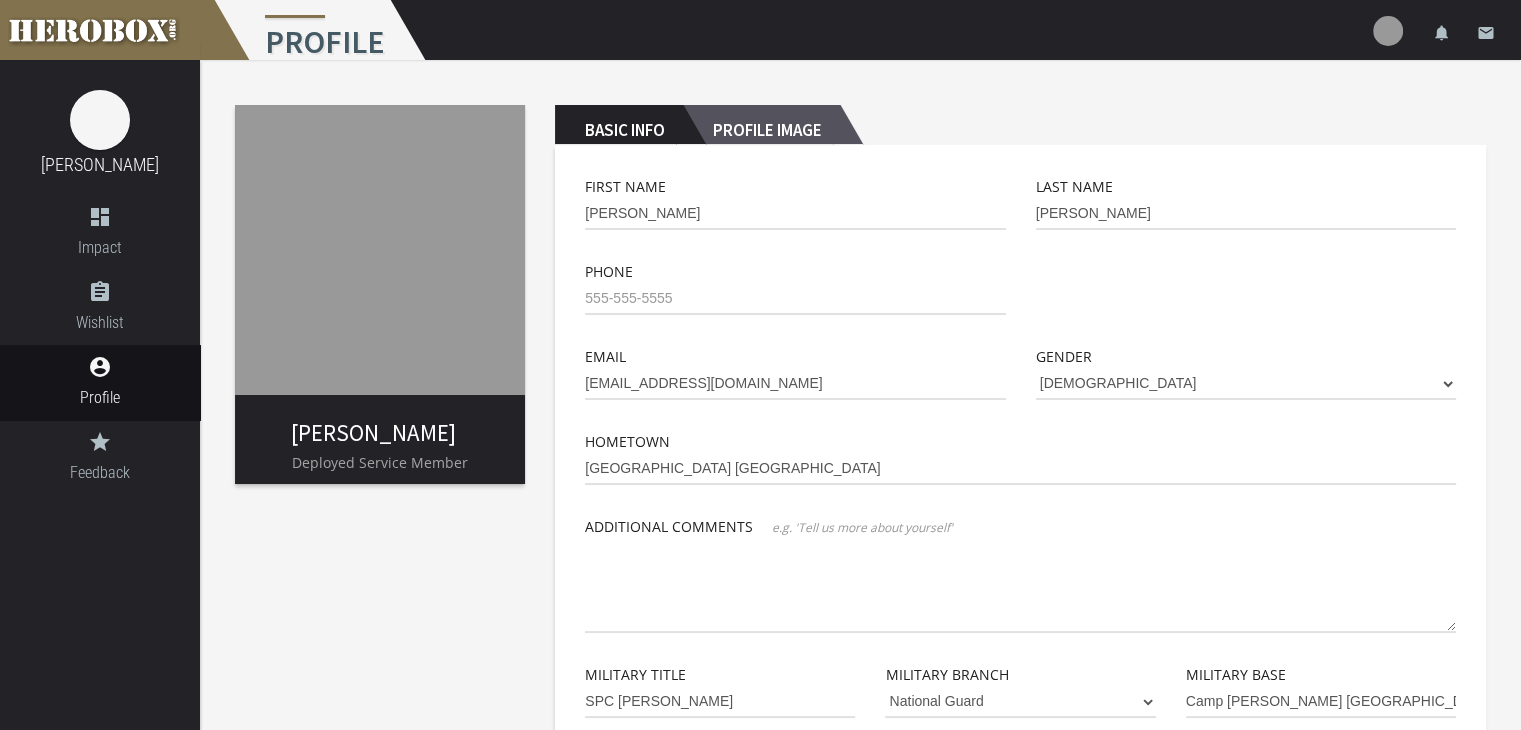 click on "Profile Image" at bounding box center (761, 125) 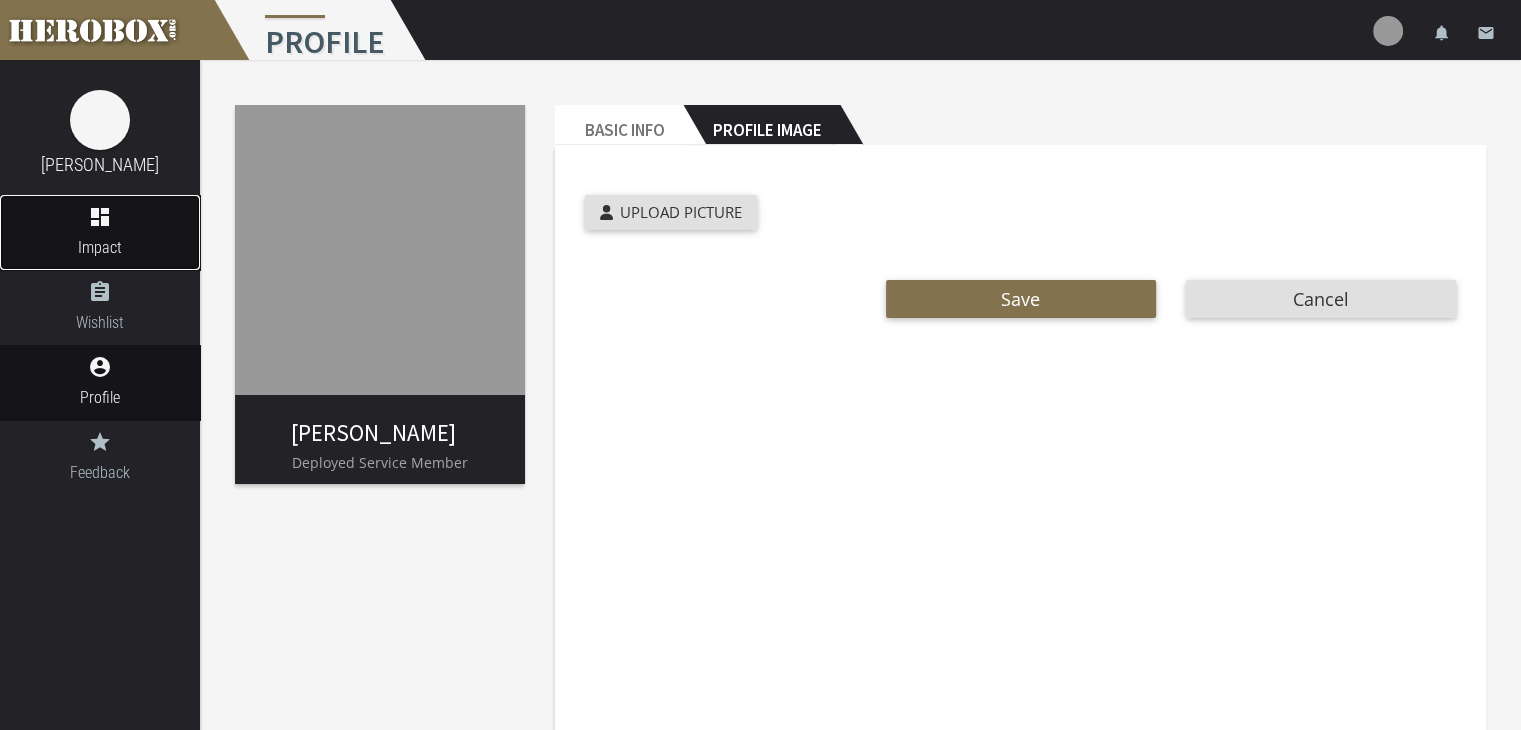 click on "dashboard
Impact" at bounding box center (100, 232) 